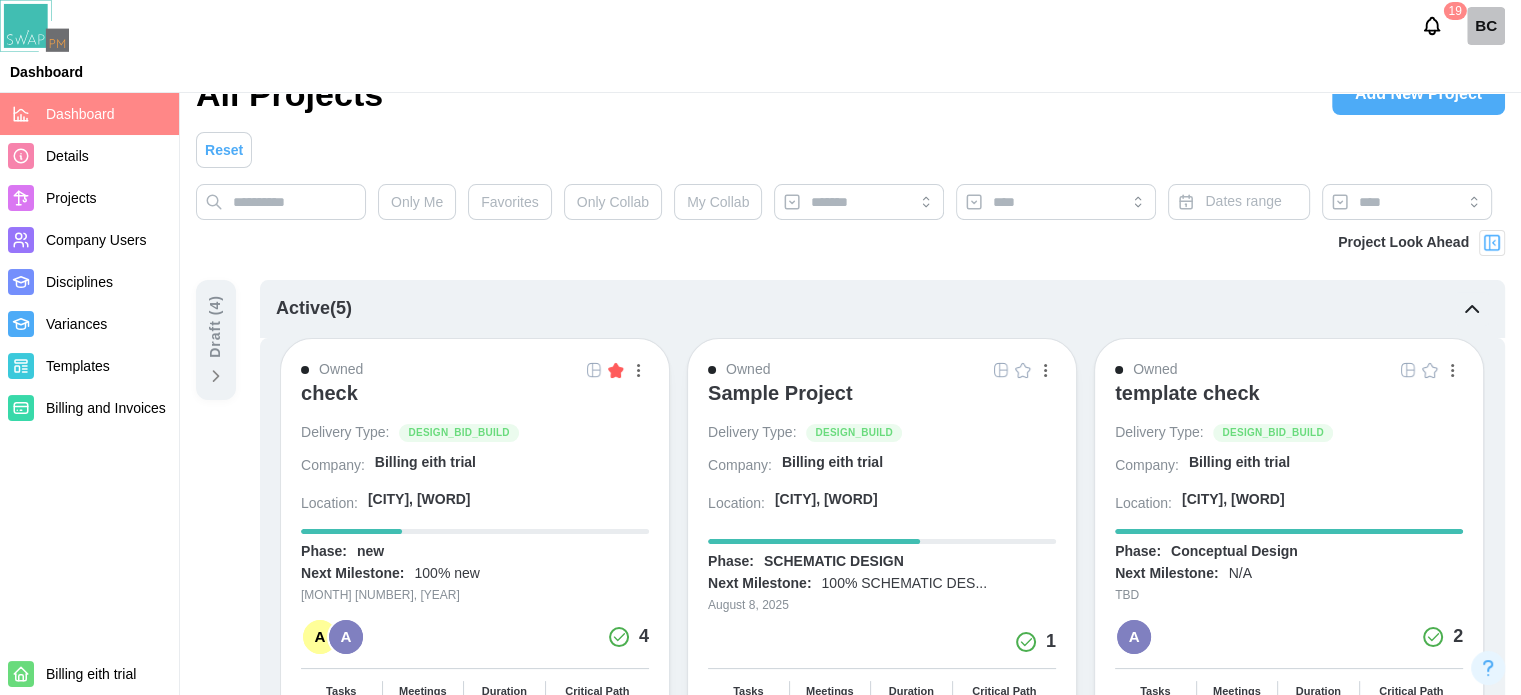 scroll, scrollTop: 0, scrollLeft: 0, axis: both 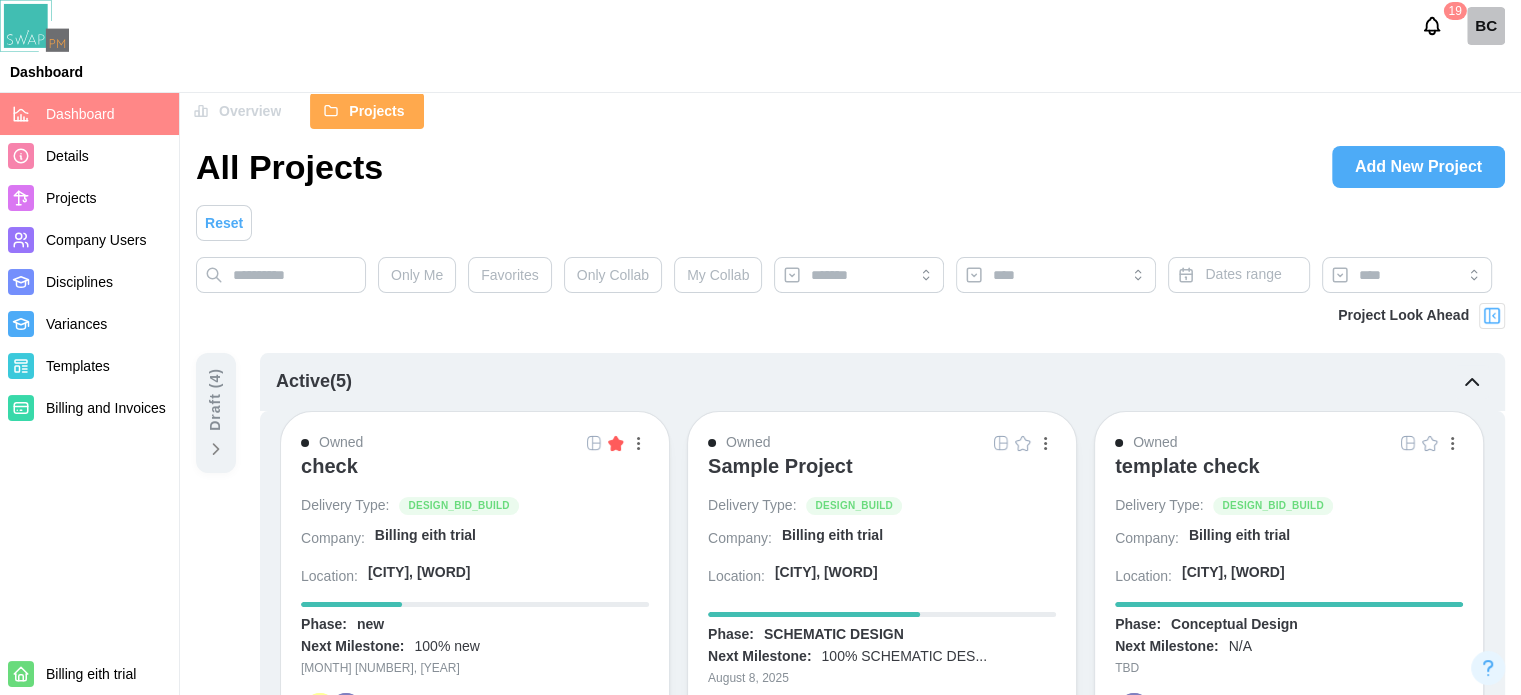 click on "Overview" at bounding box center [250, 111] 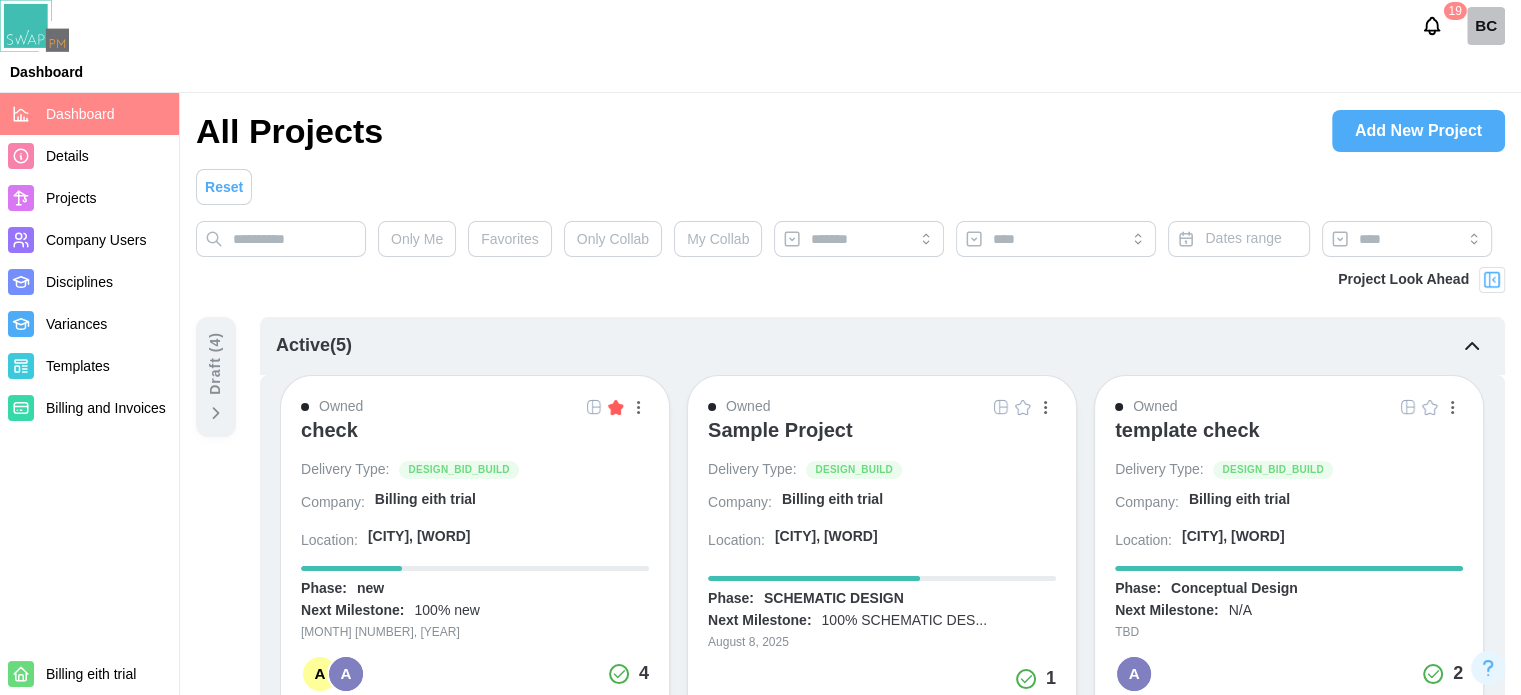 scroll, scrollTop: 0, scrollLeft: 0, axis: both 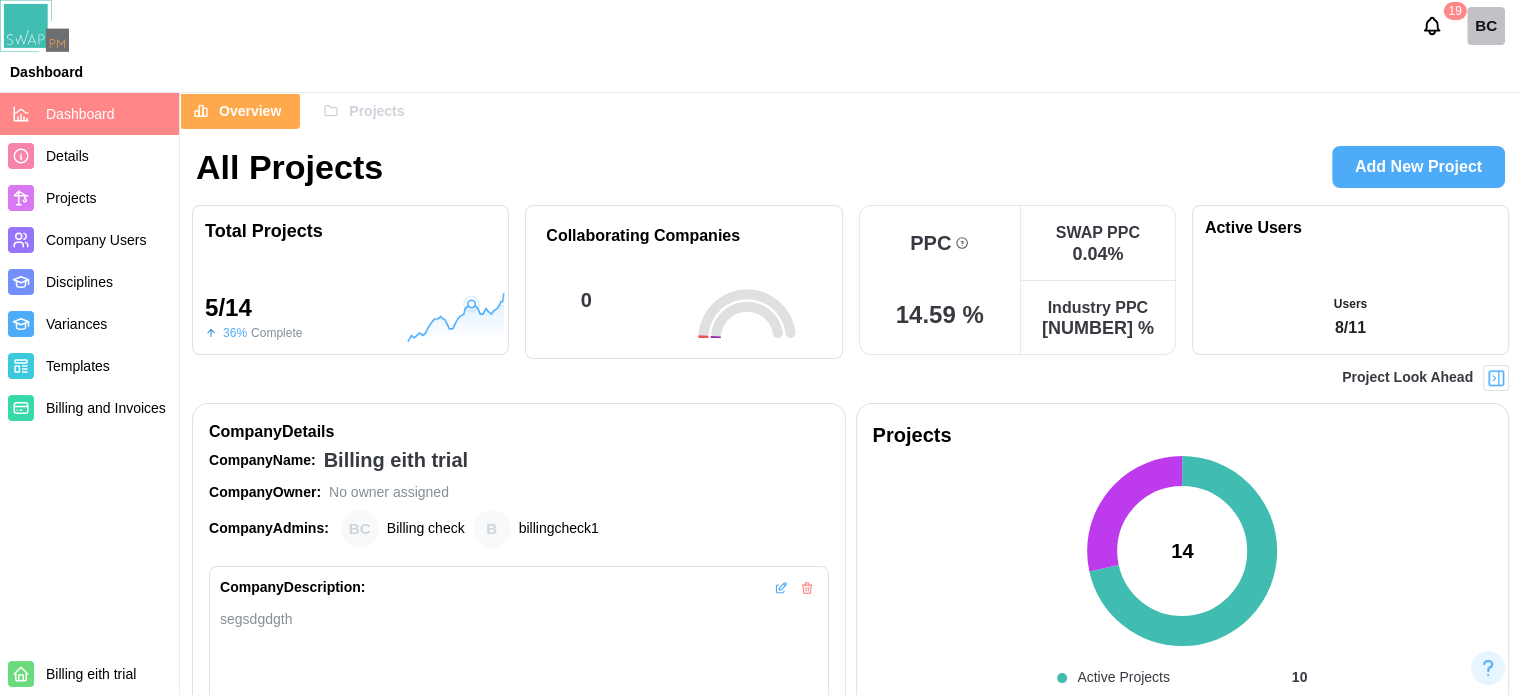 click on "Overview" at bounding box center [250, 111] 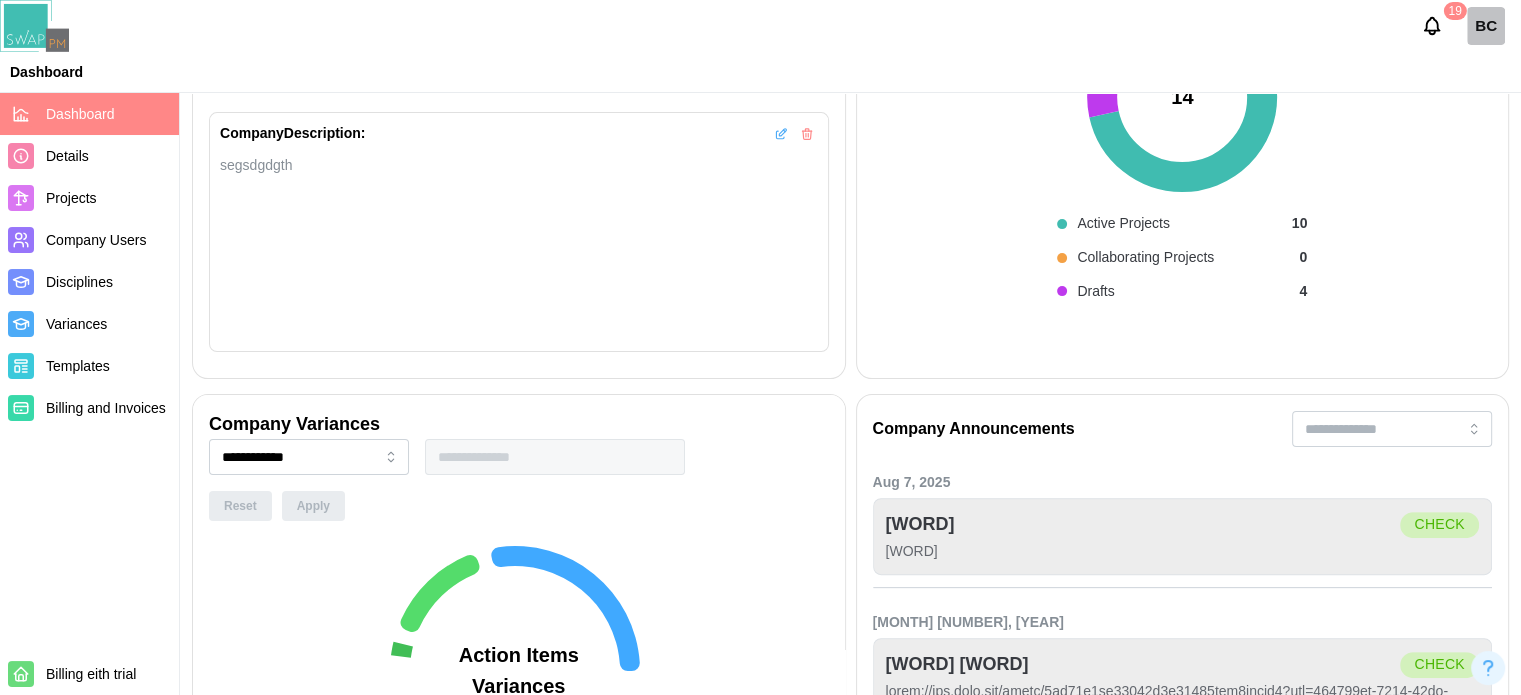 scroll, scrollTop: 500, scrollLeft: 0, axis: vertical 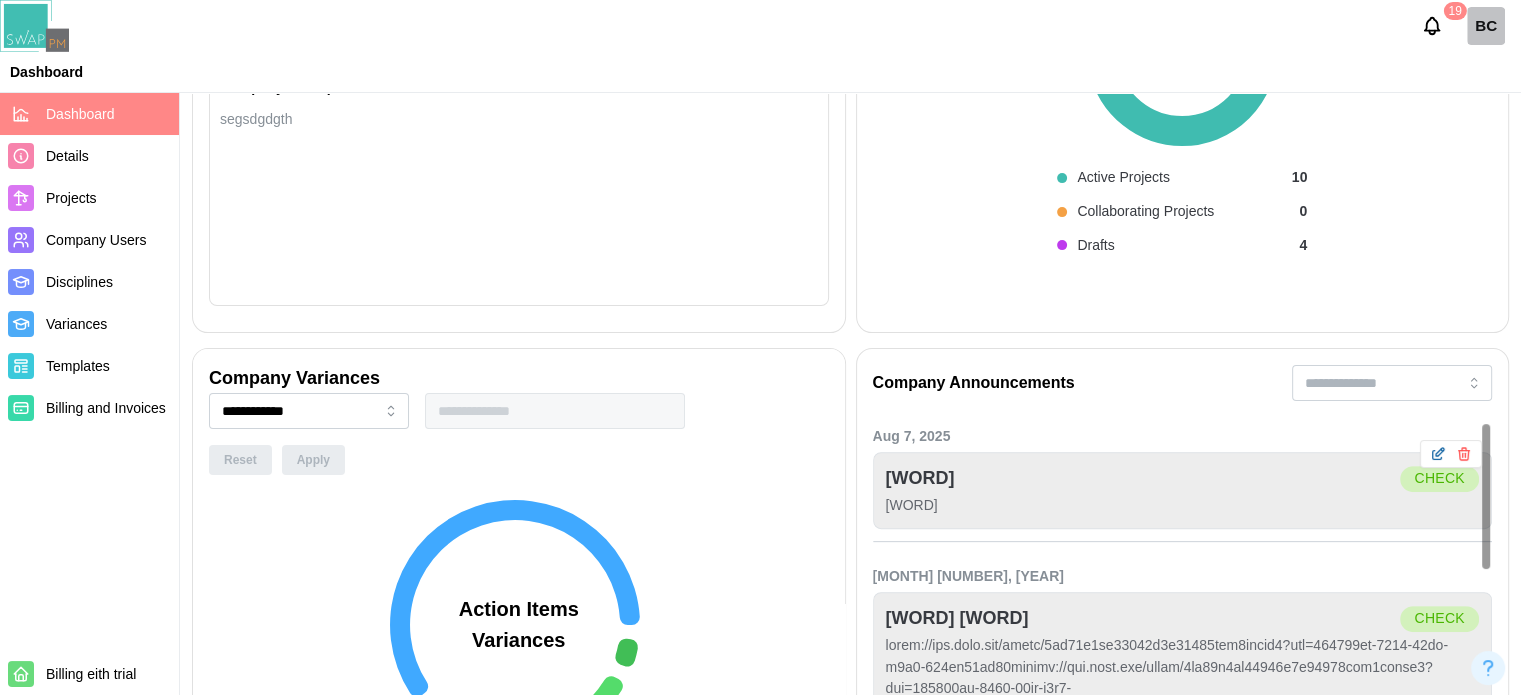click 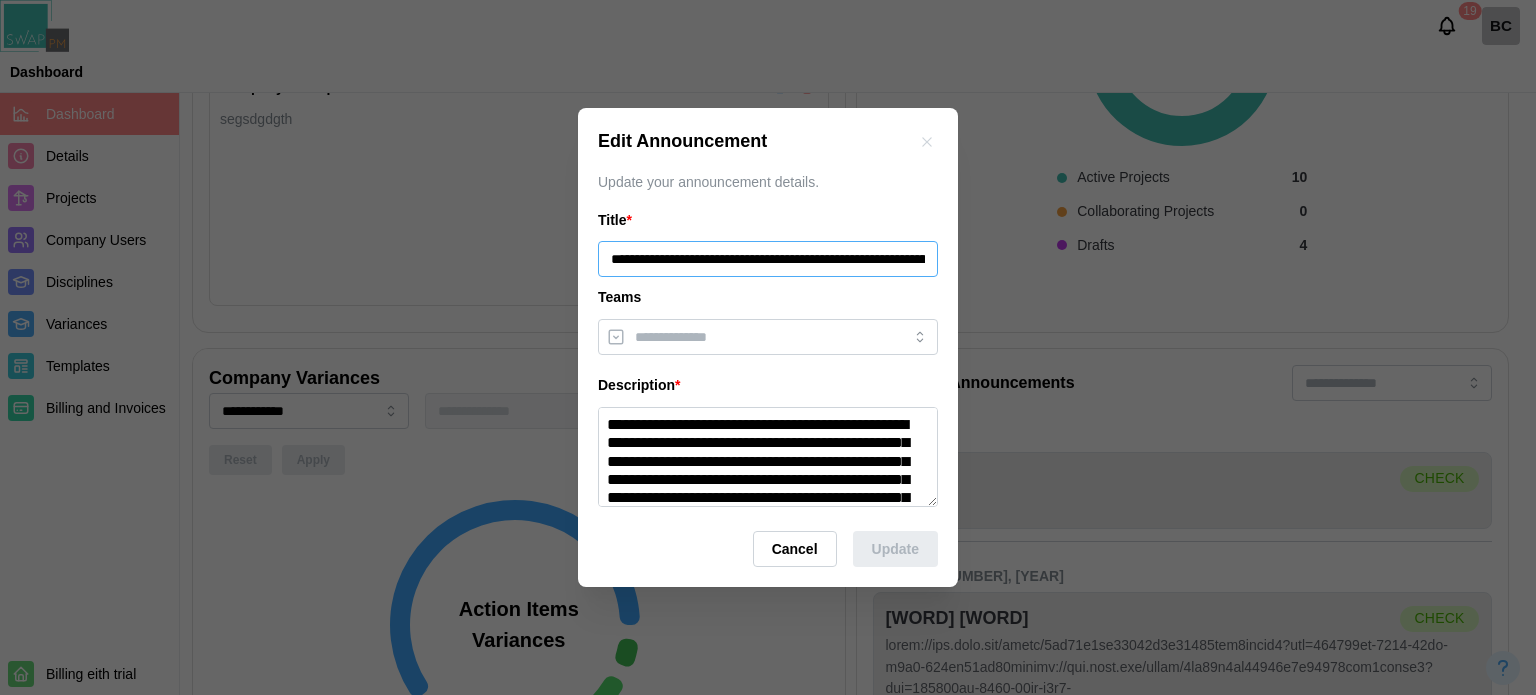 click on "**********" at bounding box center (768, 259) 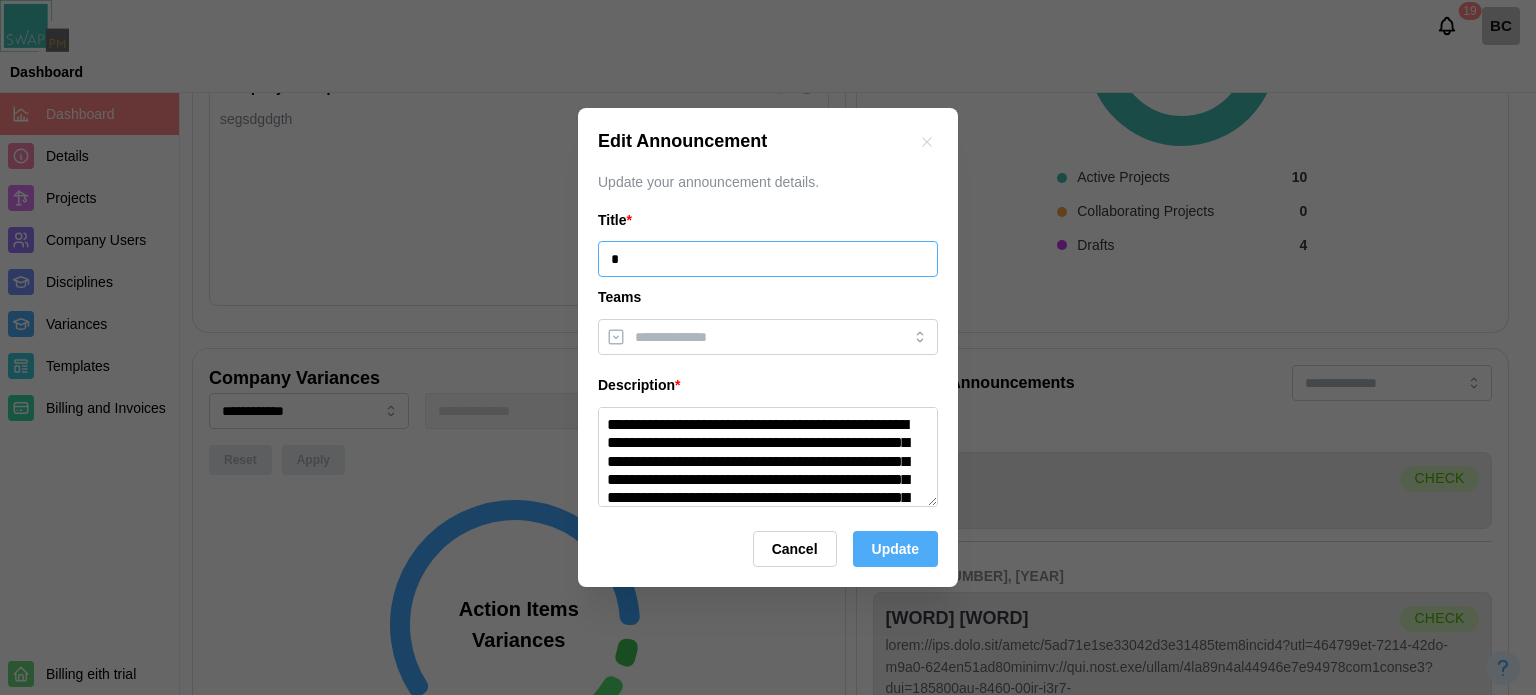 type on "*" 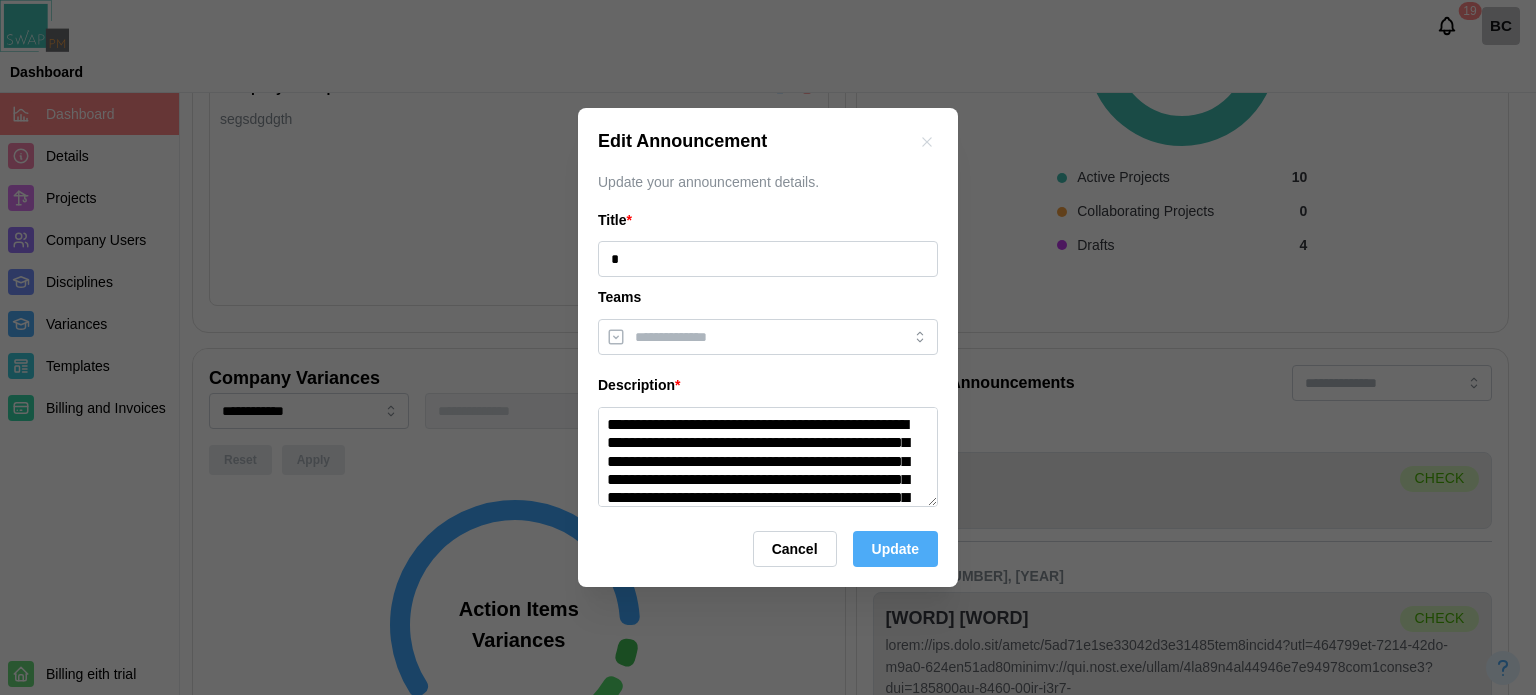 click on "Update" at bounding box center [895, 549] 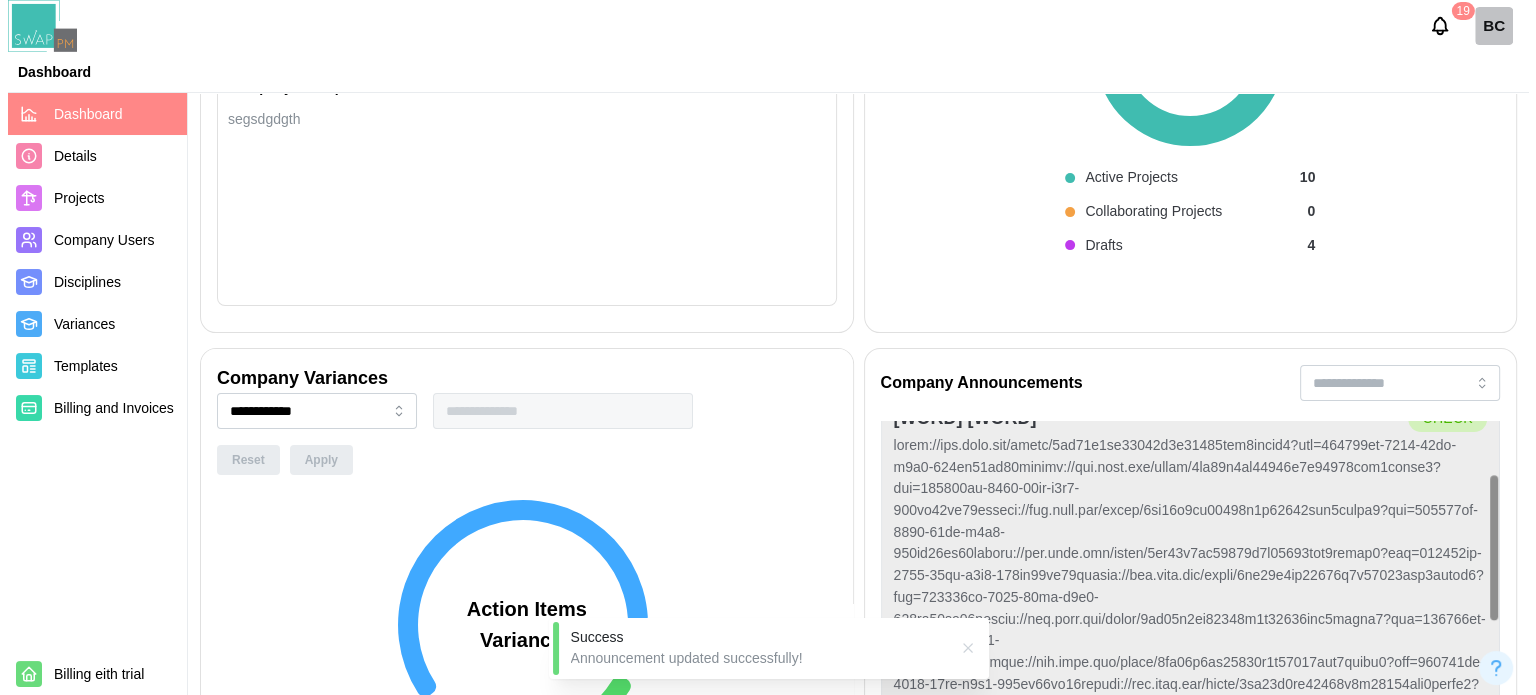 scroll, scrollTop: 0, scrollLeft: 0, axis: both 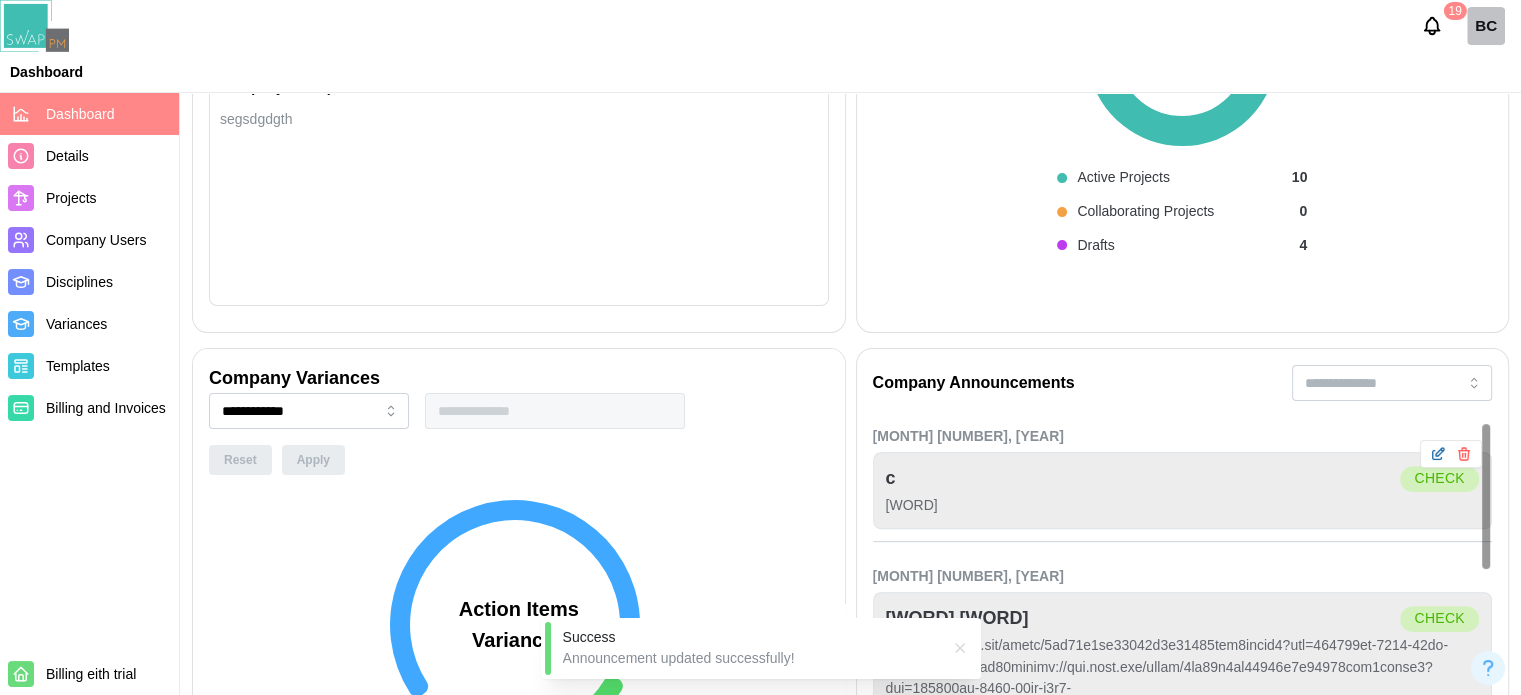 click 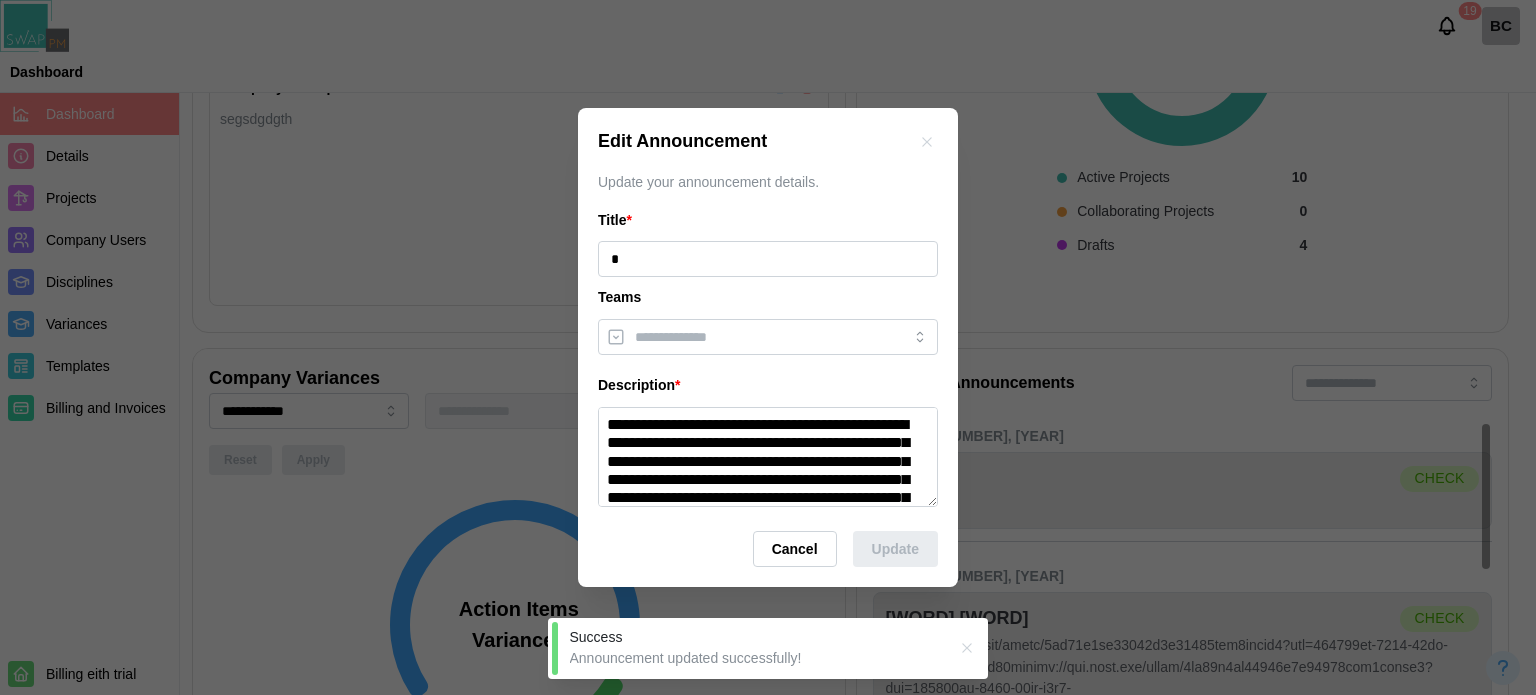 click on "**********" at bounding box center (768, 457) 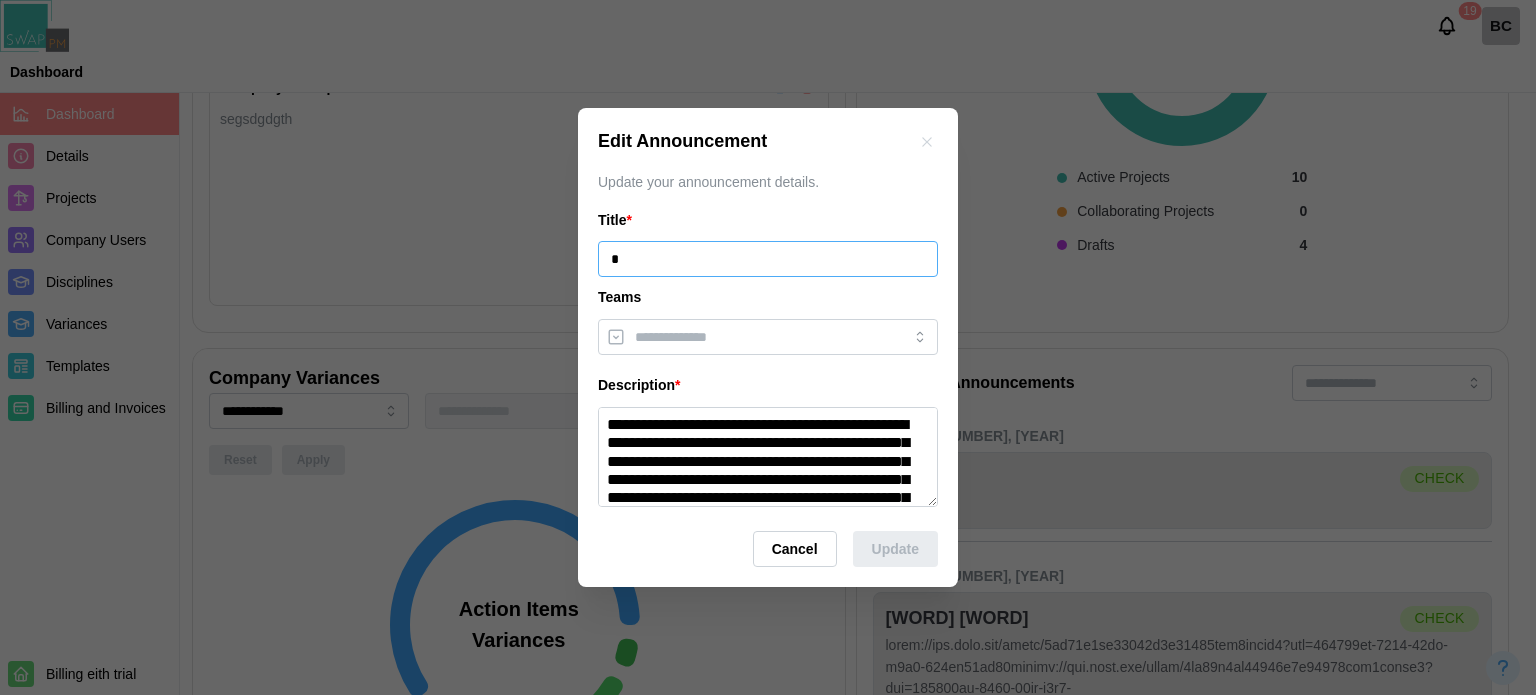 click on "*" at bounding box center (768, 259) 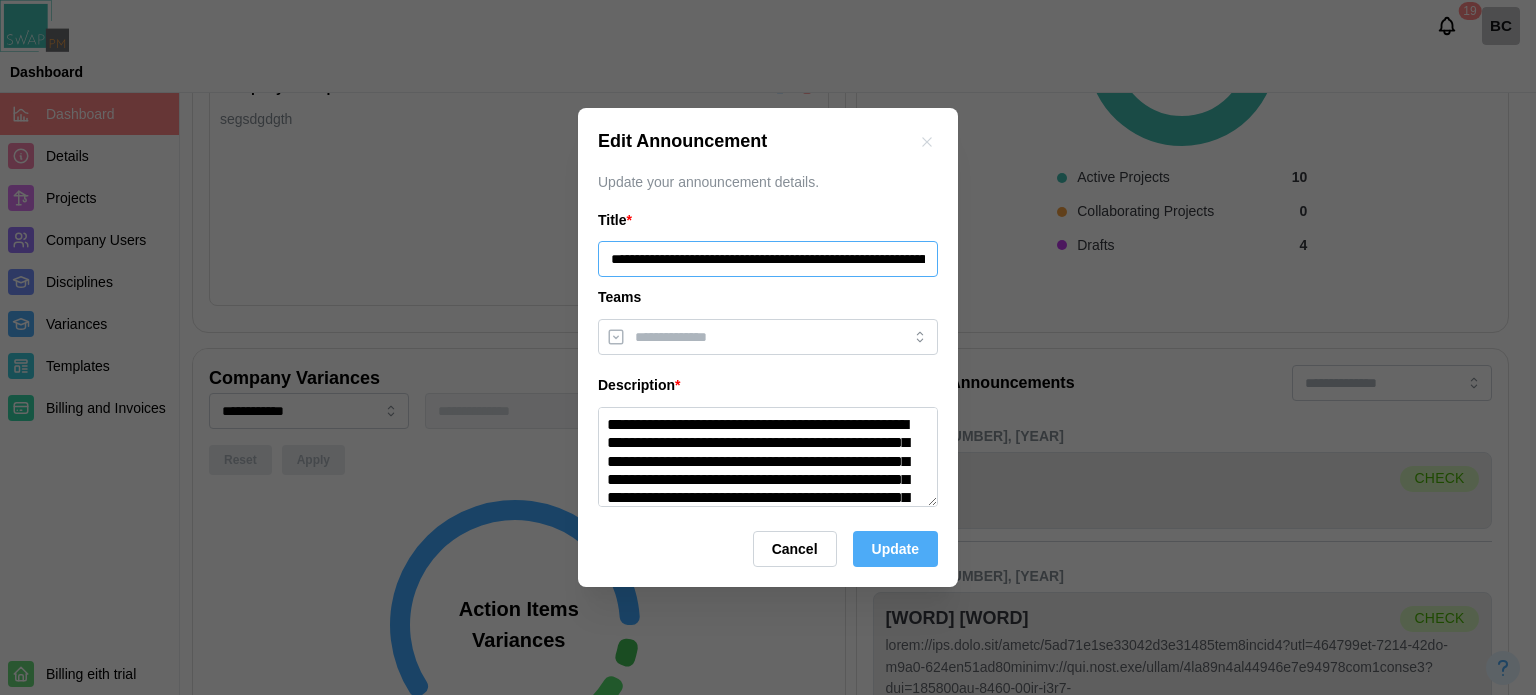 scroll, scrollTop: 0, scrollLeft: 3318, axis: horizontal 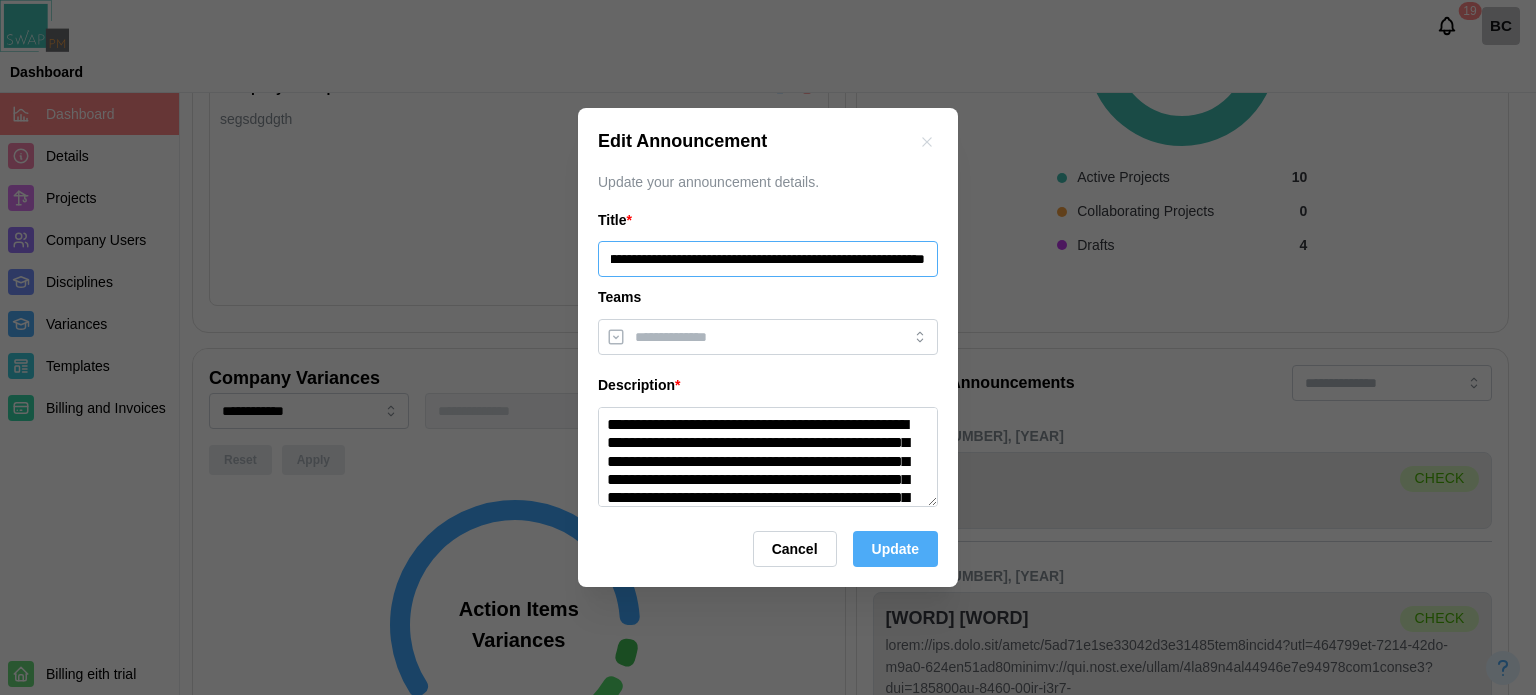 type on "**********" 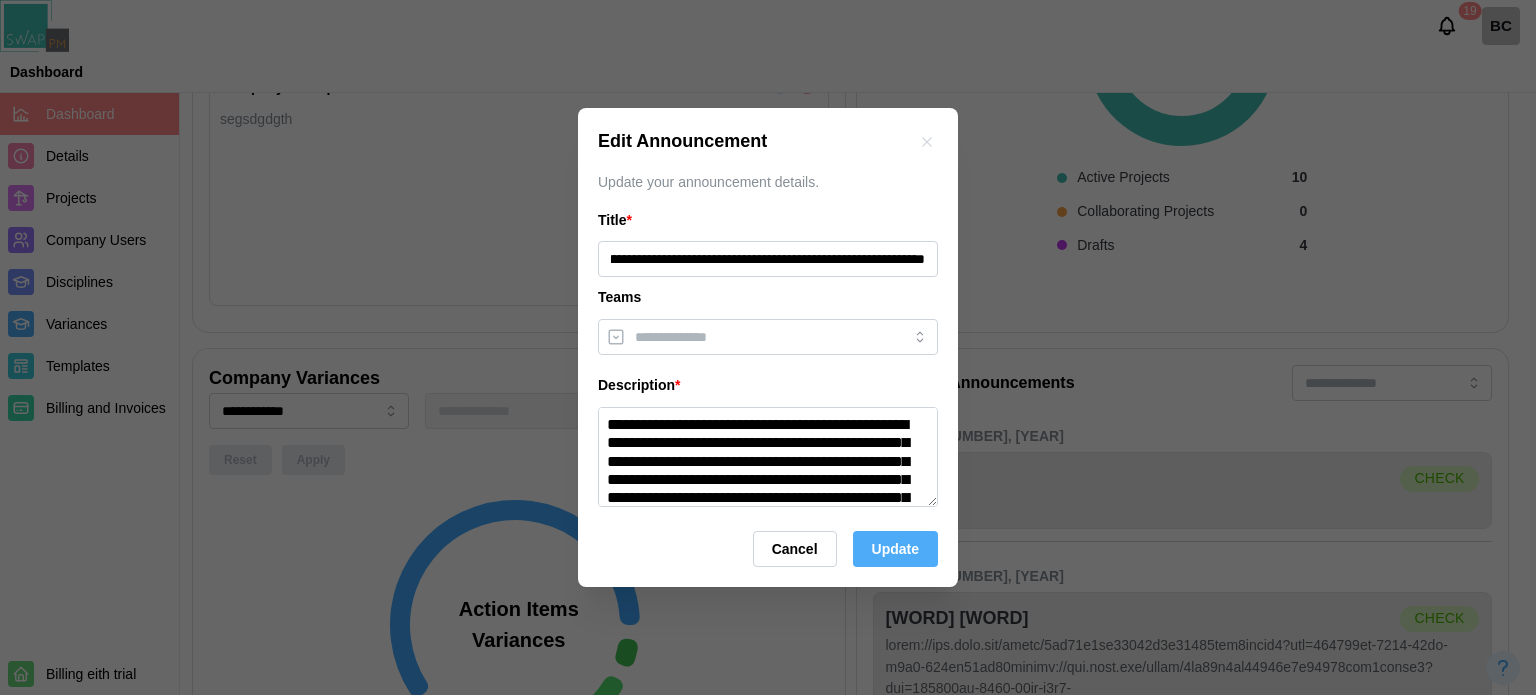 click on "Update" at bounding box center (895, 549) 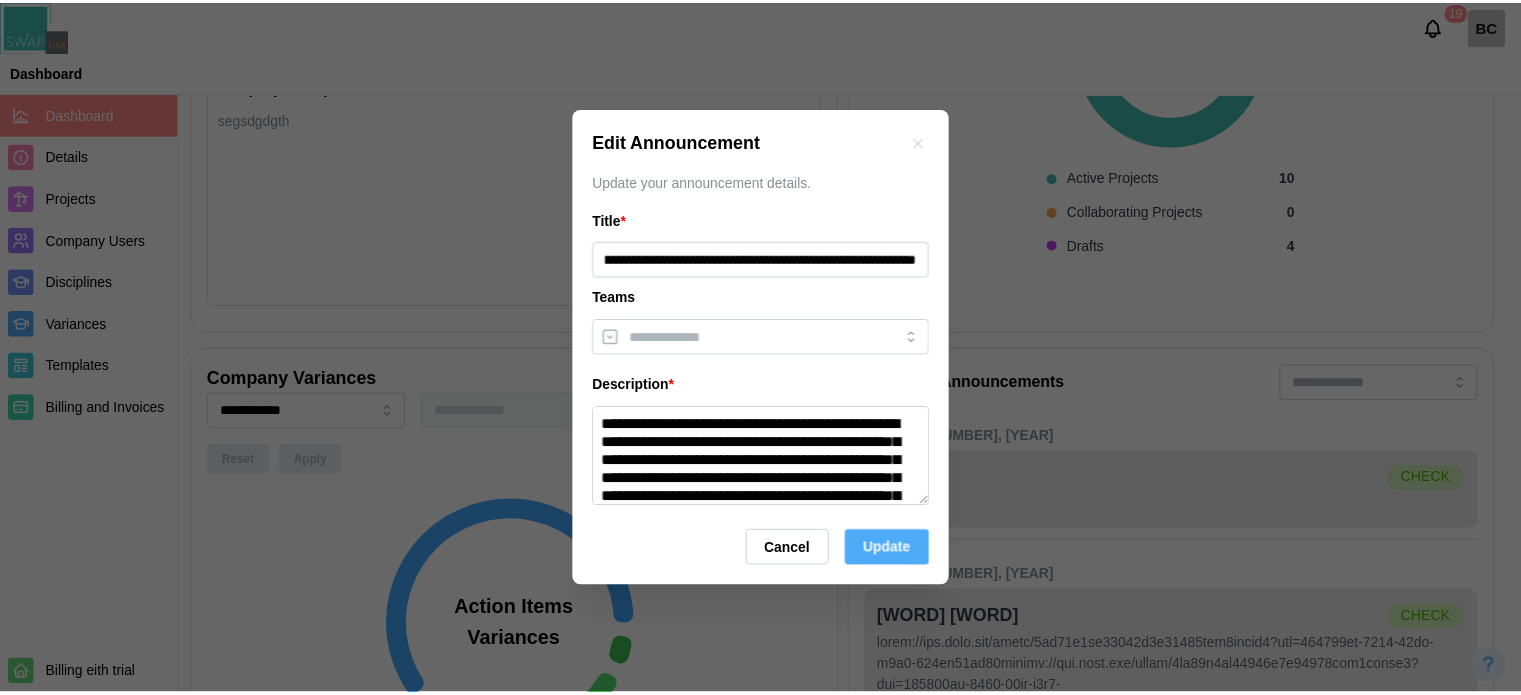 scroll, scrollTop: 0, scrollLeft: 0, axis: both 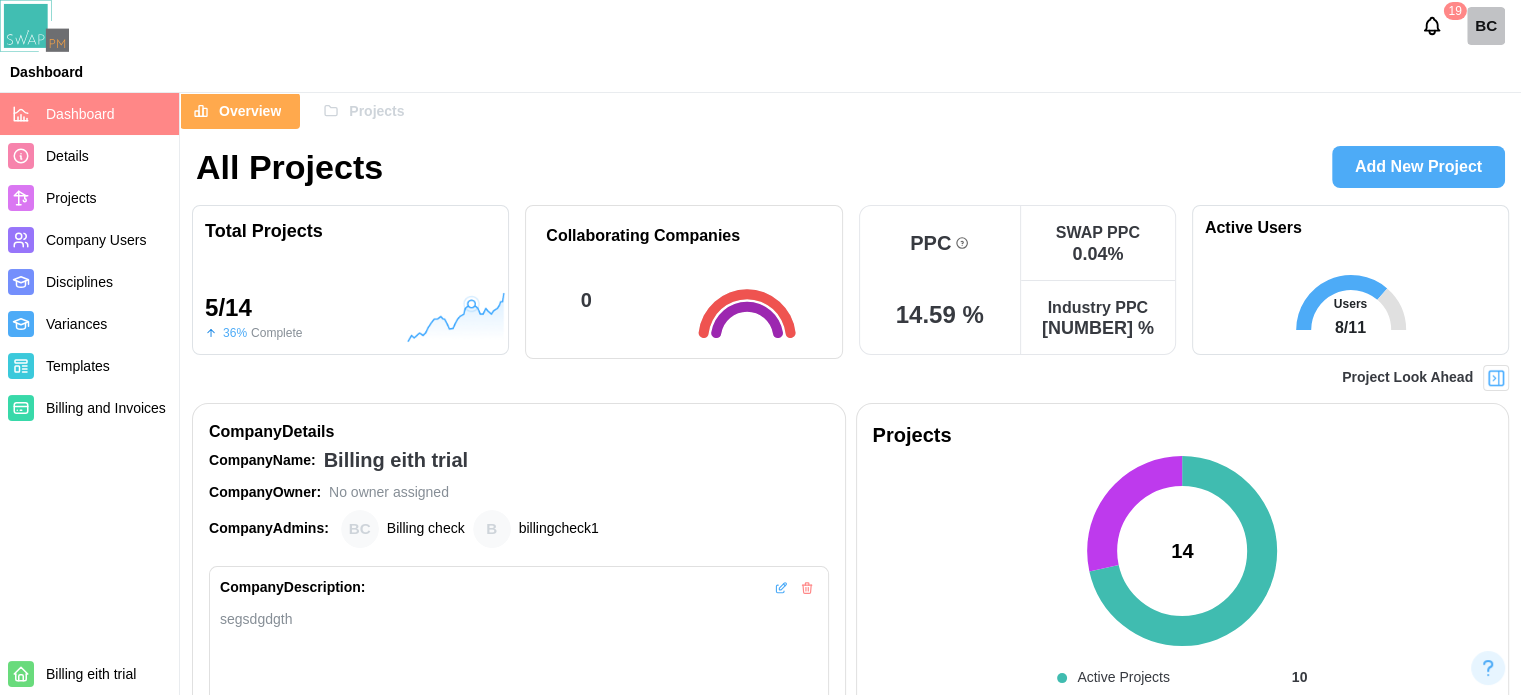 click at bounding box center [1496, 378] 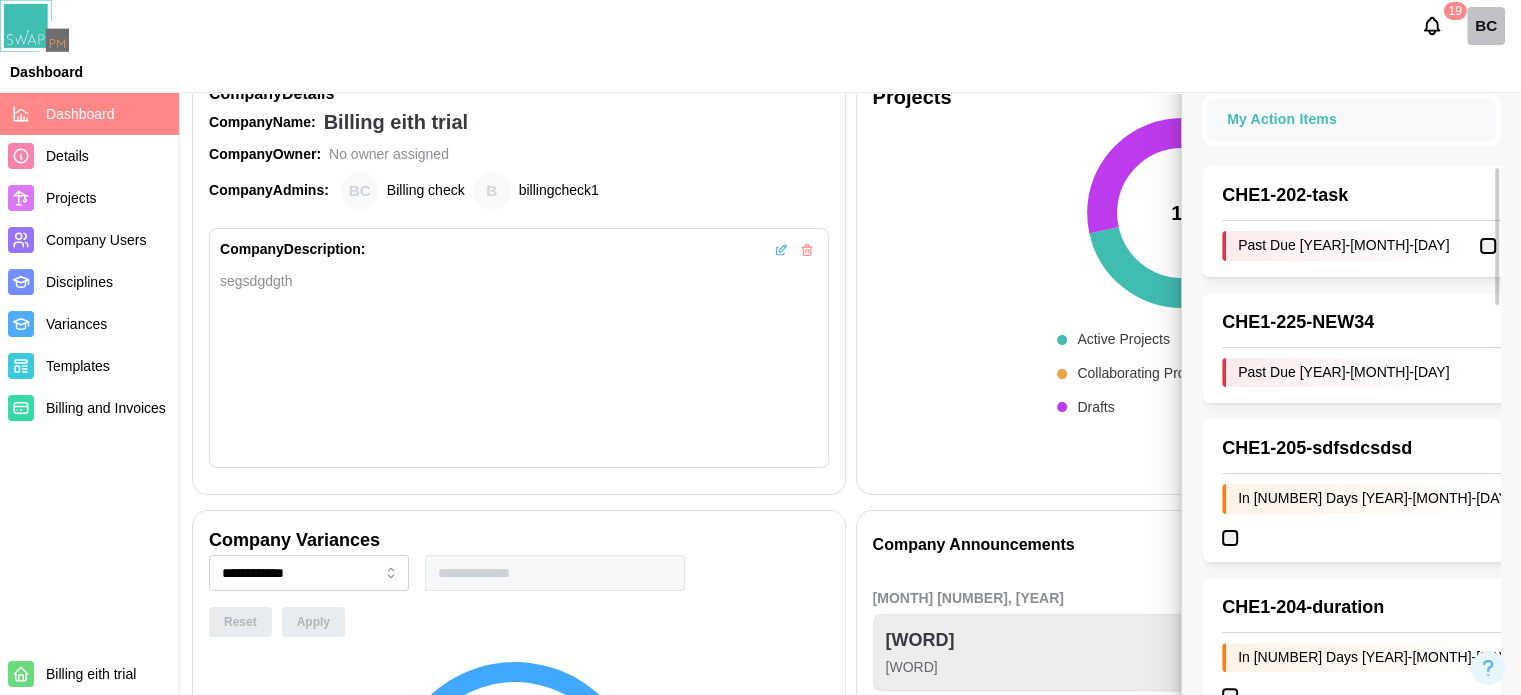 scroll, scrollTop: 400, scrollLeft: 0, axis: vertical 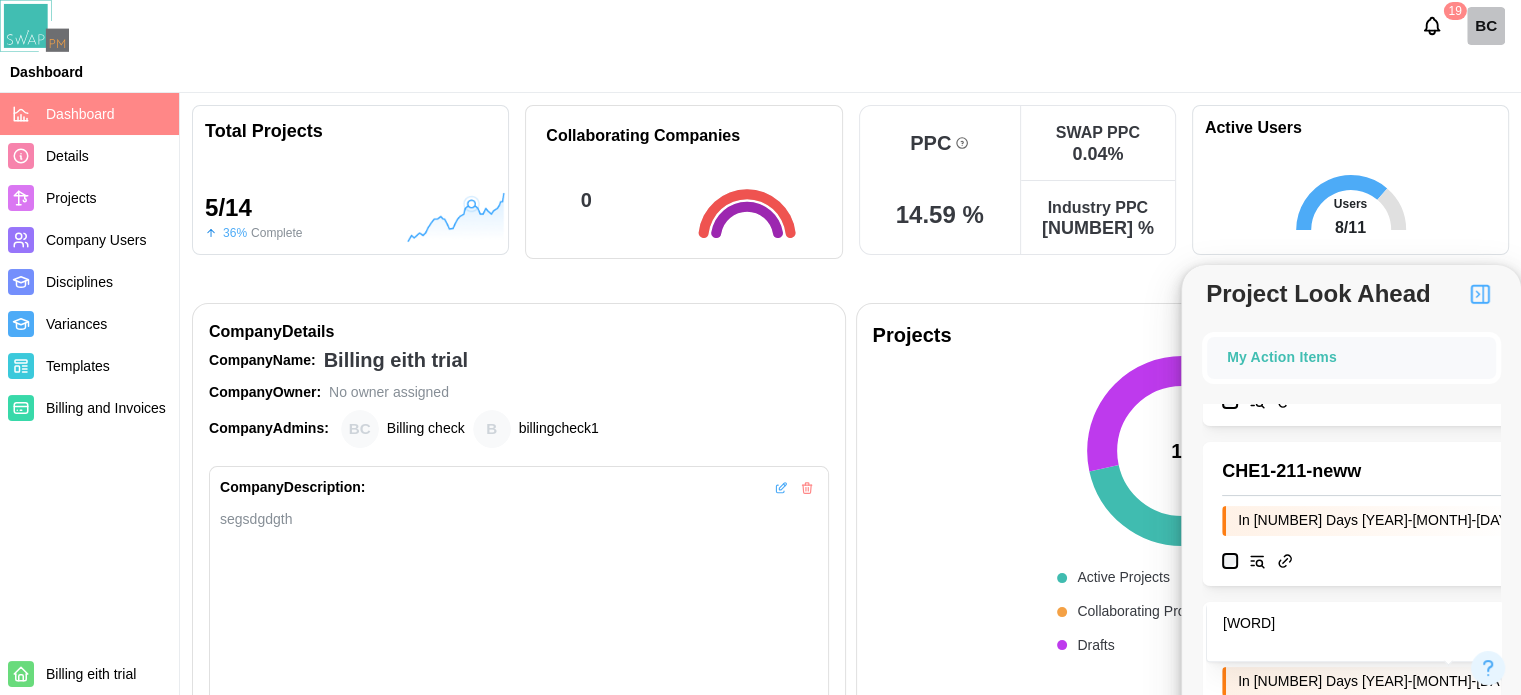click 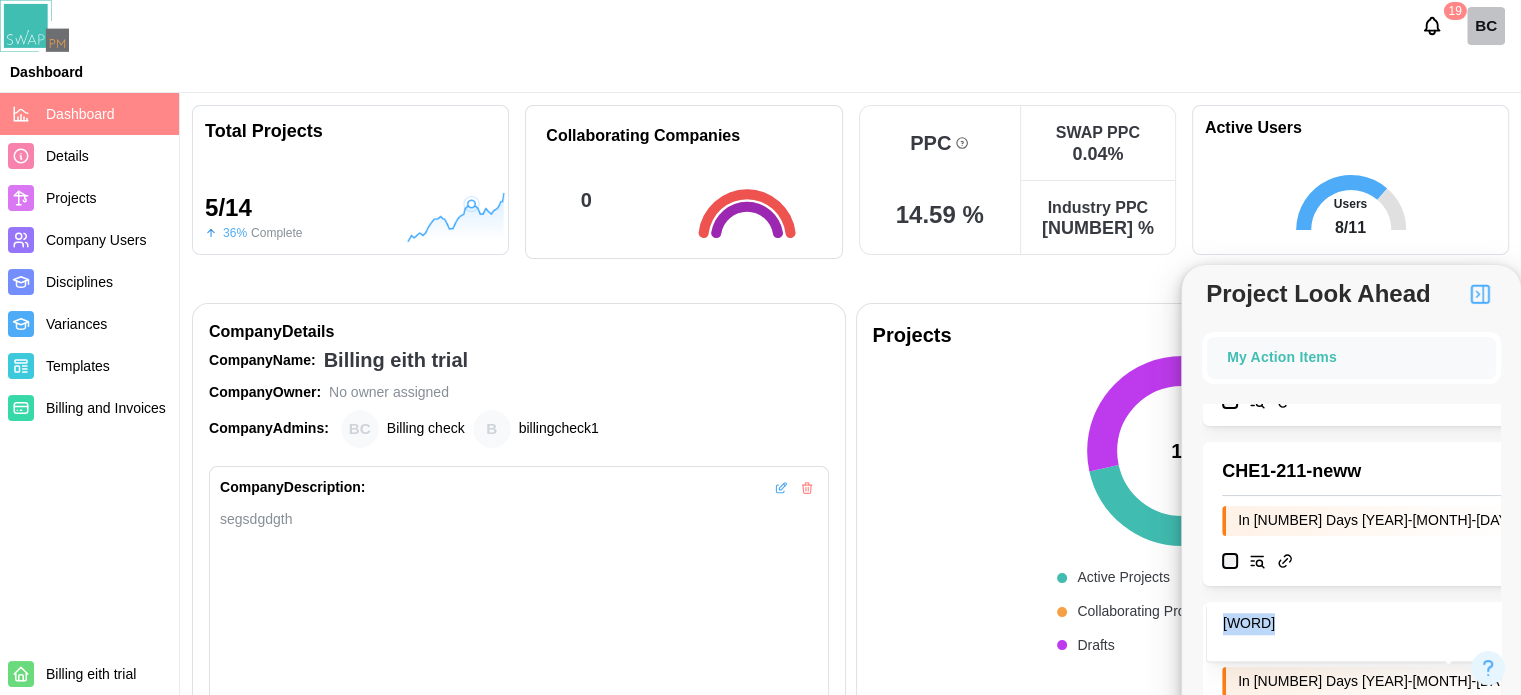 click 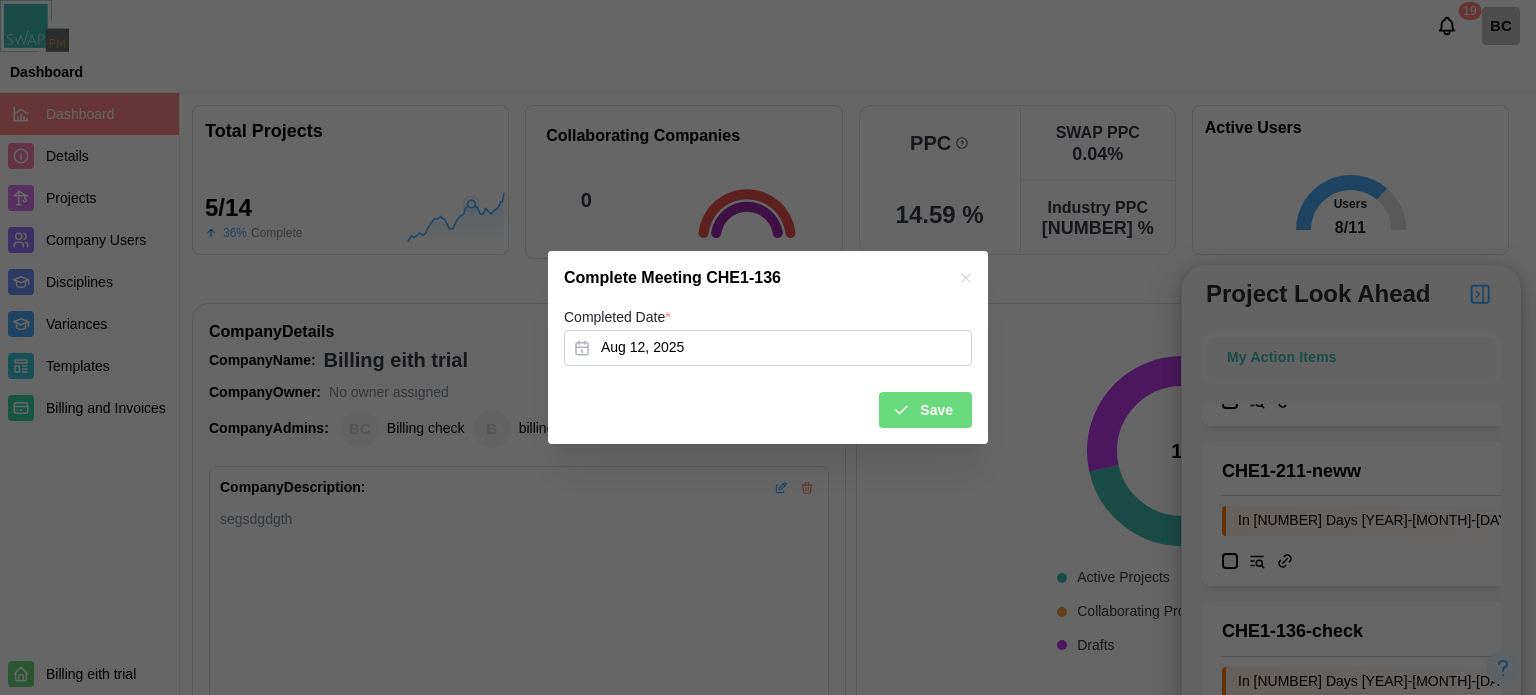 click on "Complete Meeting CHE1-136" at bounding box center [768, 278] 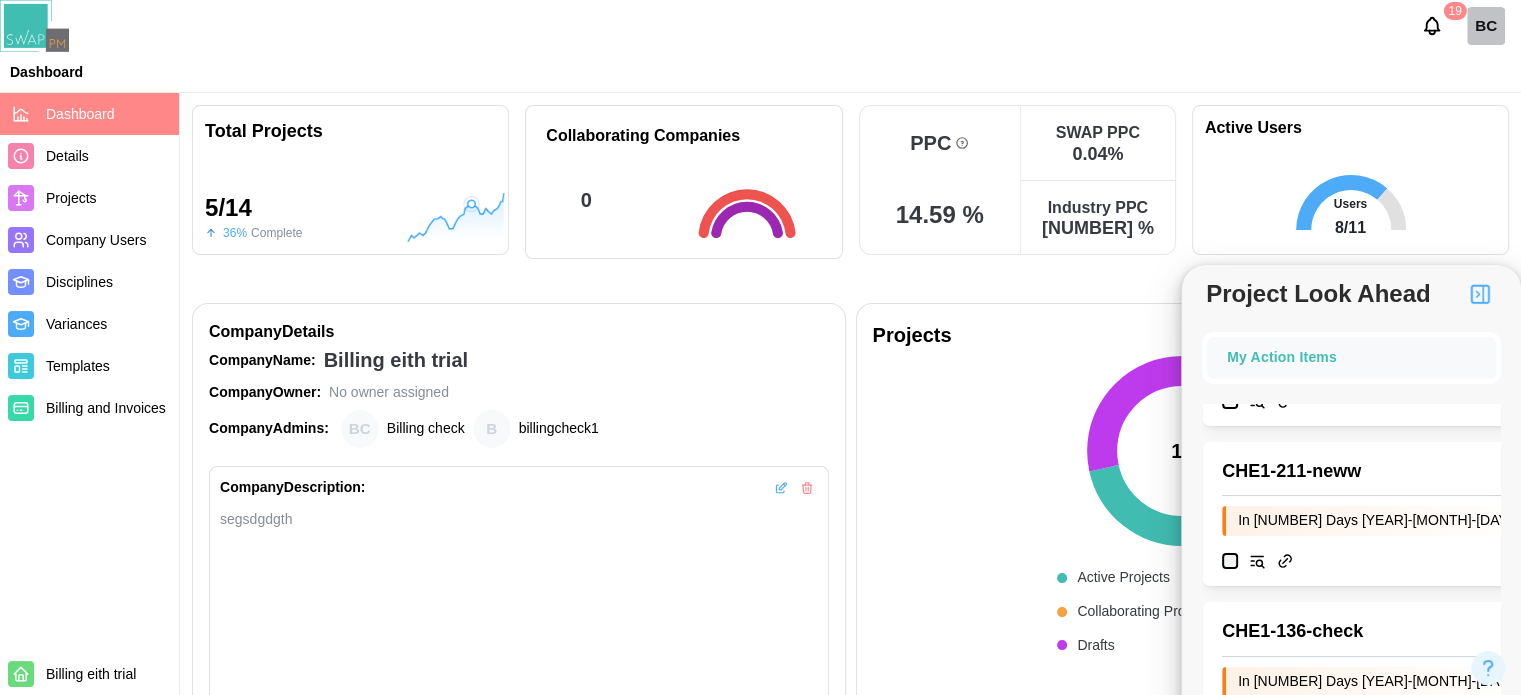 scroll, scrollTop: 2108, scrollLeft: 0, axis: vertical 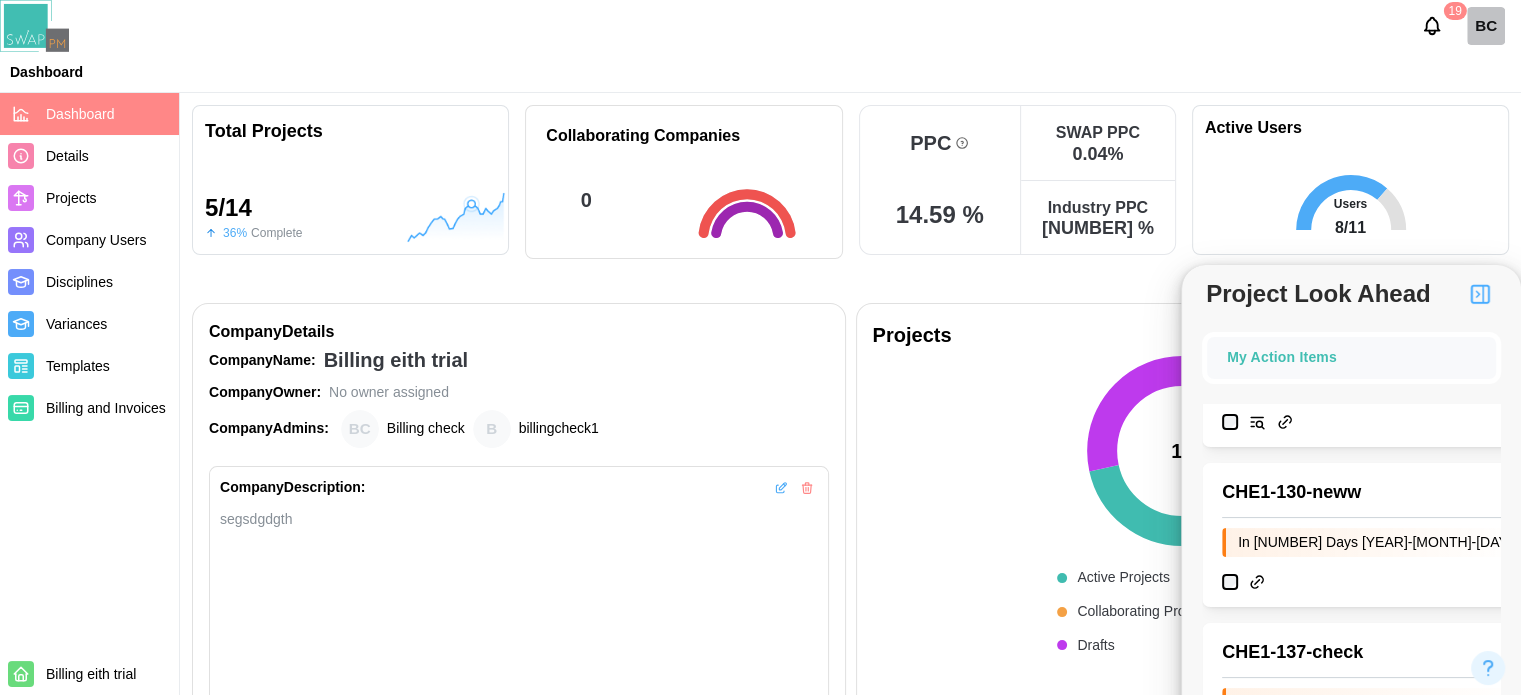 click 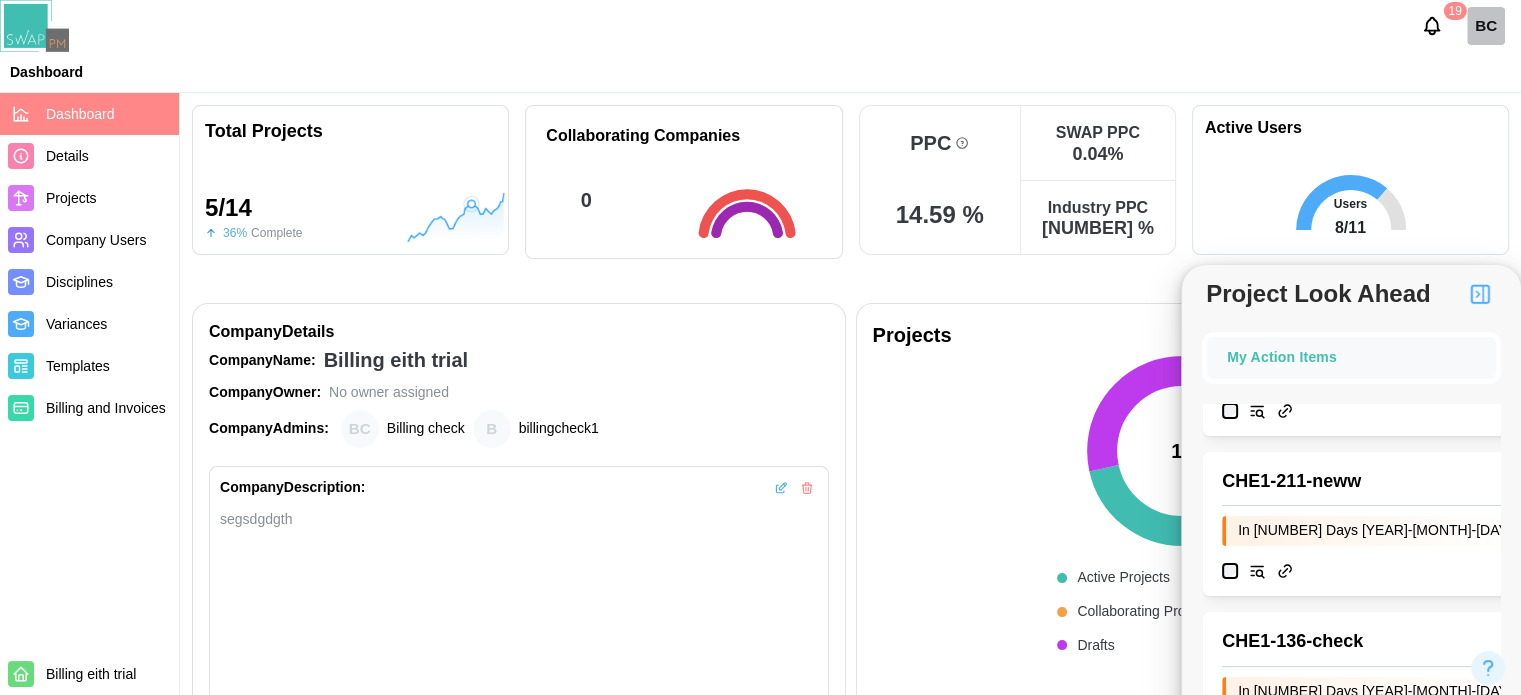 scroll, scrollTop: 1708, scrollLeft: 0, axis: vertical 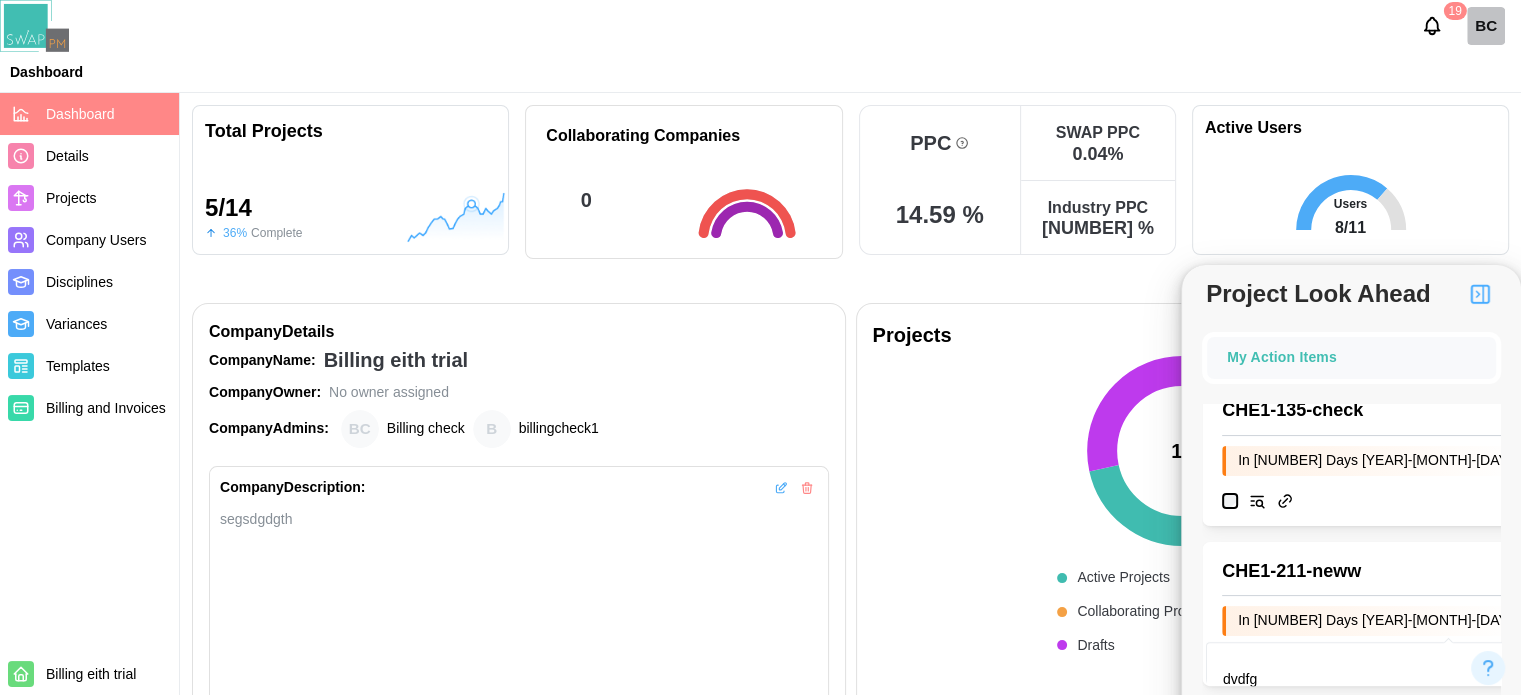 click 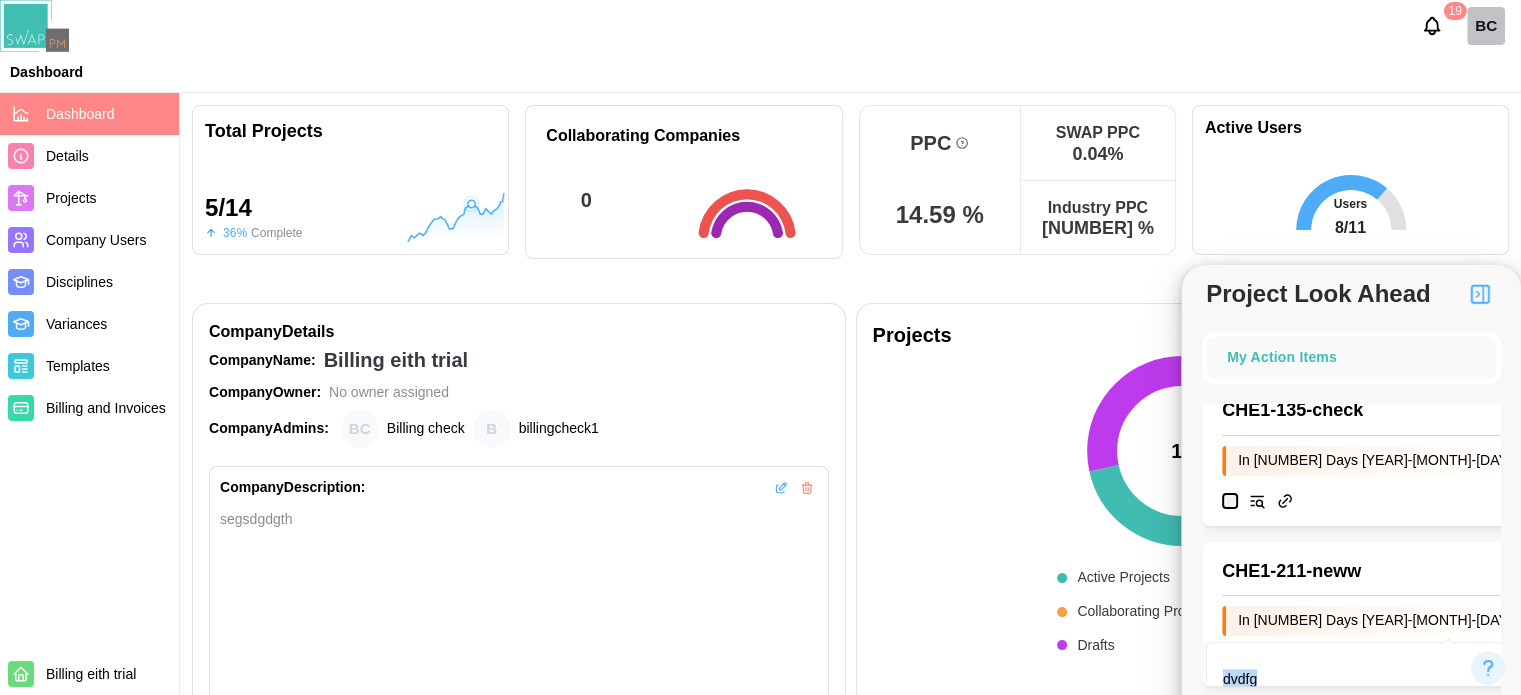 click 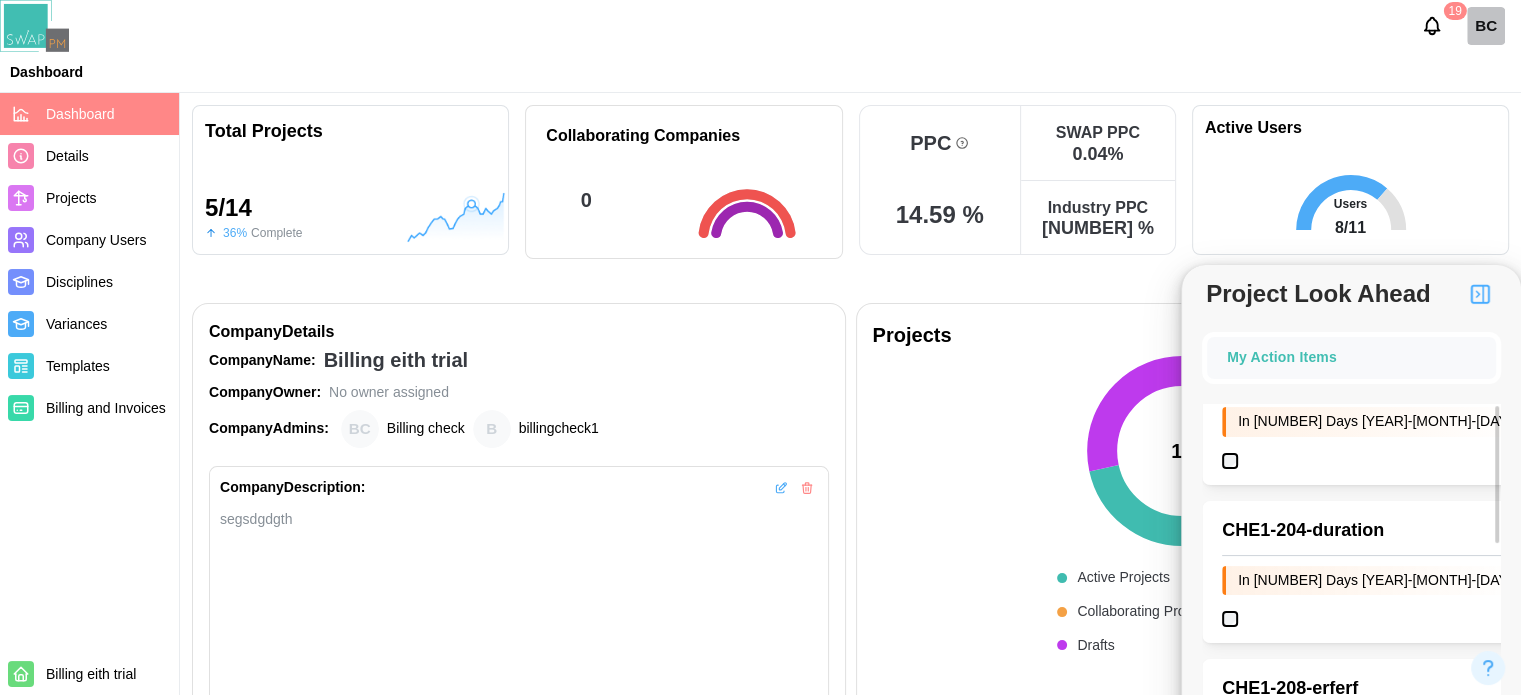 scroll, scrollTop: 0, scrollLeft: 0, axis: both 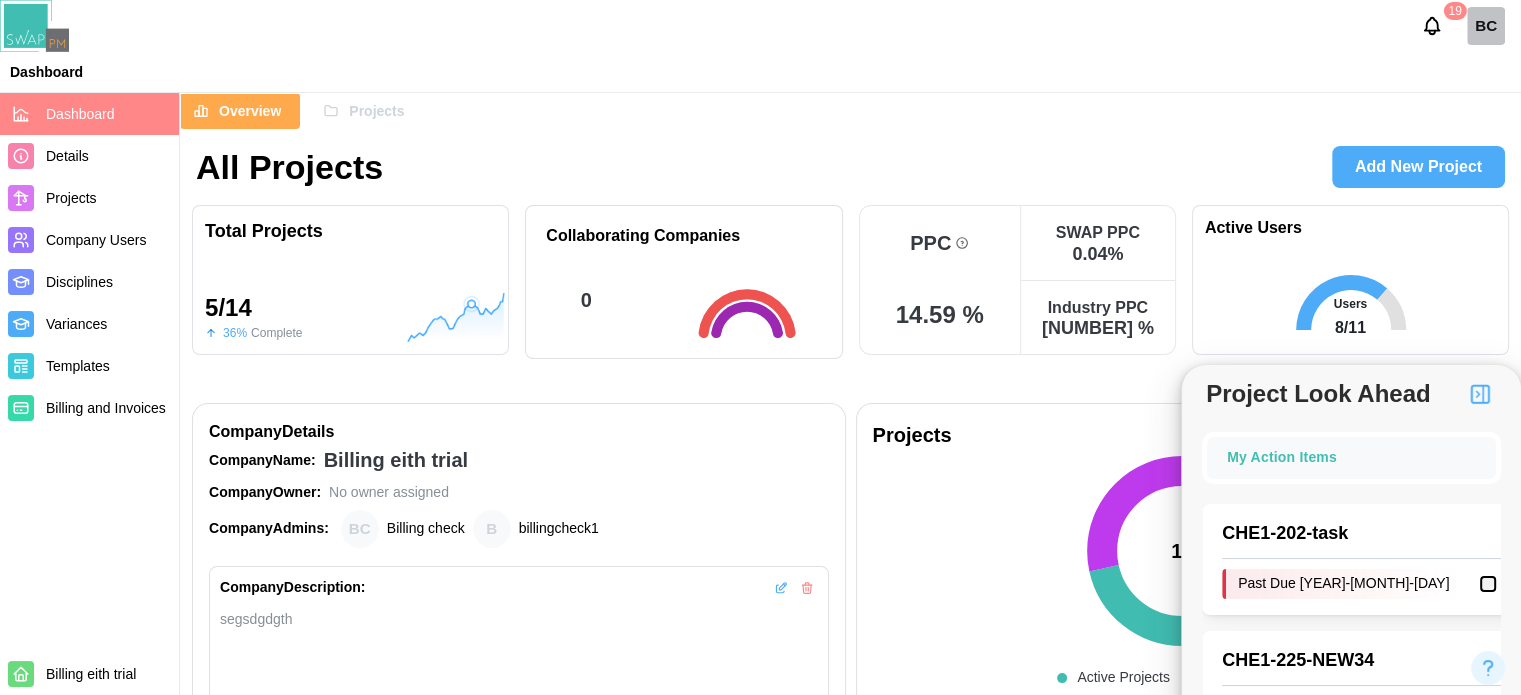 click 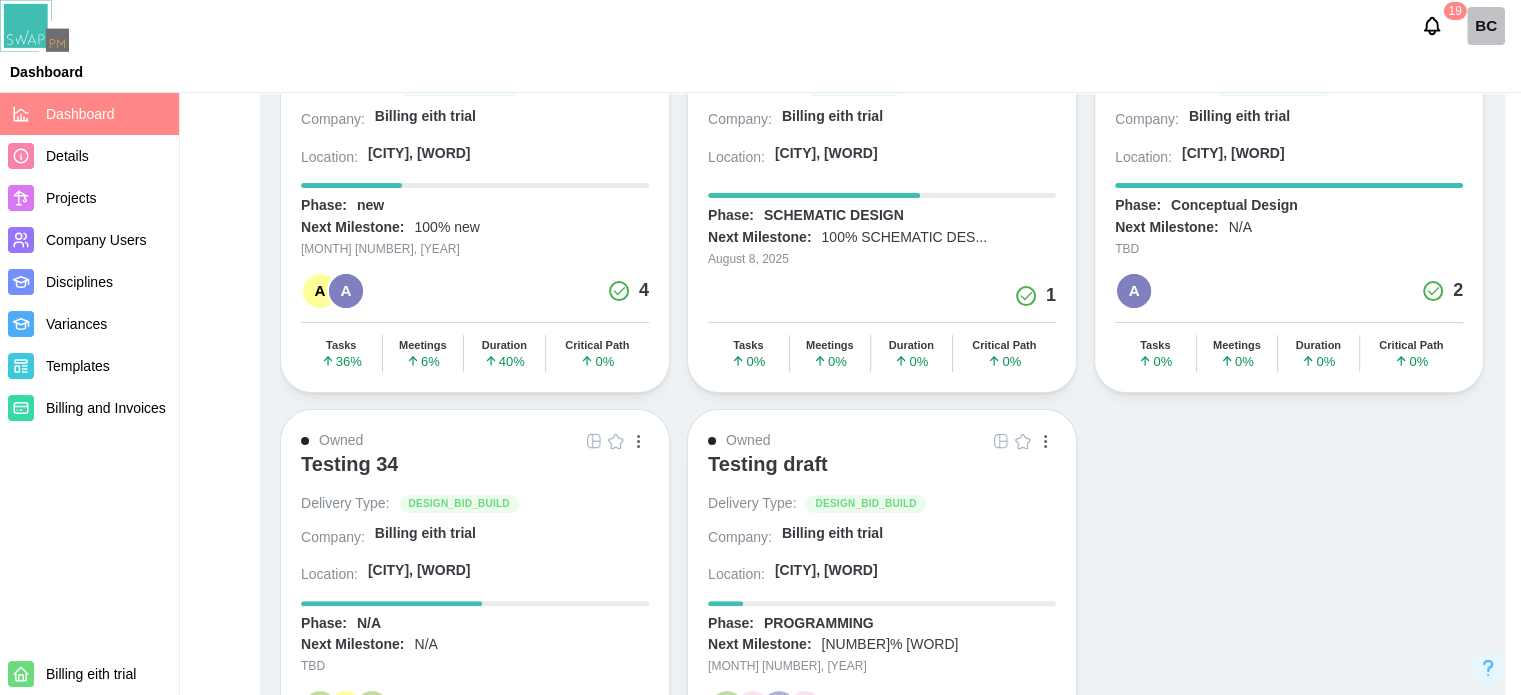 scroll, scrollTop: 500, scrollLeft: 0, axis: vertical 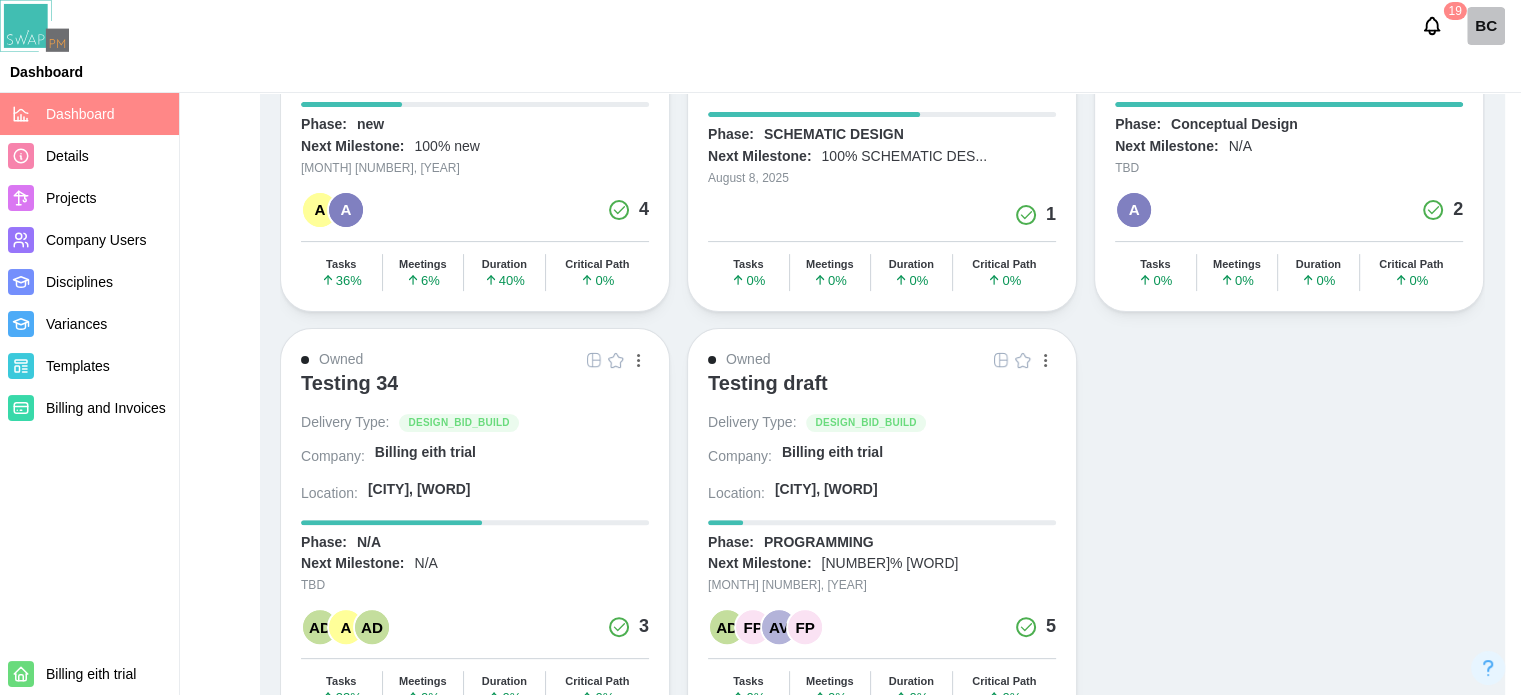 click on "Testing draft" at bounding box center [768, 383] 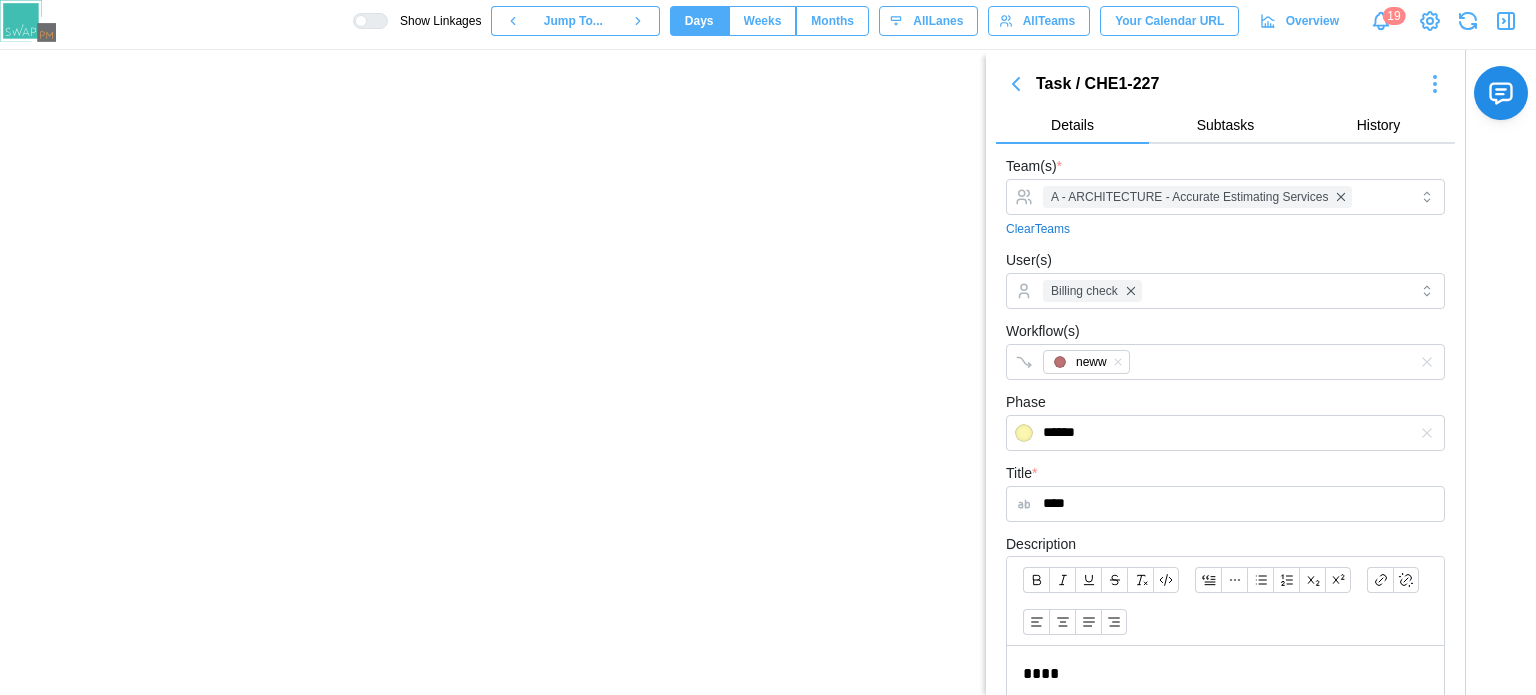 scroll, scrollTop: 0, scrollLeft: 0, axis: both 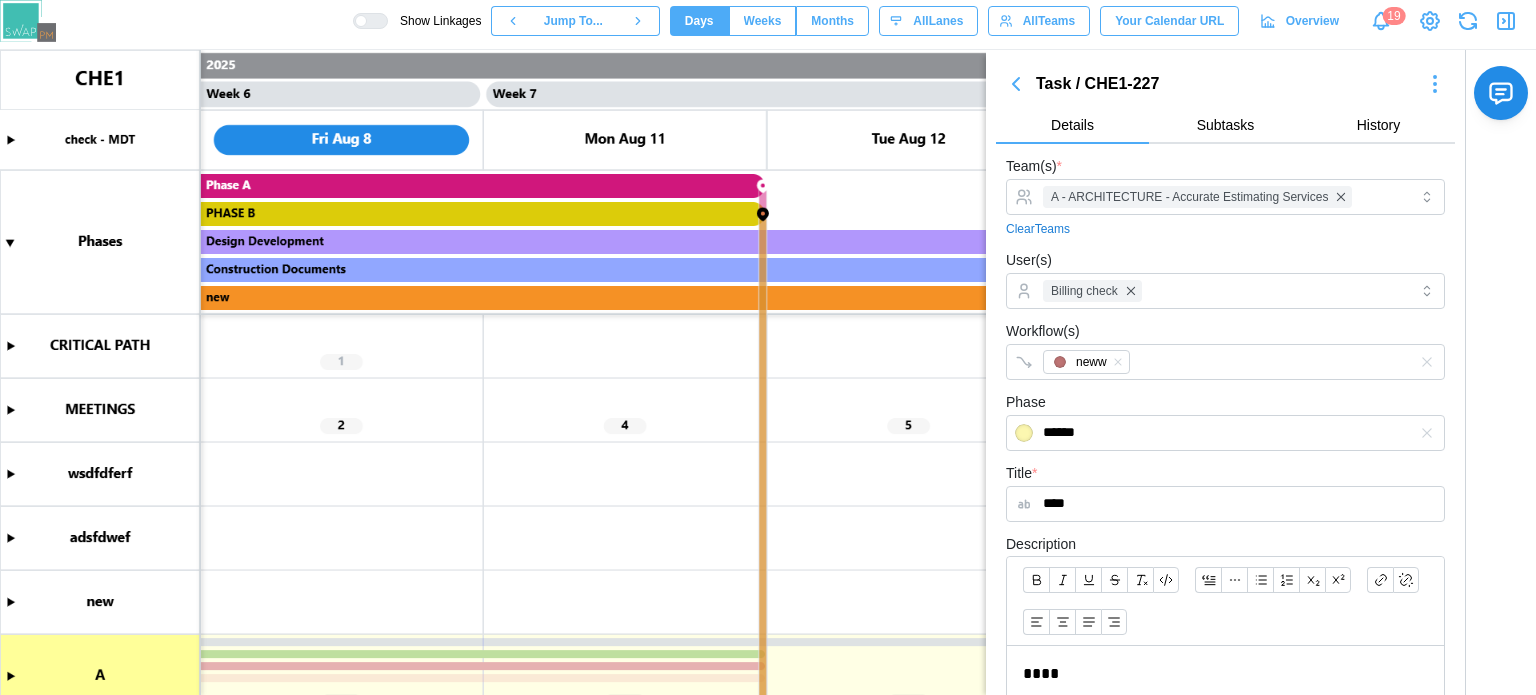 click 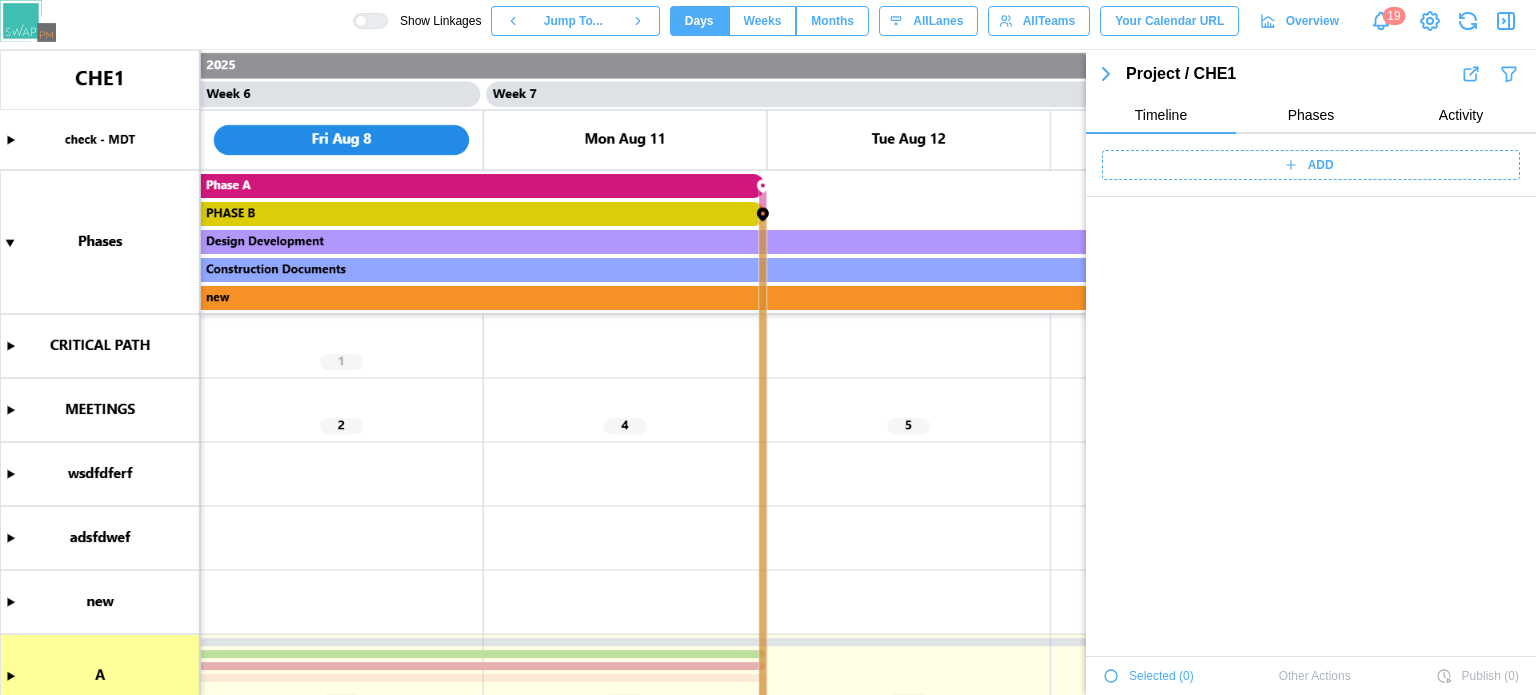 scroll, scrollTop: 2645, scrollLeft: 0, axis: vertical 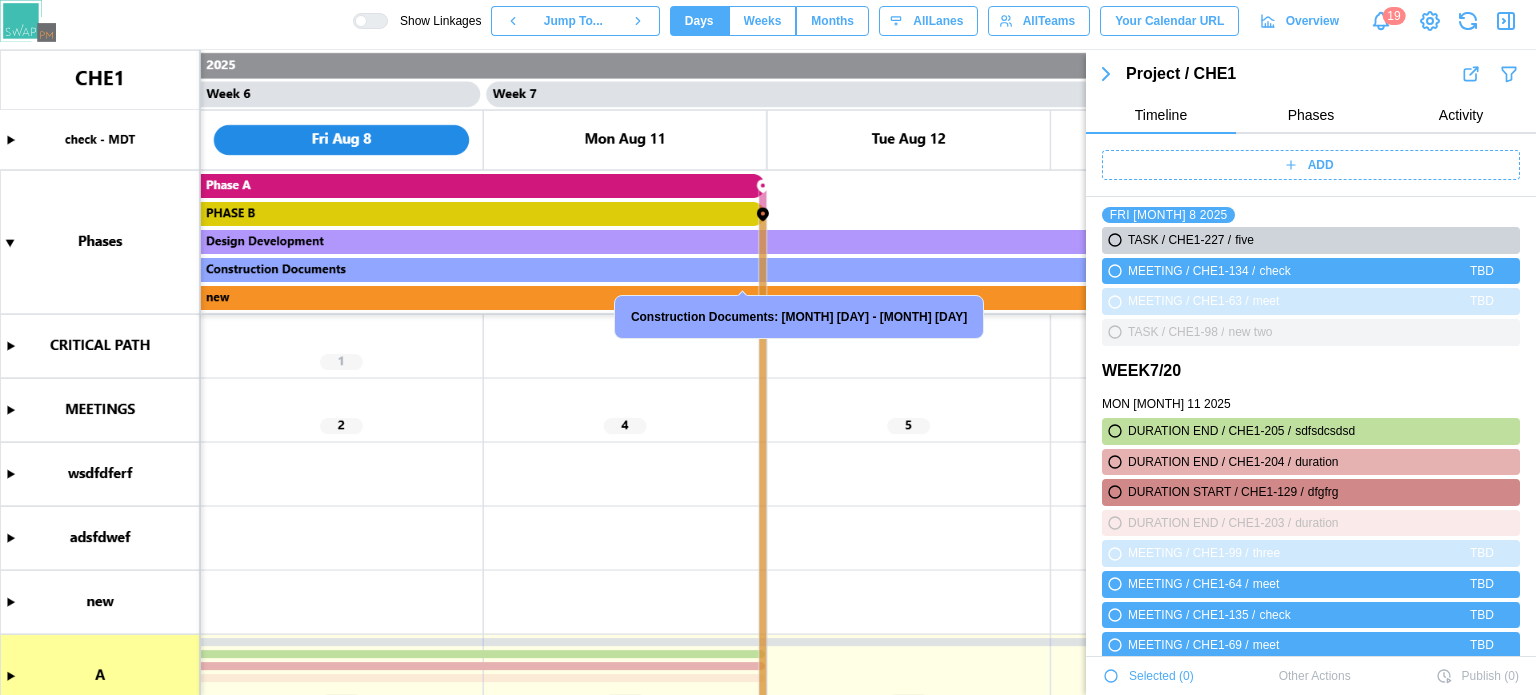 click at bounding box center (768, 372) 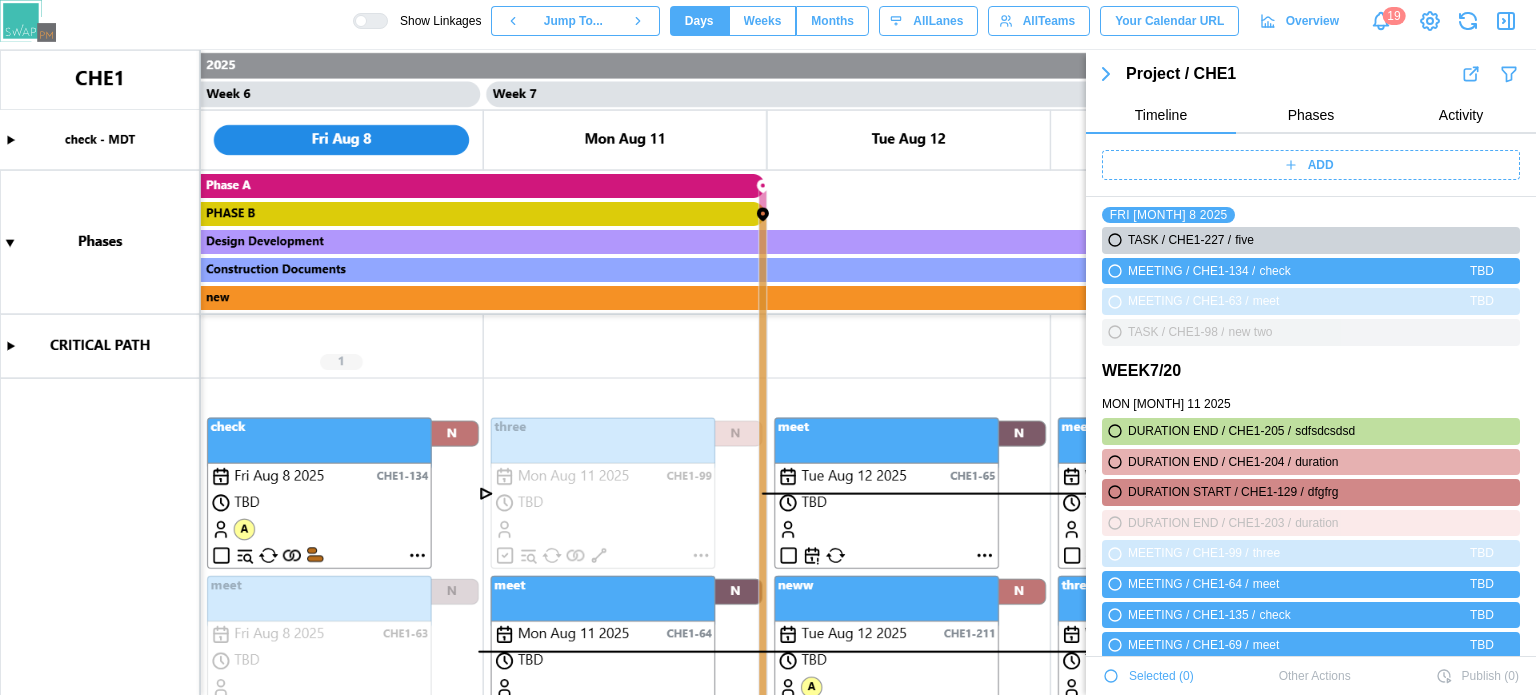 click 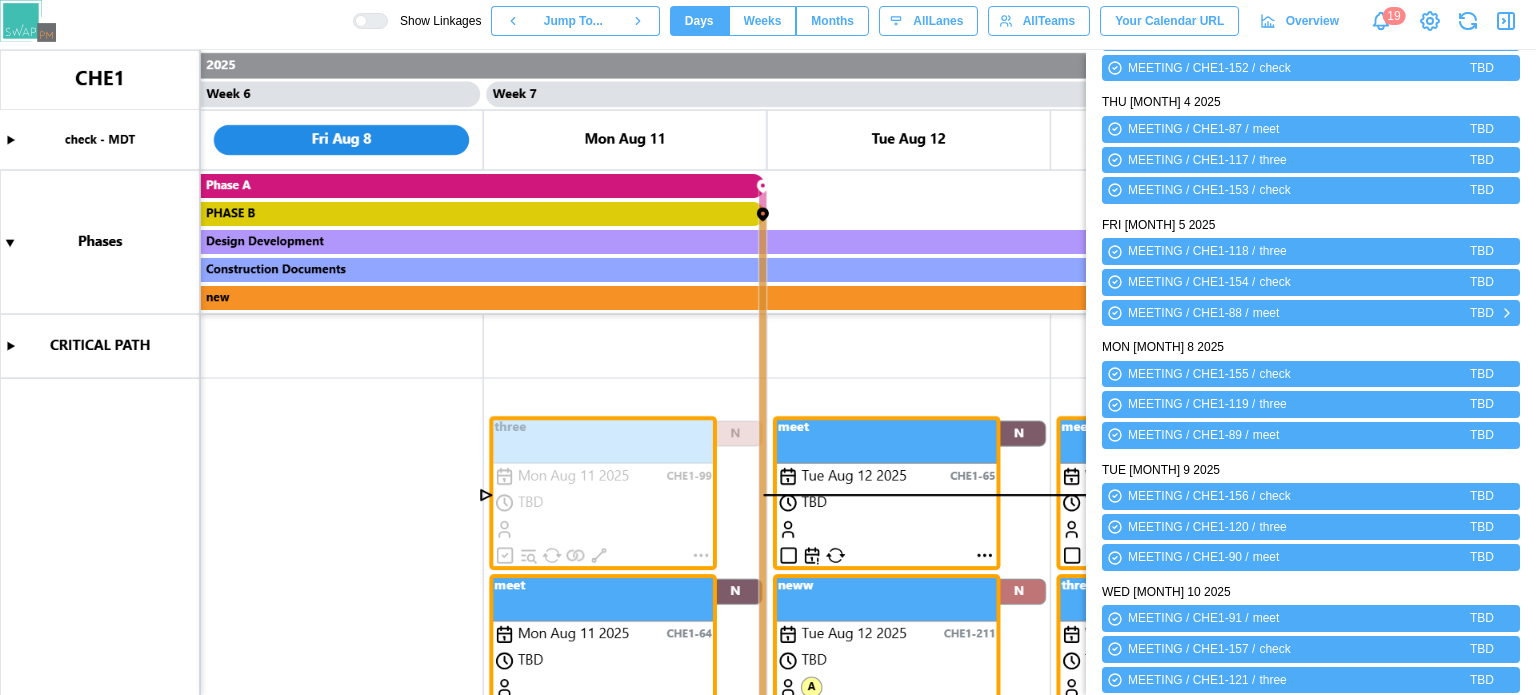 scroll, scrollTop: 4495, scrollLeft: 0, axis: vertical 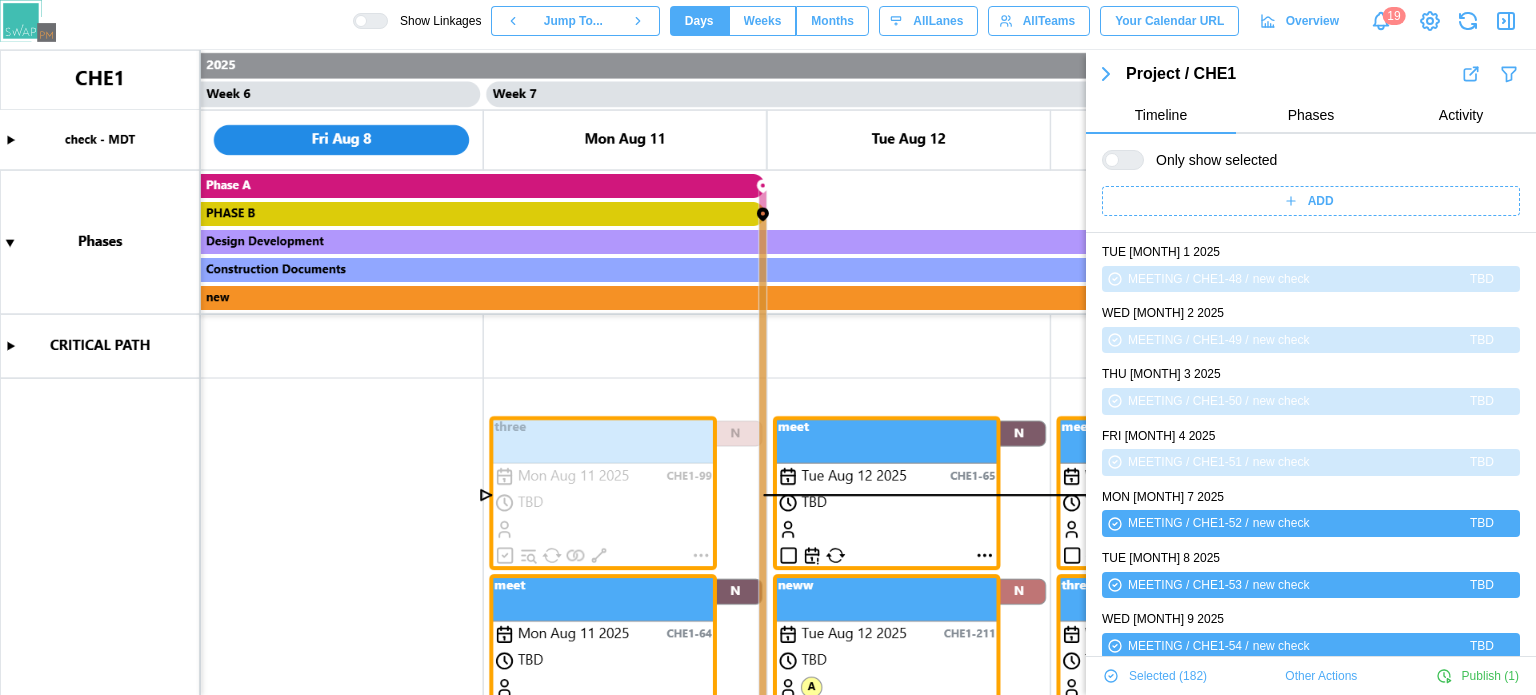 click at bounding box center [1123, 160] 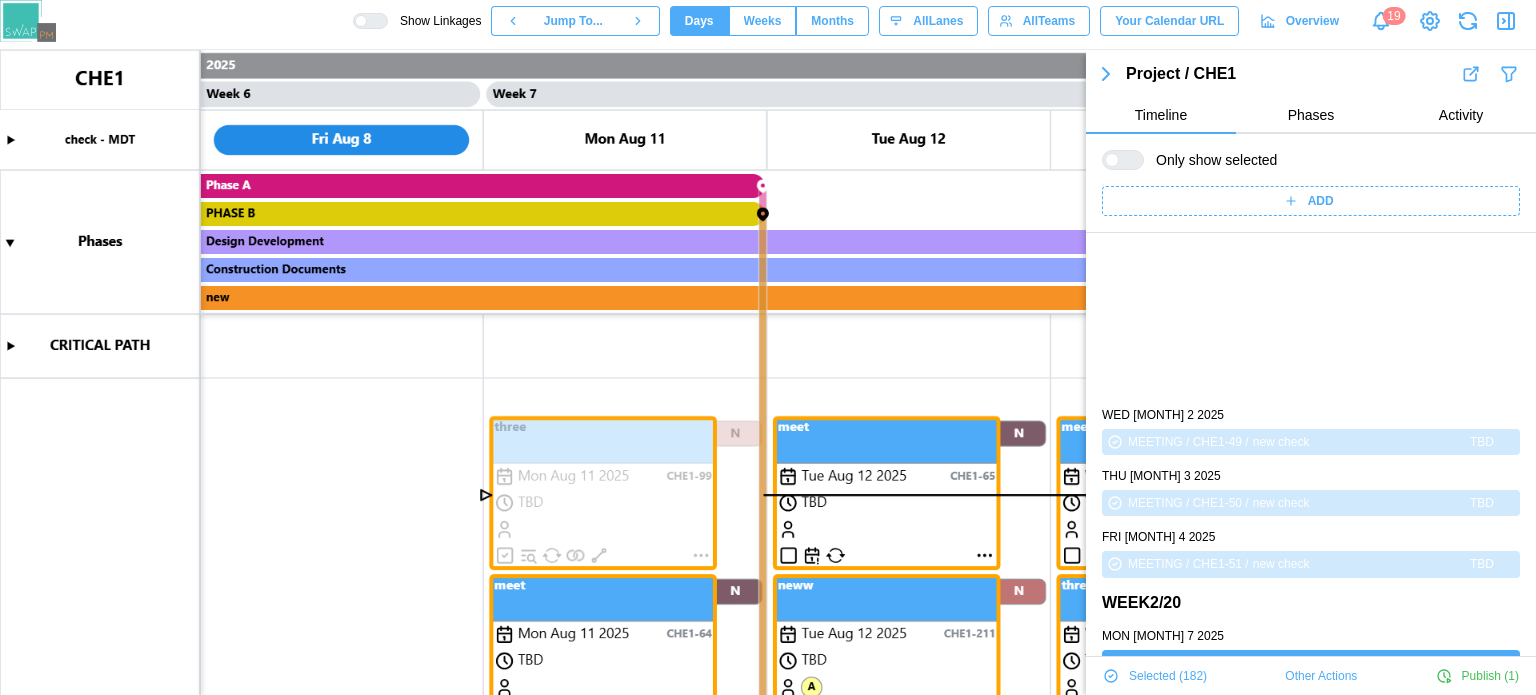 scroll, scrollTop: 200, scrollLeft: 0, axis: vertical 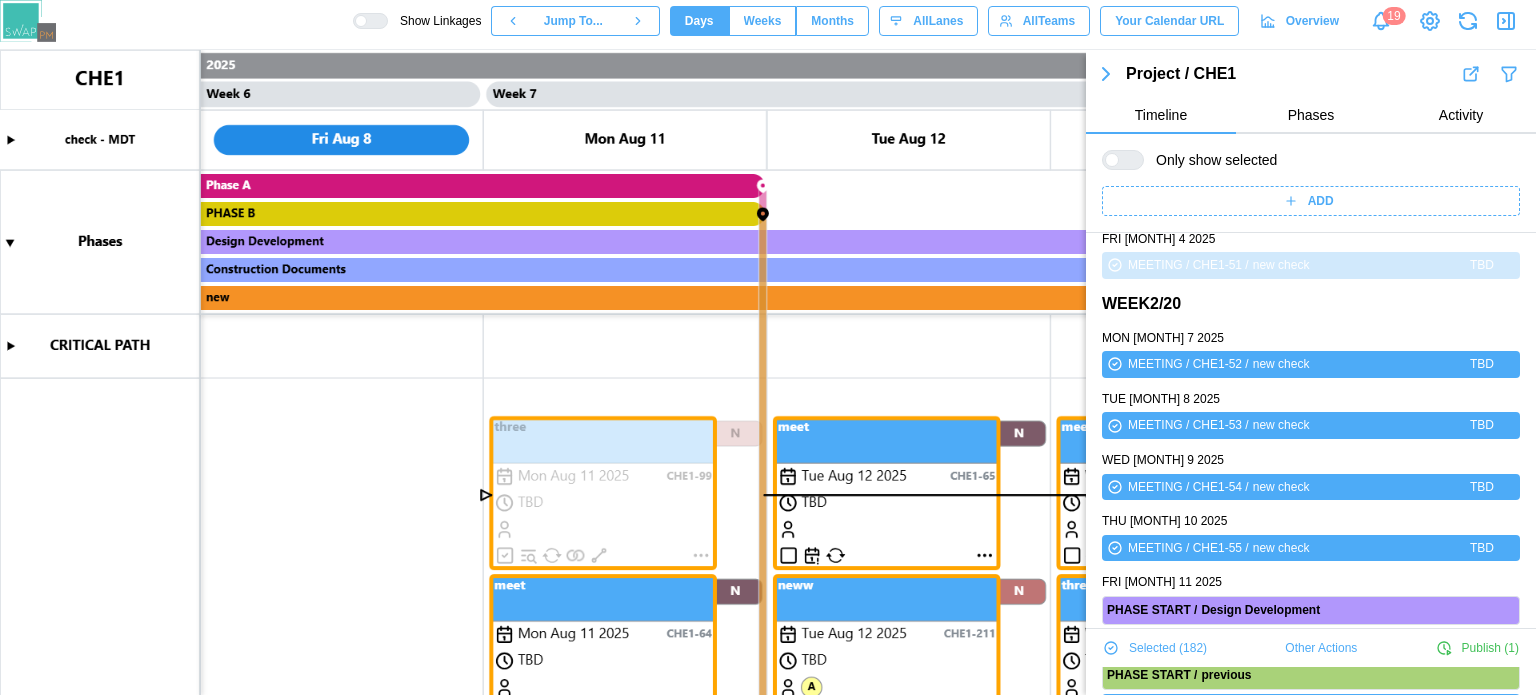 click on "Other Actions" at bounding box center [1321, 648] 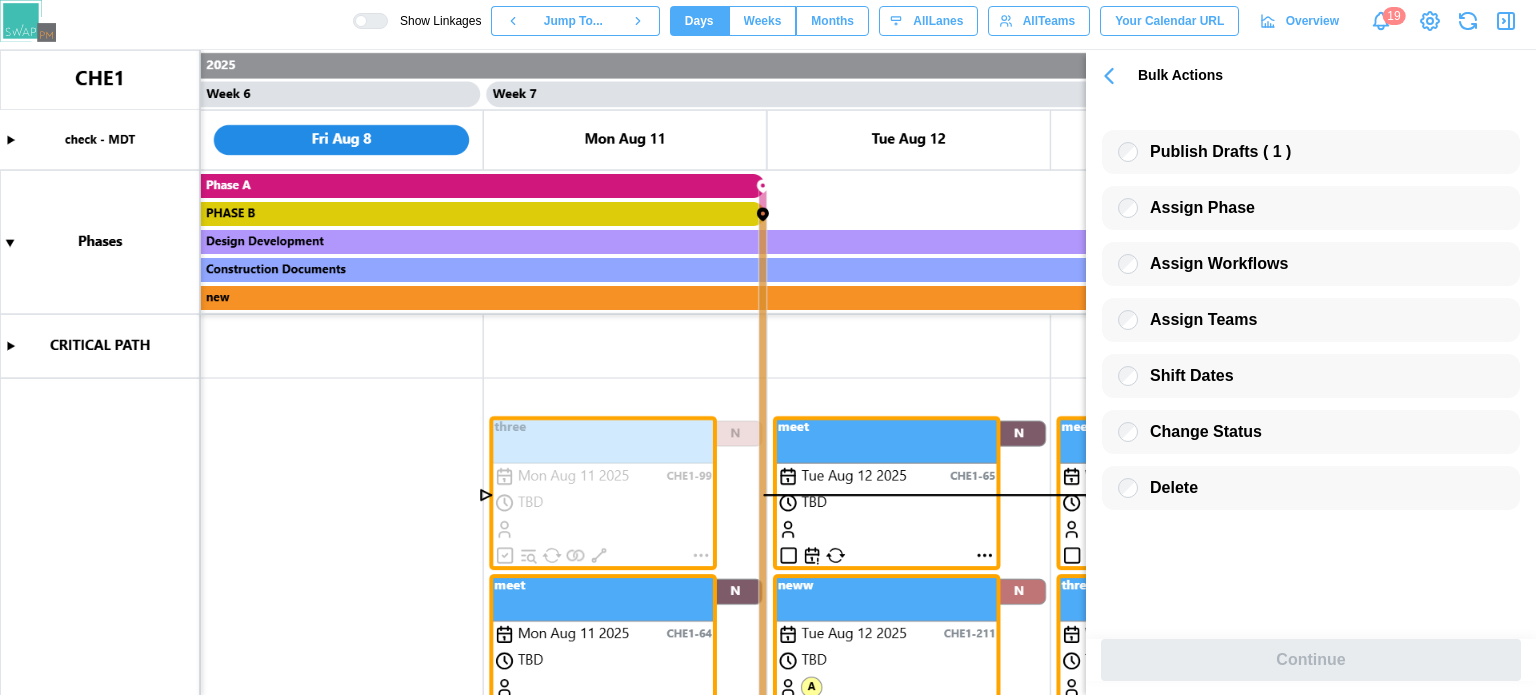 scroll, scrollTop: 0, scrollLeft: 0, axis: both 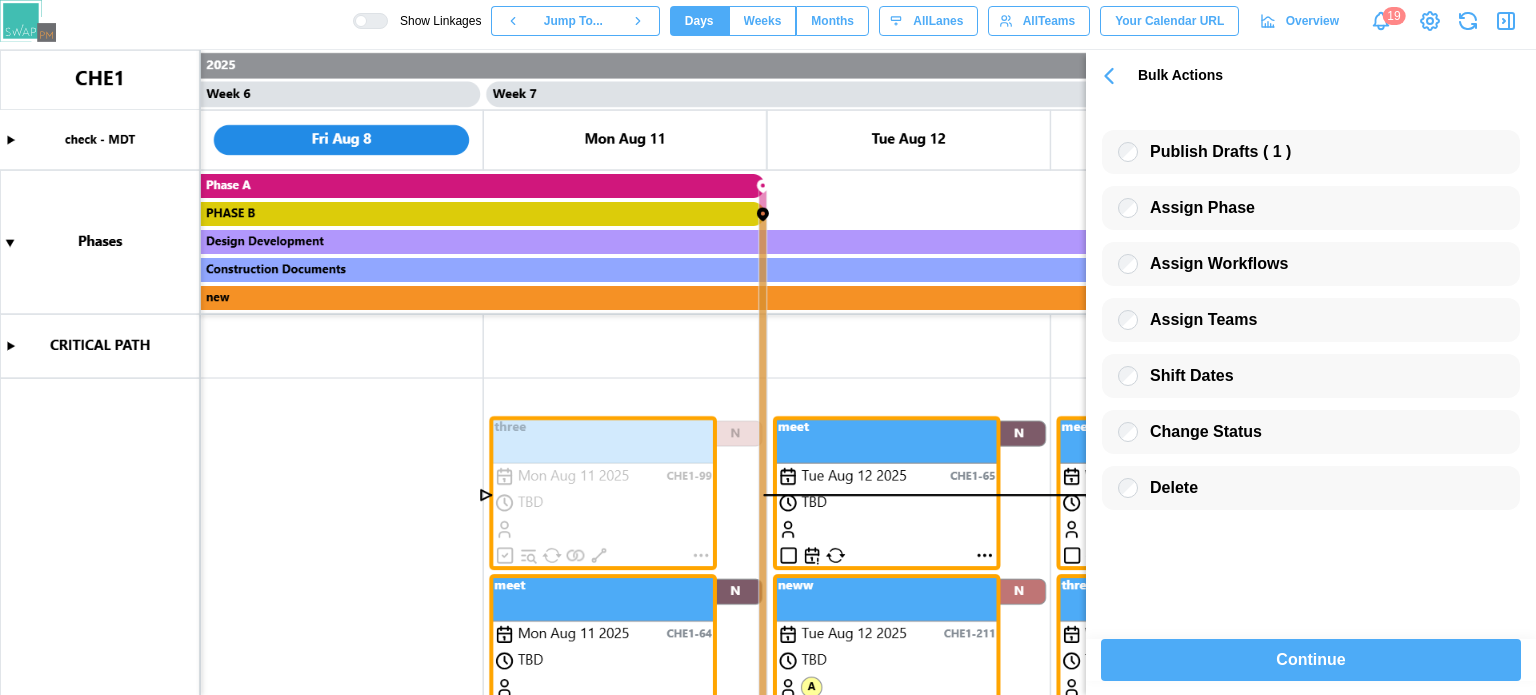 click on "Continue" at bounding box center (1310, 660) 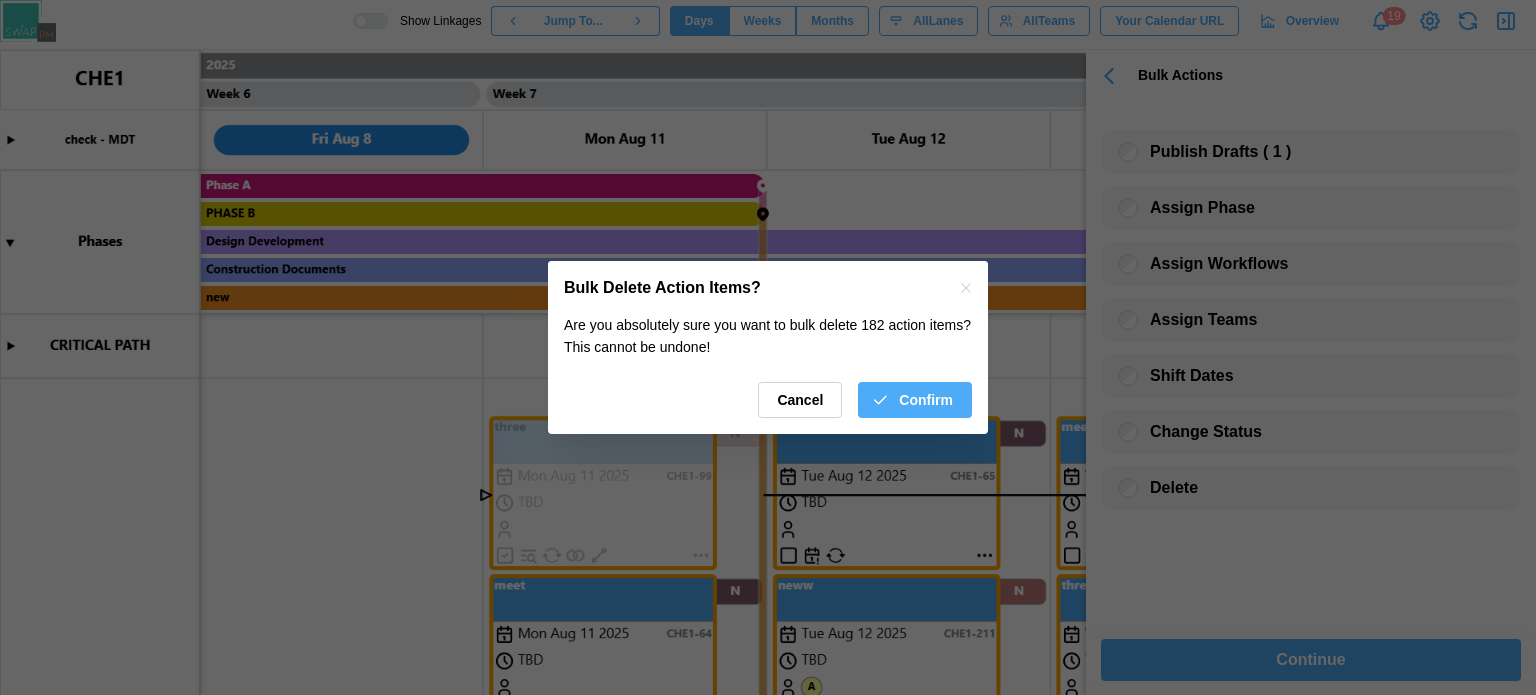 click on "Are you absolutely sure you want to bulk delete 182 action items? This cannot be undone! Cancel Confirm" at bounding box center (768, 374) 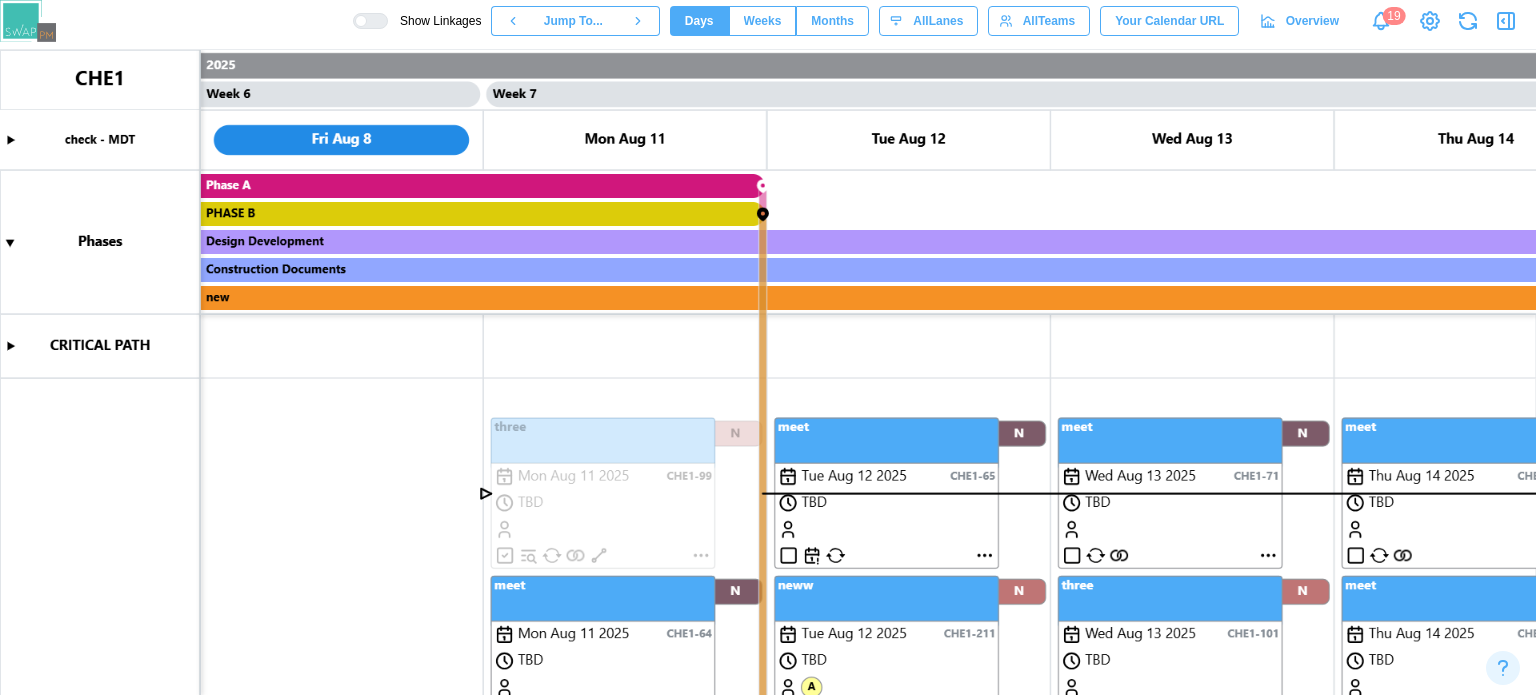 click 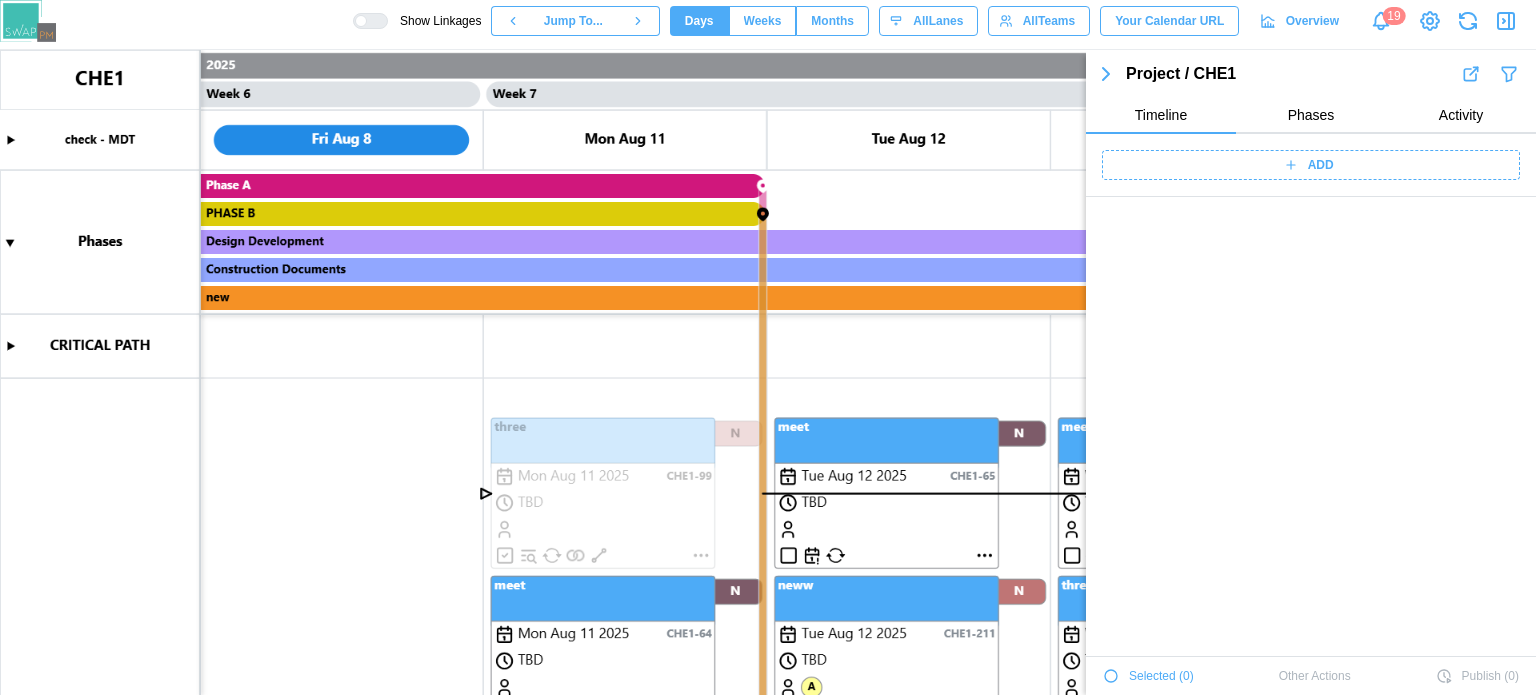 scroll, scrollTop: 2652, scrollLeft: 0, axis: vertical 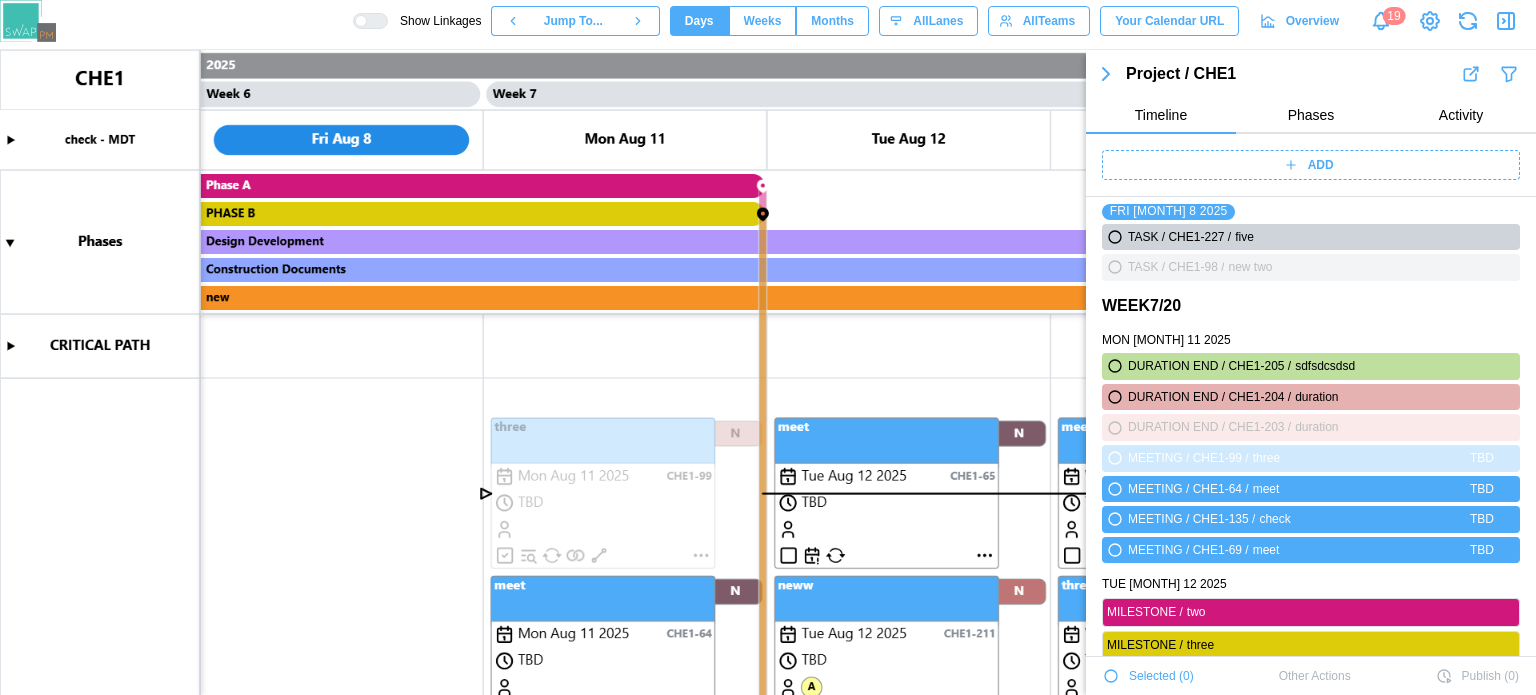 click on "Selected ( 0 )" at bounding box center [1161, 676] 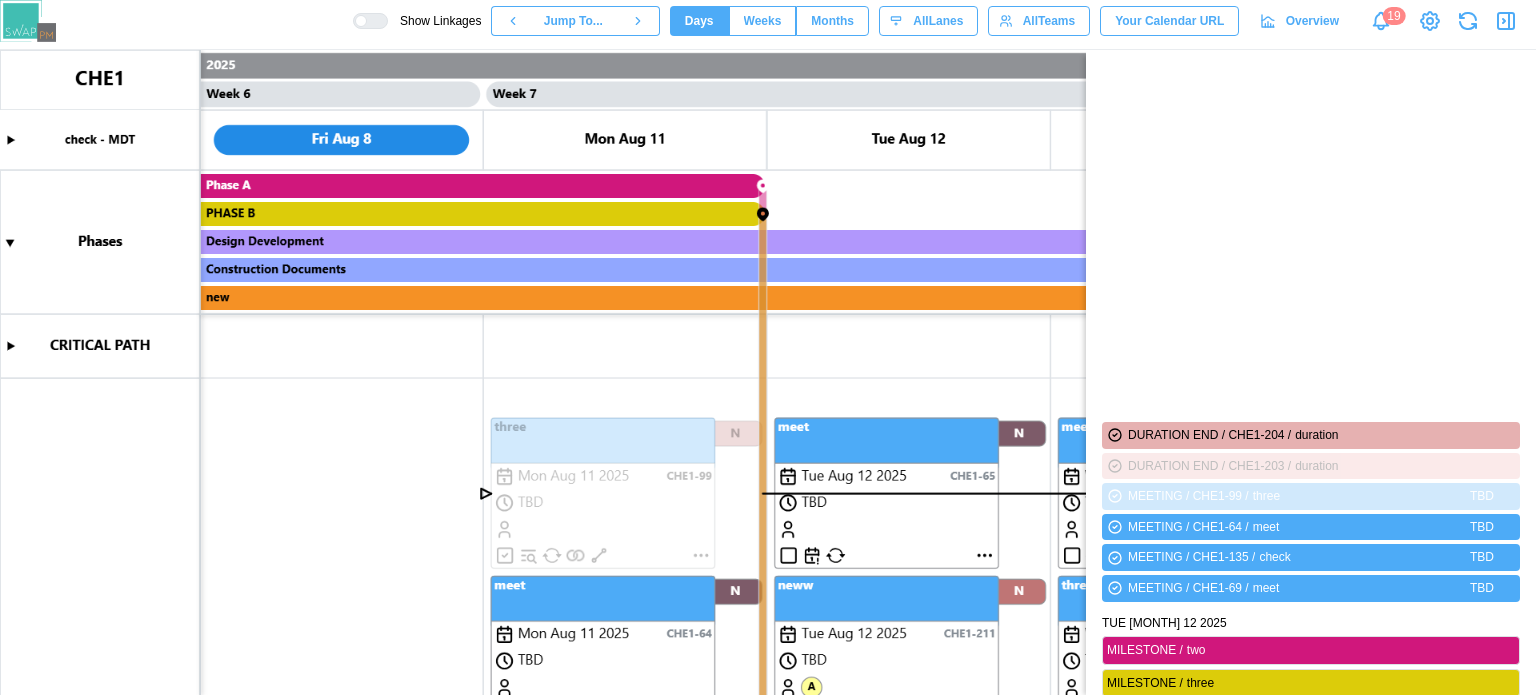 scroll, scrollTop: 2900, scrollLeft: 0, axis: vertical 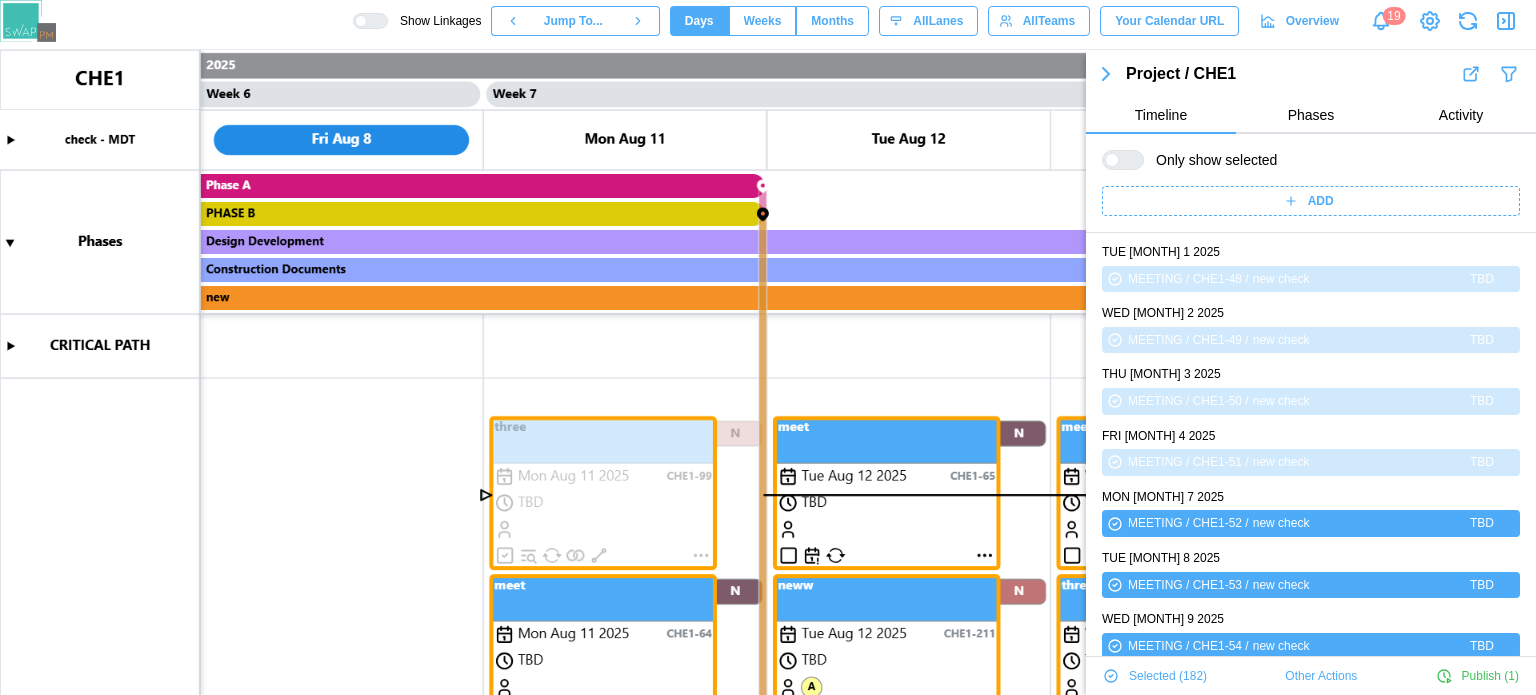 click on "Other Actions" at bounding box center (1321, 676) 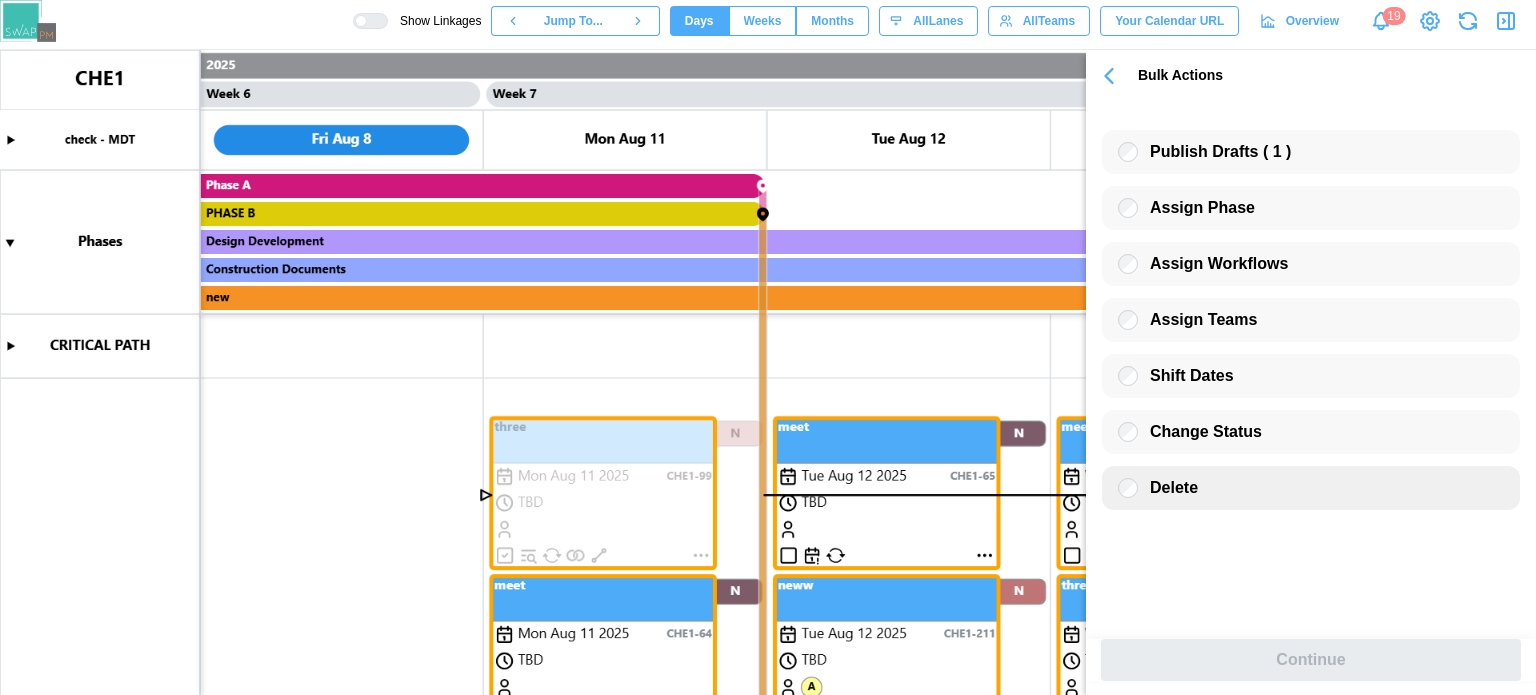 click on "Delete" at bounding box center (1168, 488) 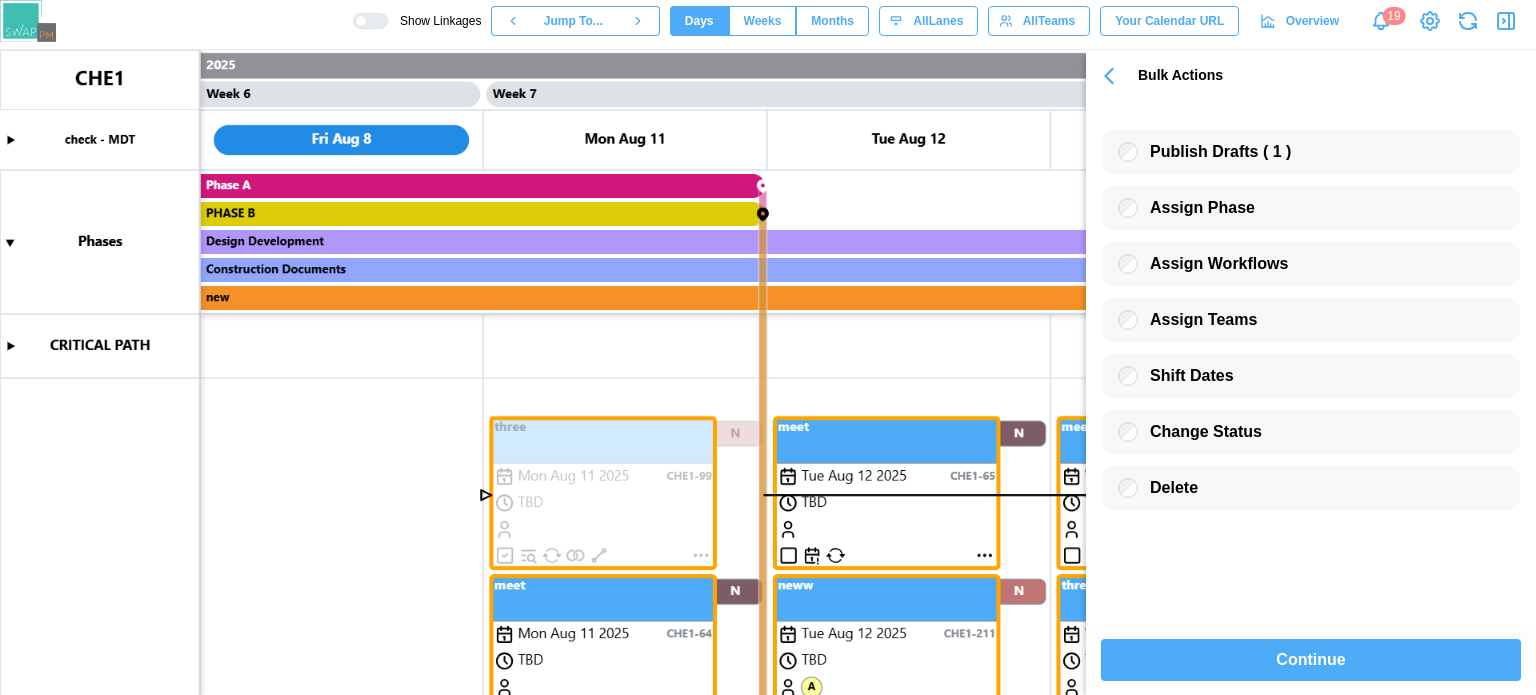 click on "Continue" at bounding box center [1310, 660] 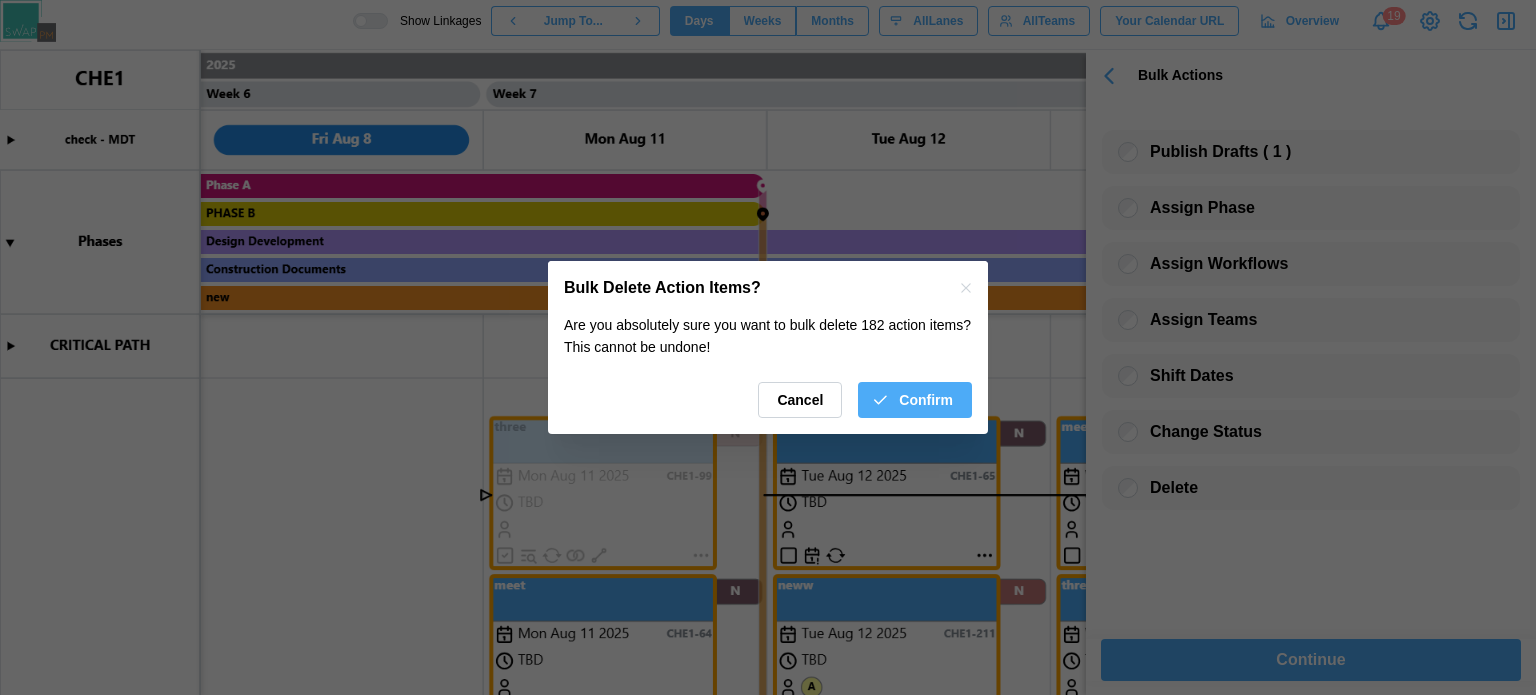 drag, startPoint x: 946, startPoint y: 413, endPoint x: 974, endPoint y: 436, distance: 36.23534 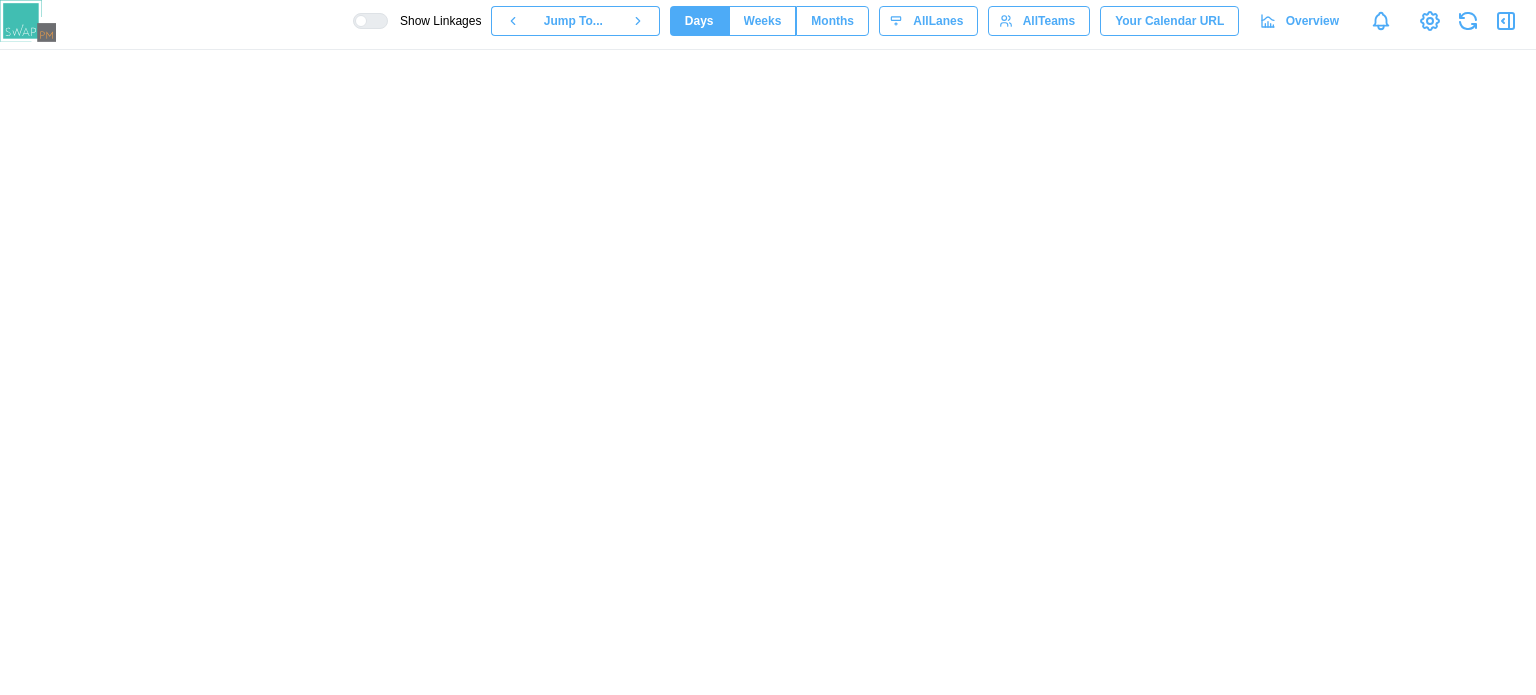 scroll, scrollTop: 0, scrollLeft: 0, axis: both 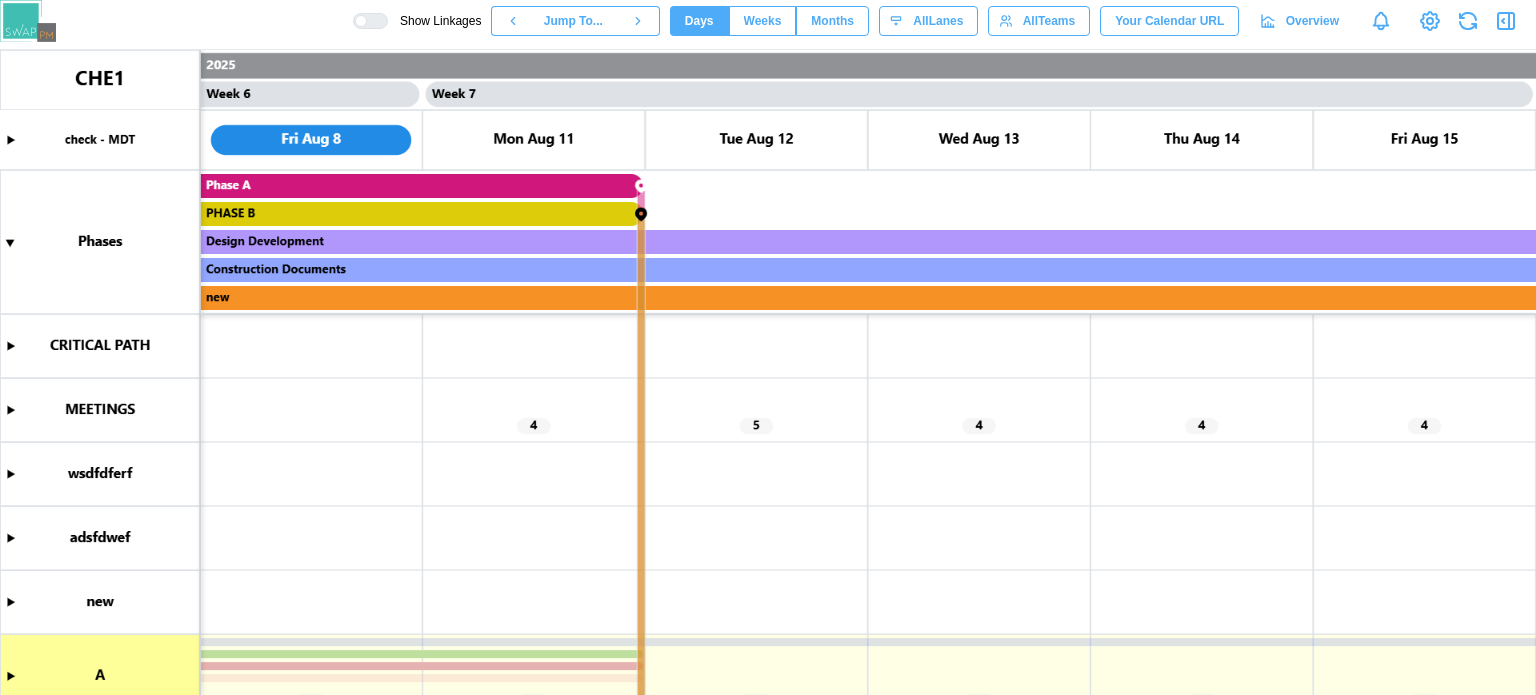 click at bounding box center (377, 21) 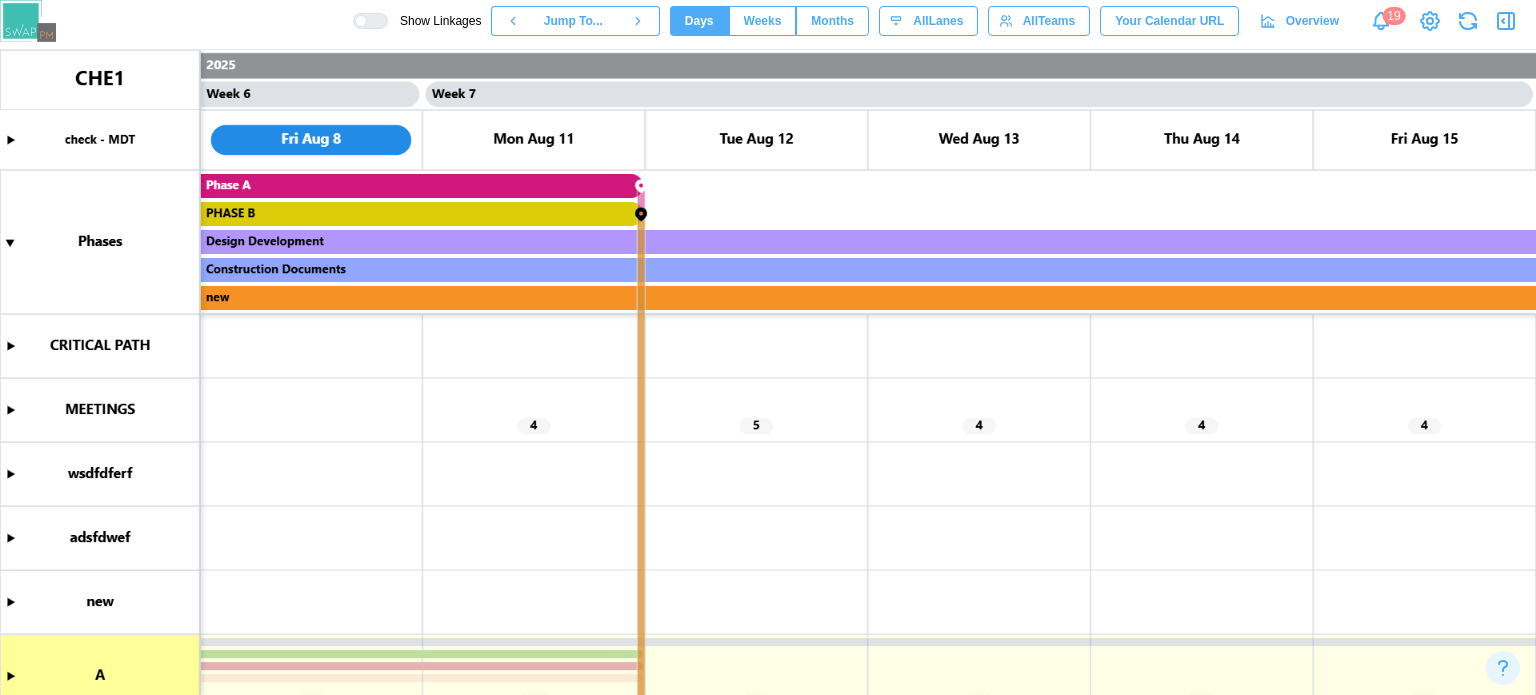 click at bounding box center [768, 372] 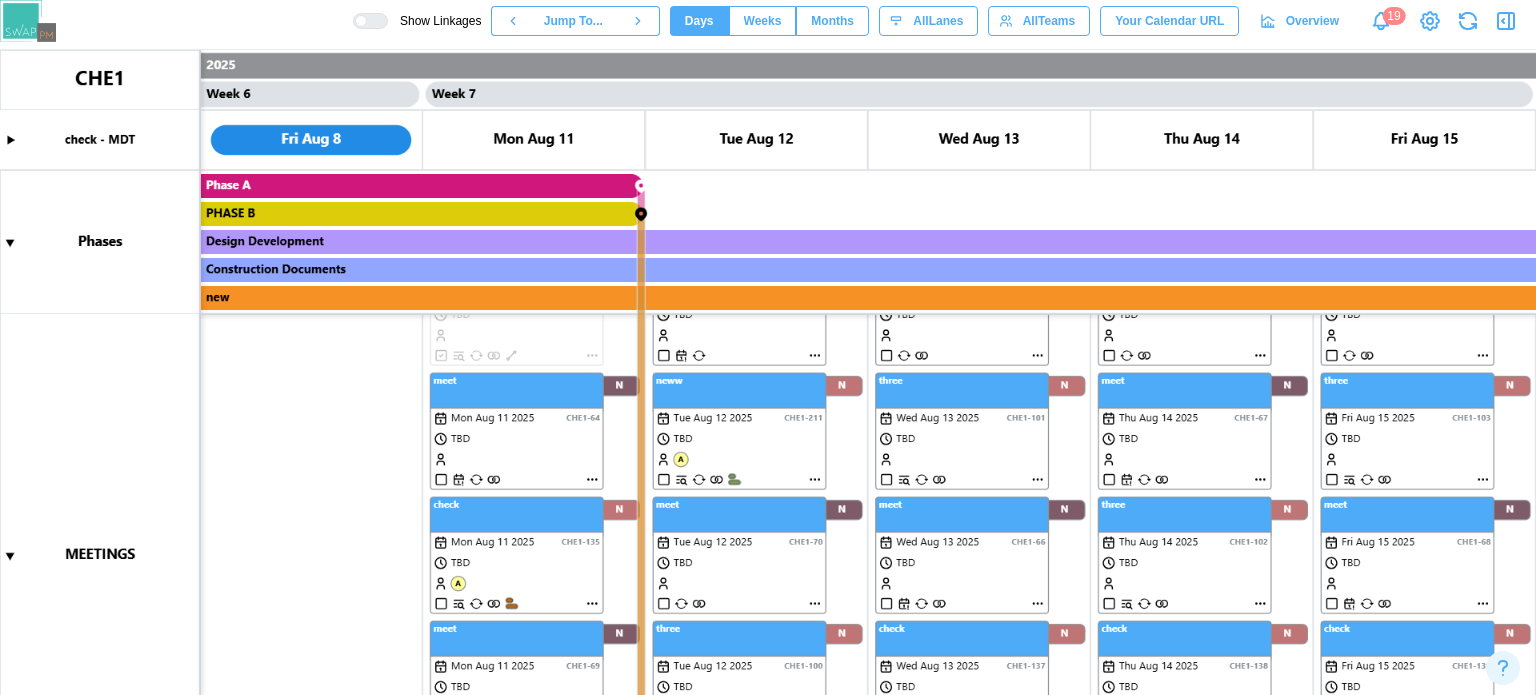 scroll, scrollTop: 0, scrollLeft: 0, axis: both 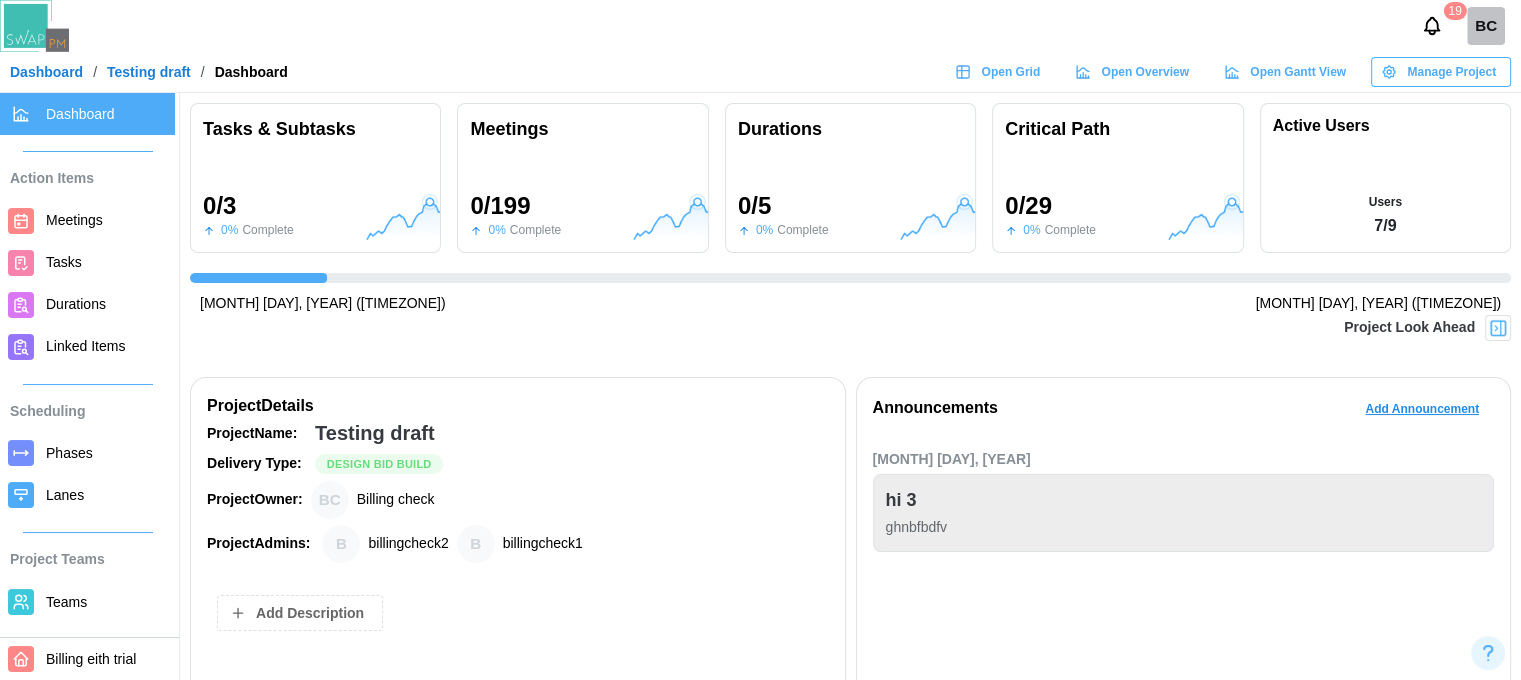 click on "Open Grid" at bounding box center (1010, 72) 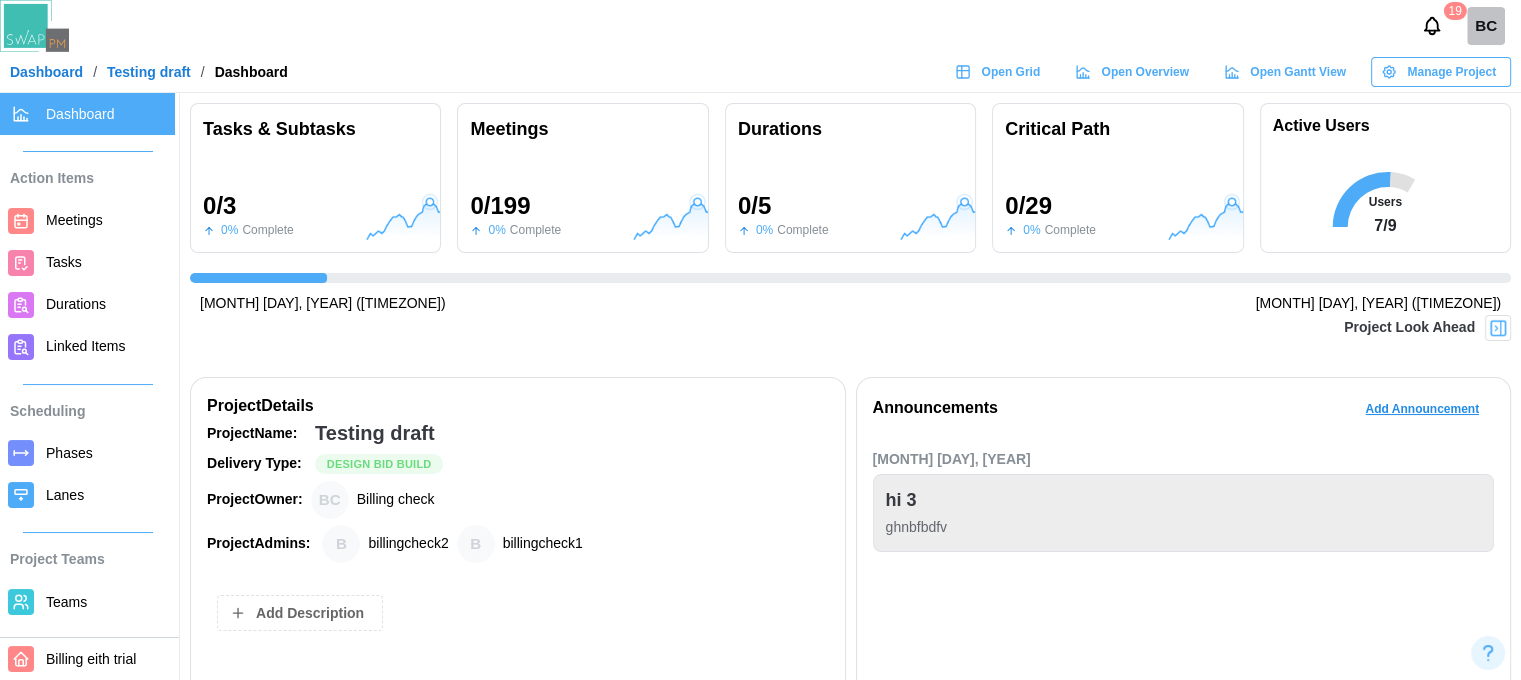 click on "Lanes" at bounding box center [65, 495] 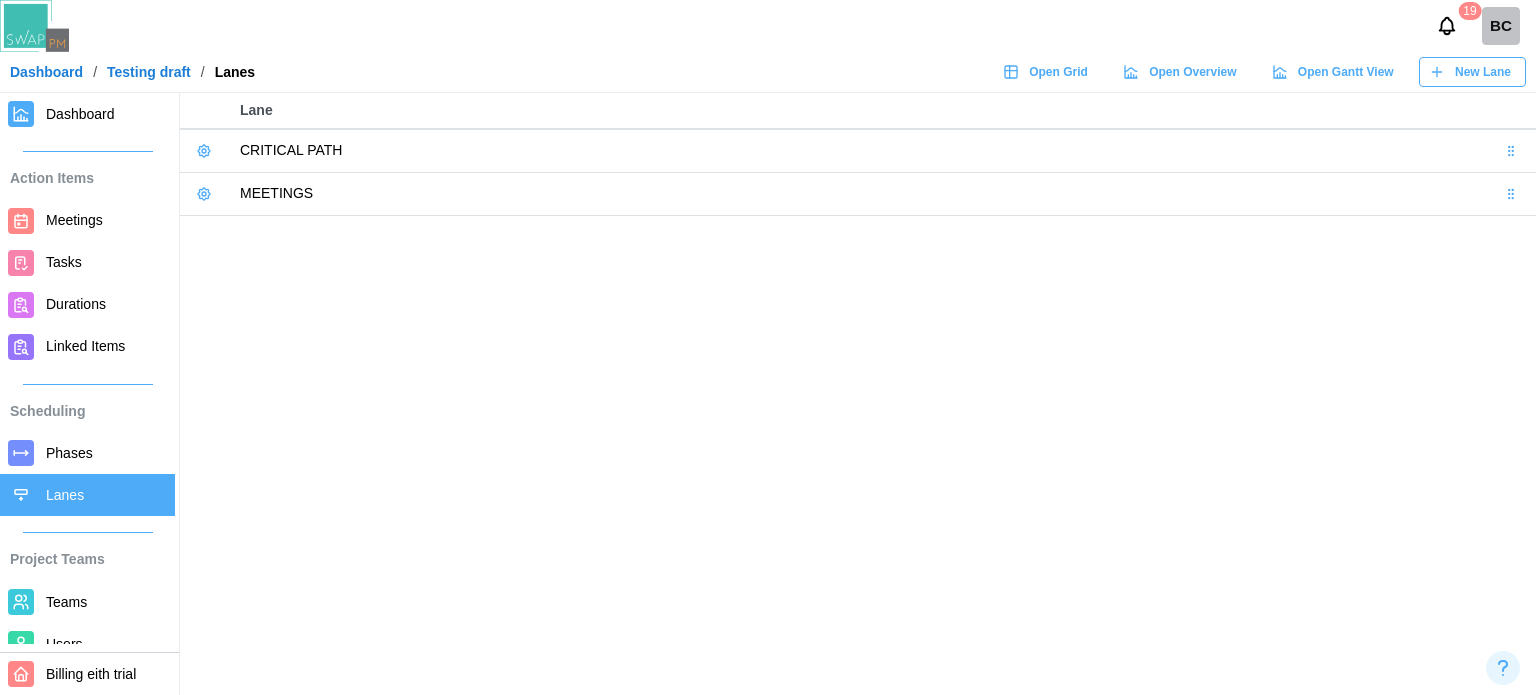 click at bounding box center [204, 151] 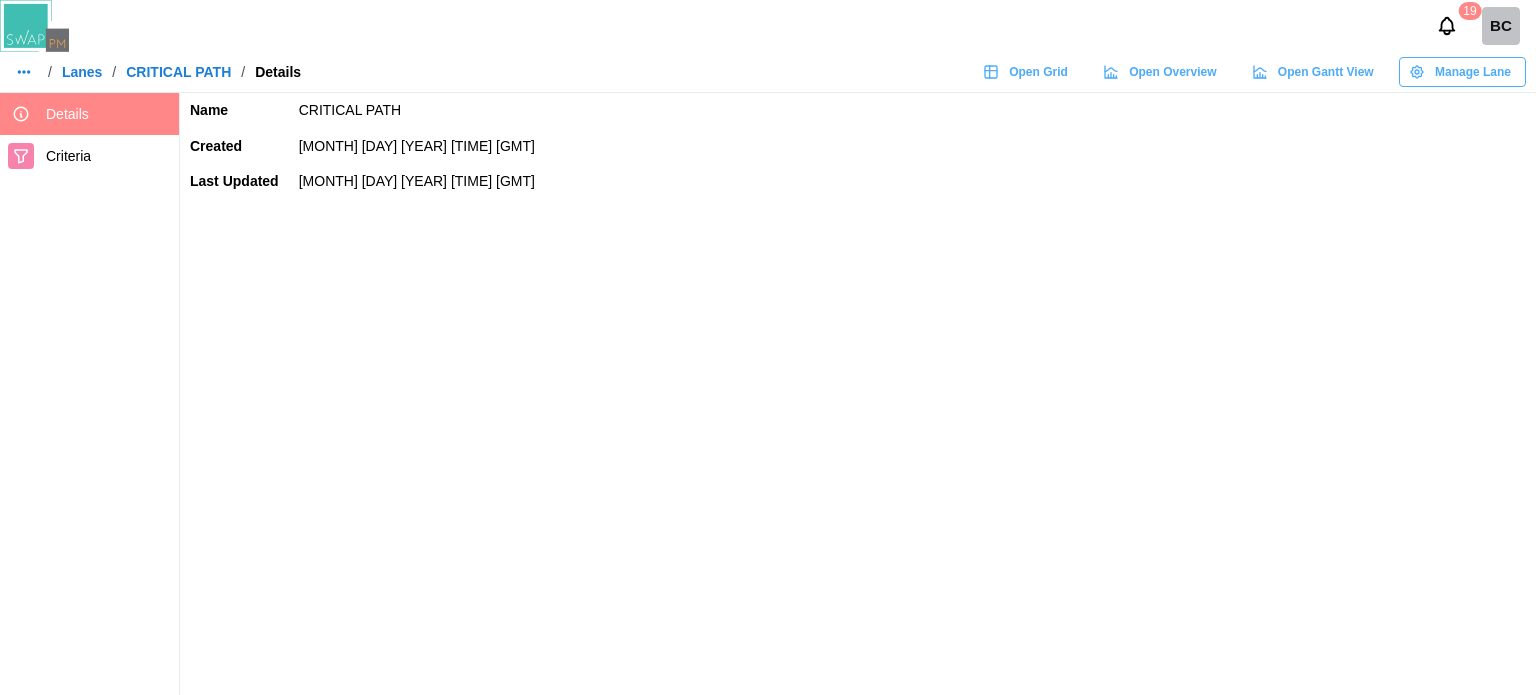 click on "Criteria" at bounding box center (89, 156) 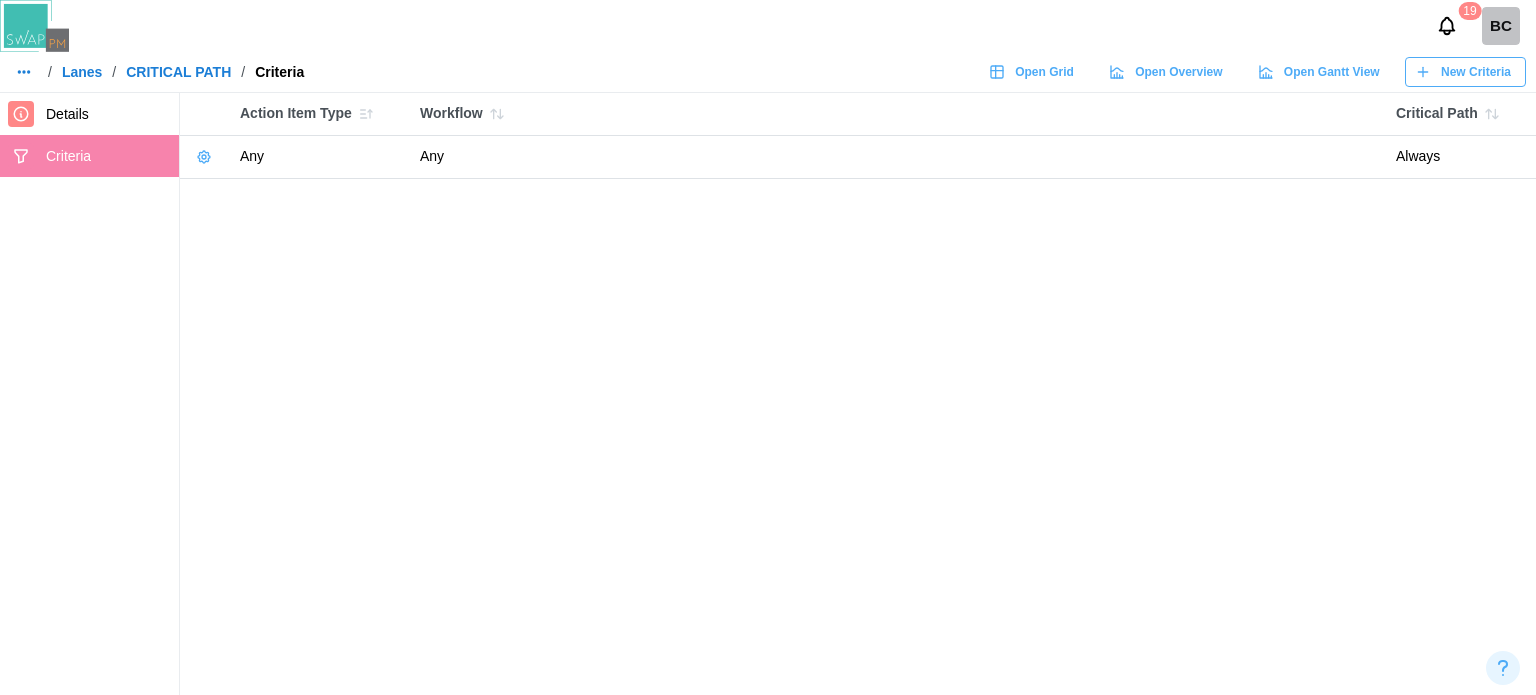 click on "New Criteria" at bounding box center [1463, 72] 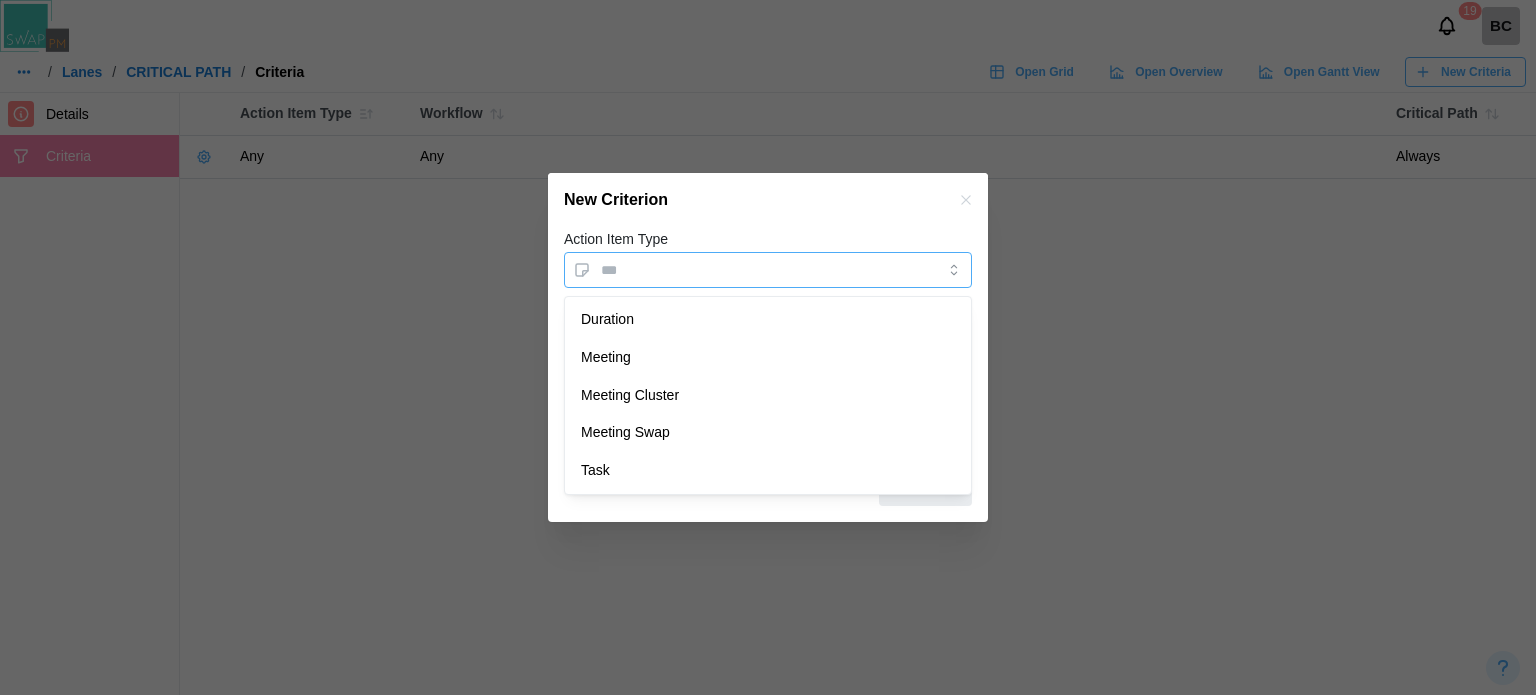 click on "Action Item Type" at bounding box center (768, 270) 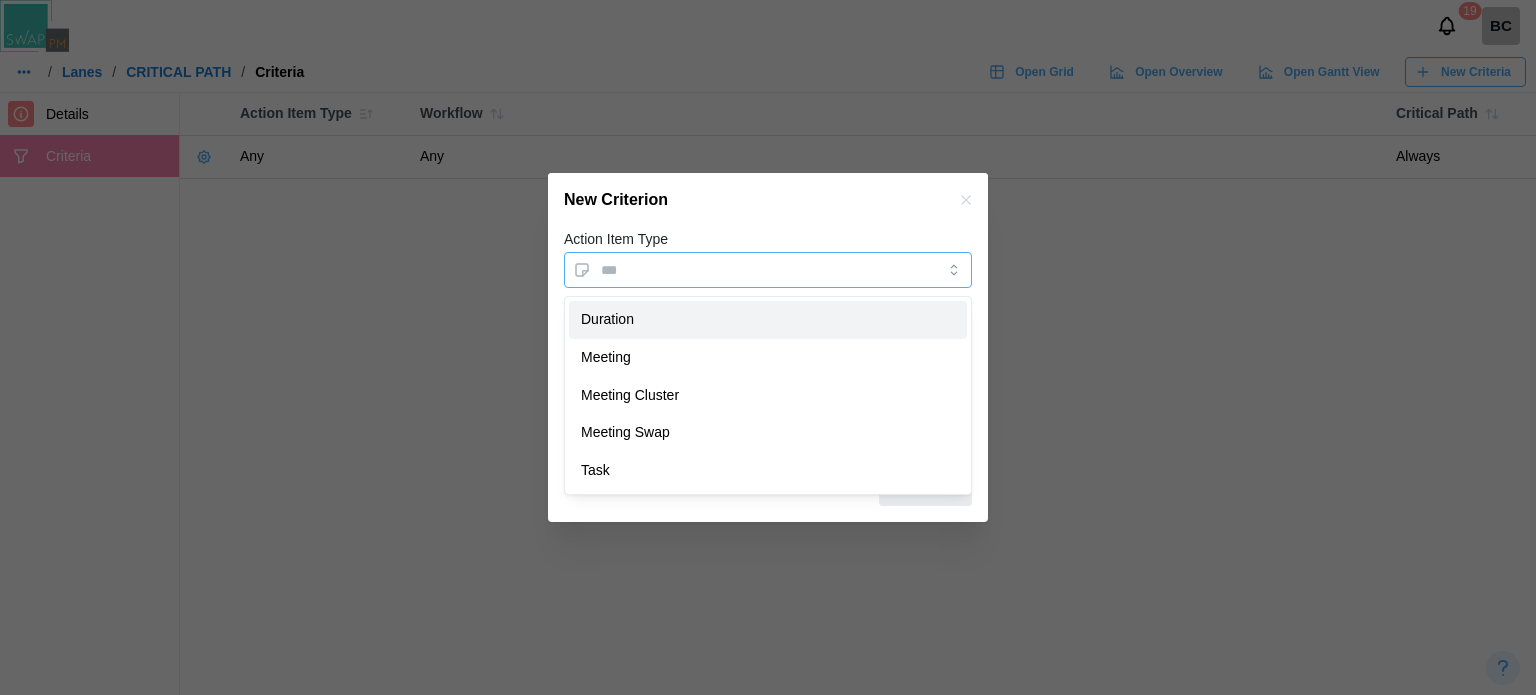 type on "********" 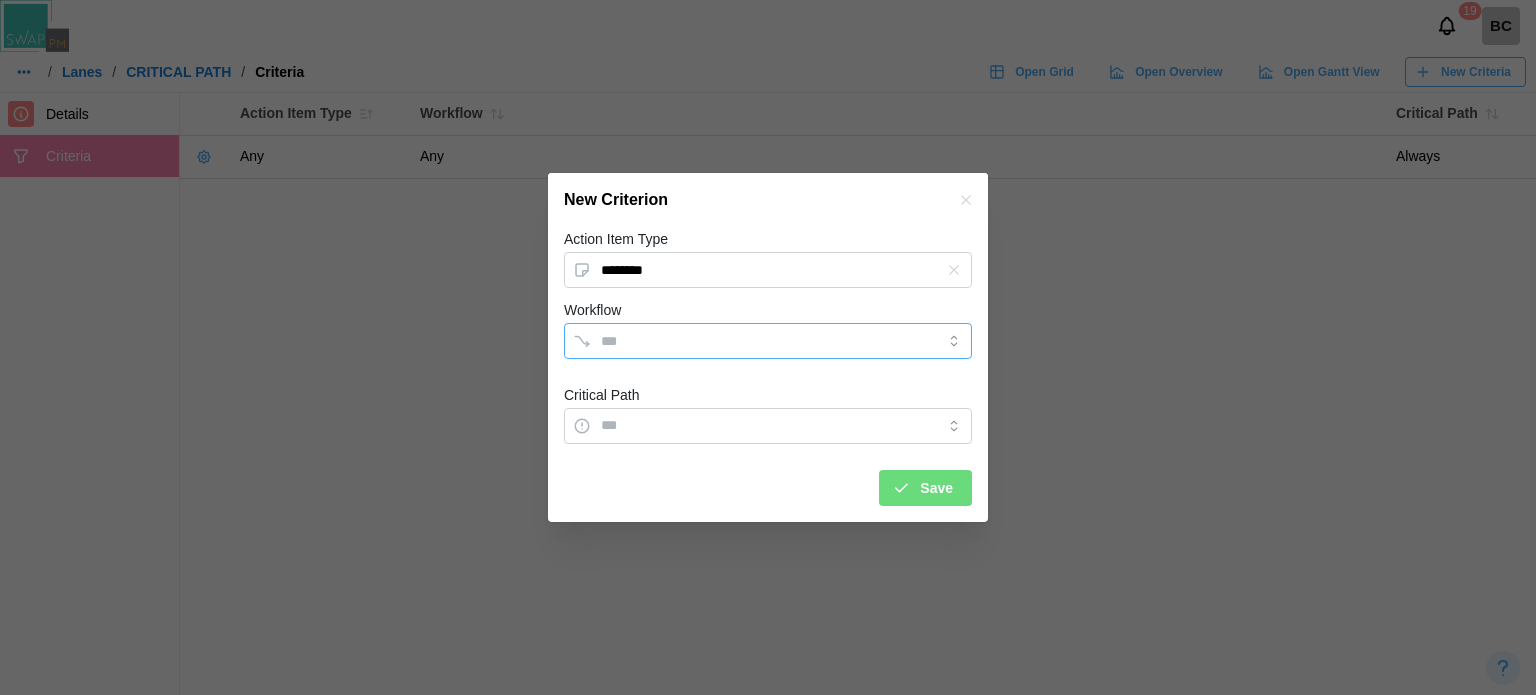 click on "Workflow" at bounding box center [750, 341] 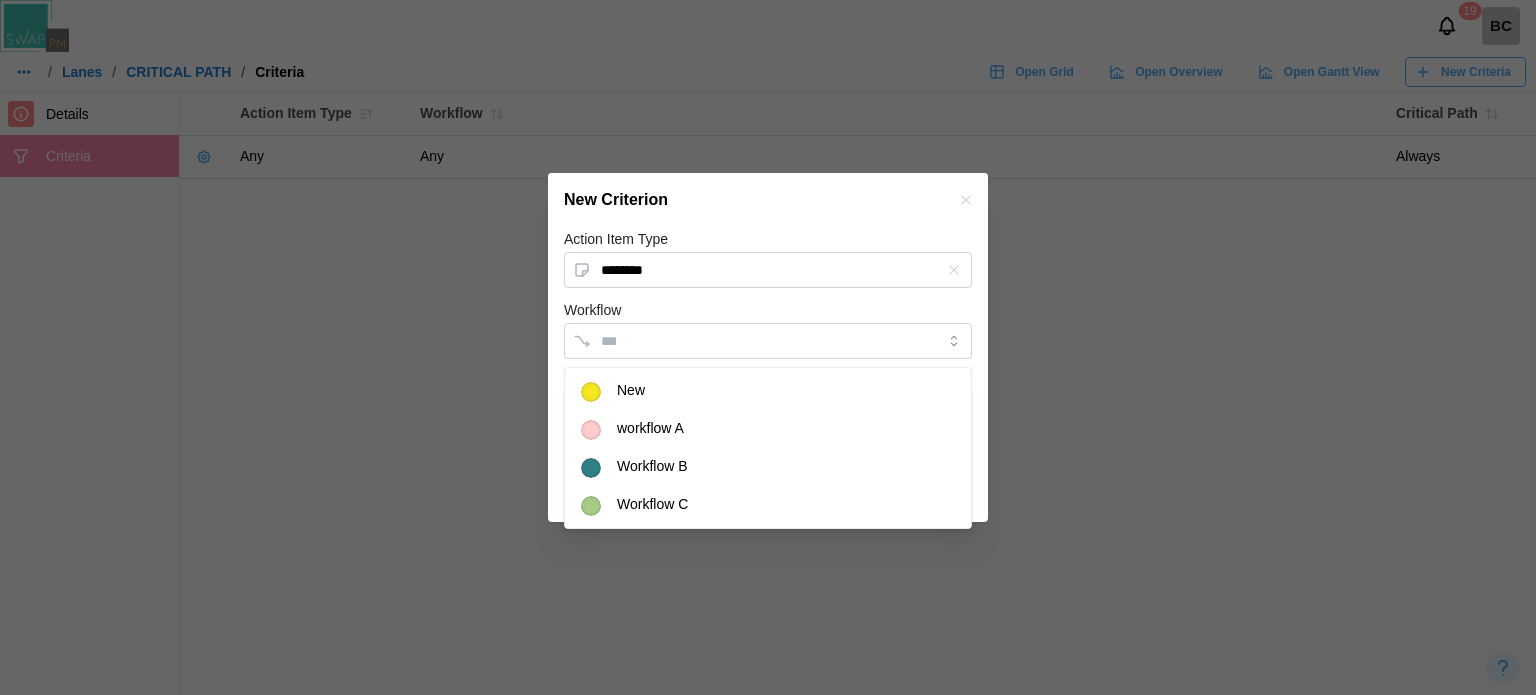 click on "Workflow" at bounding box center (768, 328) 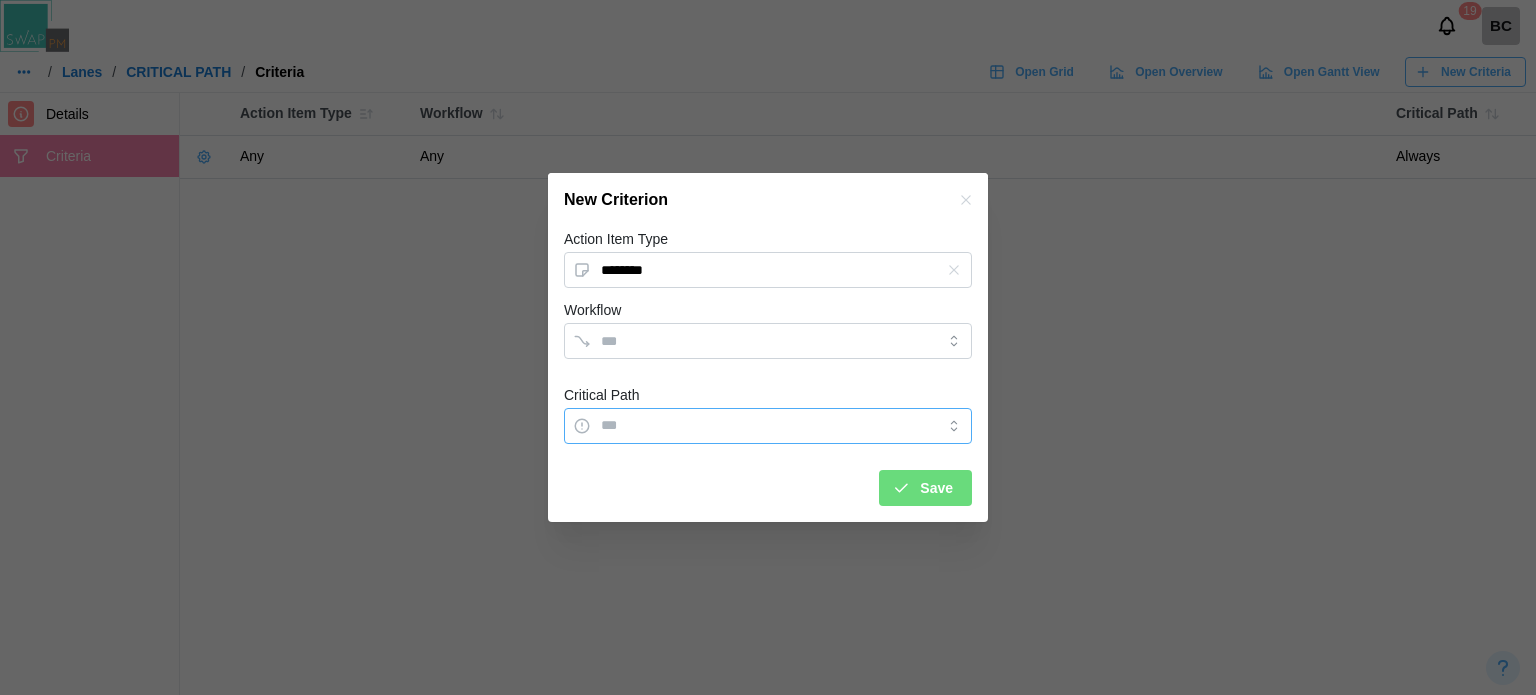 click on "Critical Path" at bounding box center (768, 426) 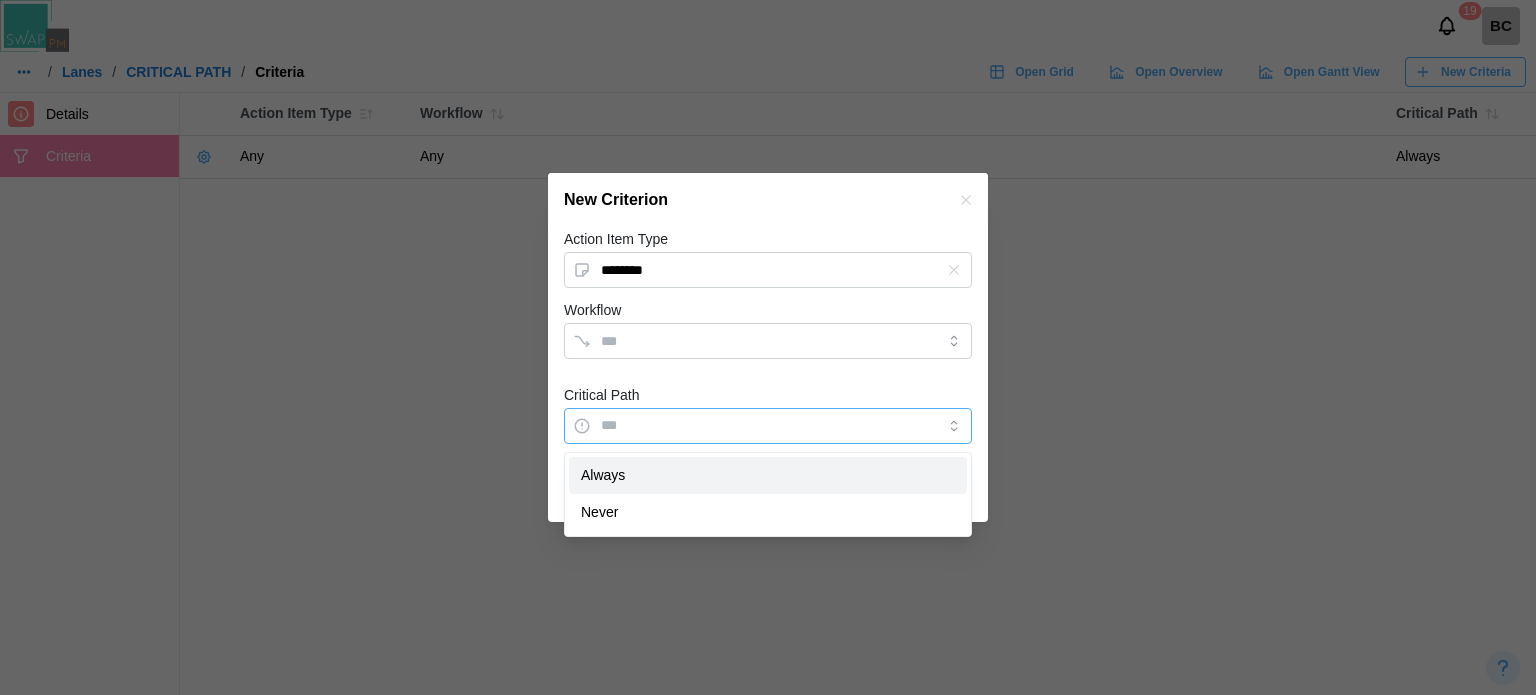 type on "******" 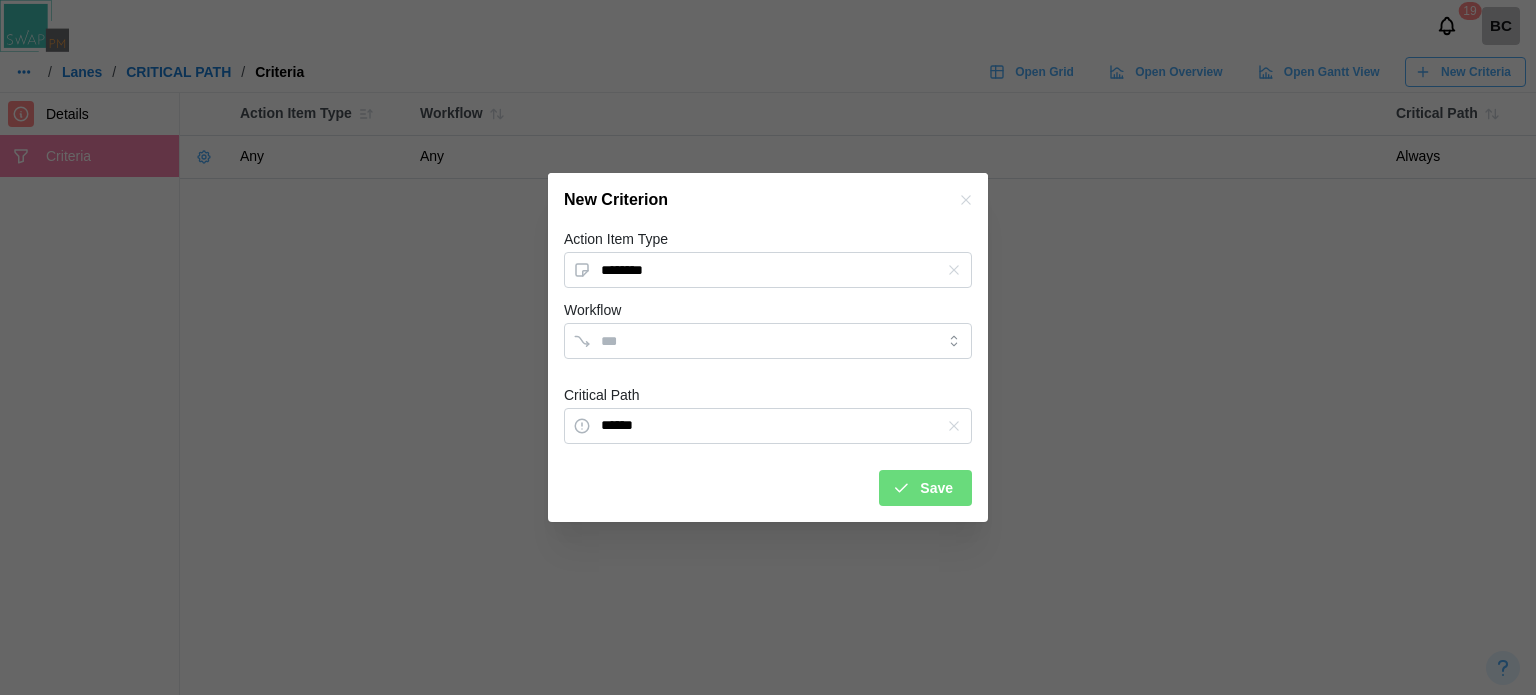 click 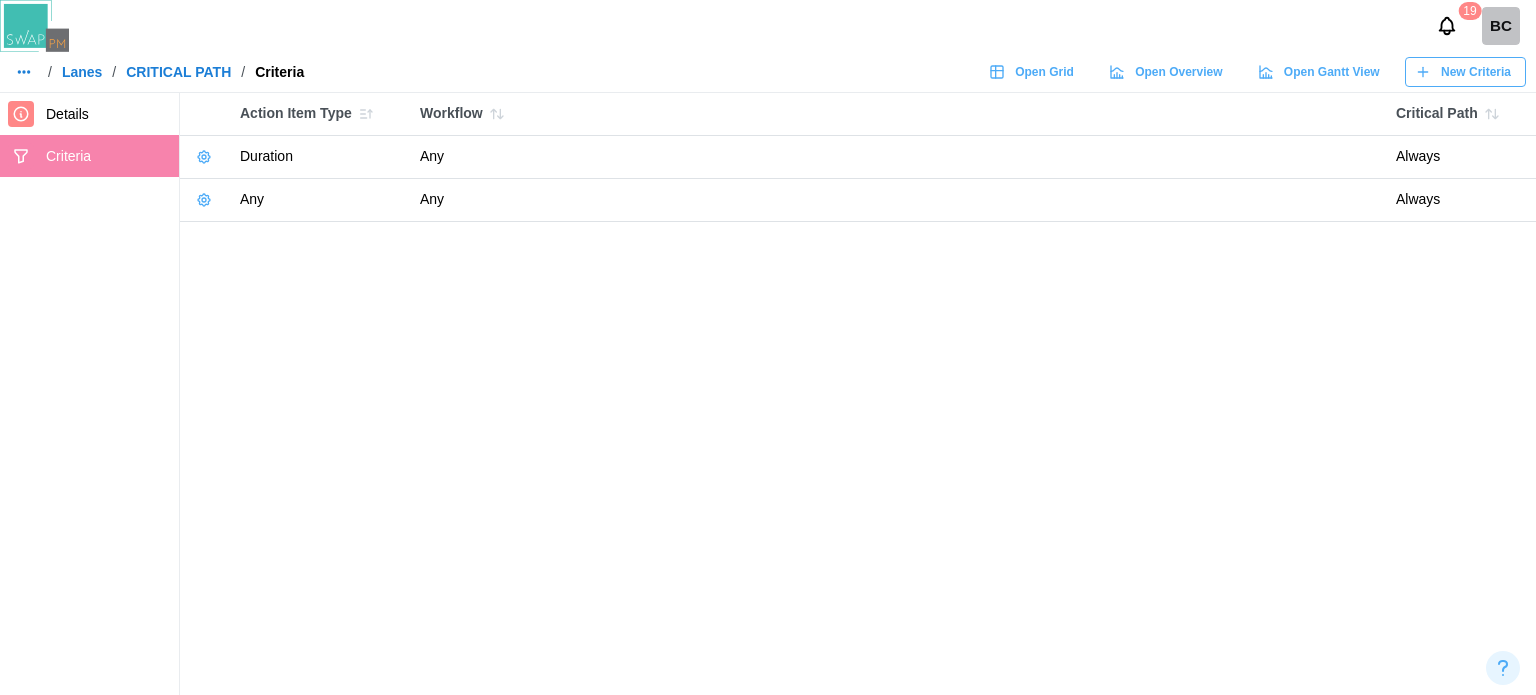 click on "Lanes" at bounding box center (82, 72) 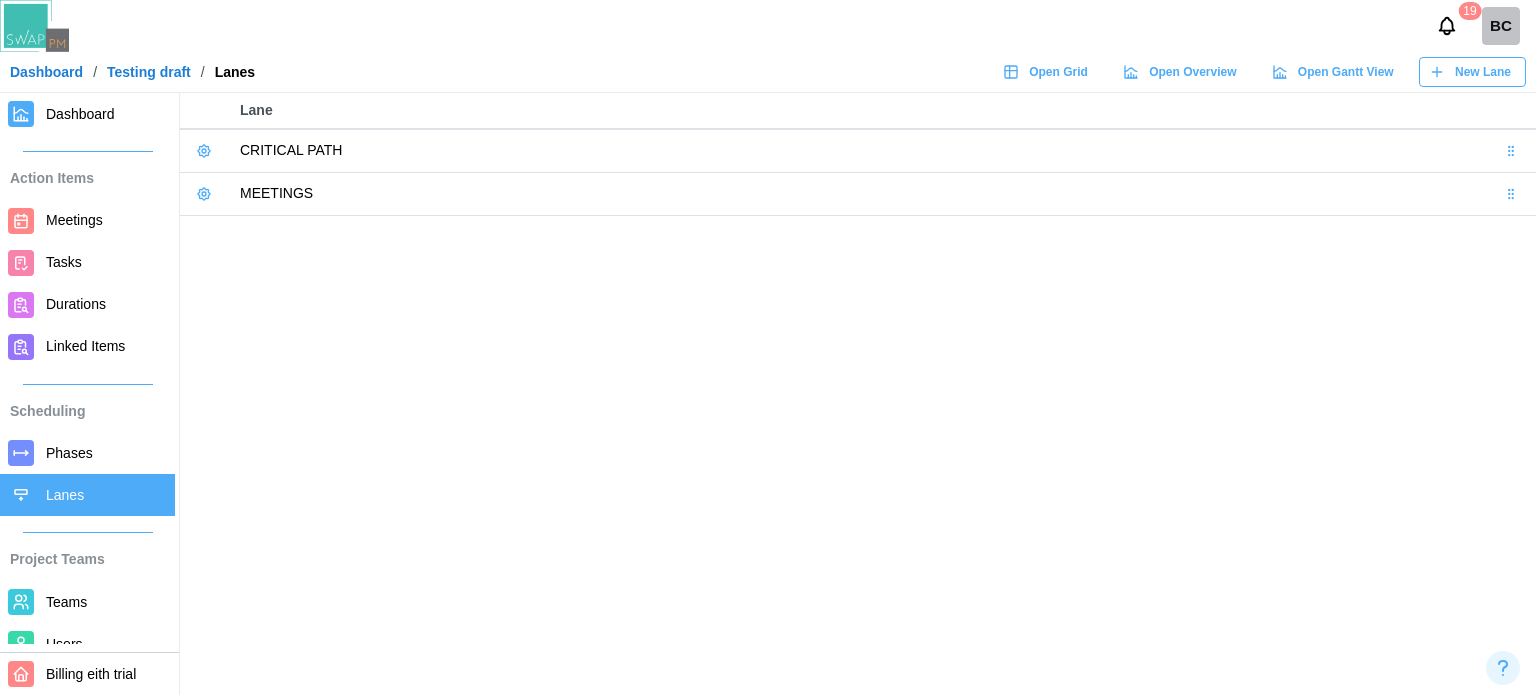 click on "Teams" at bounding box center (66, 602) 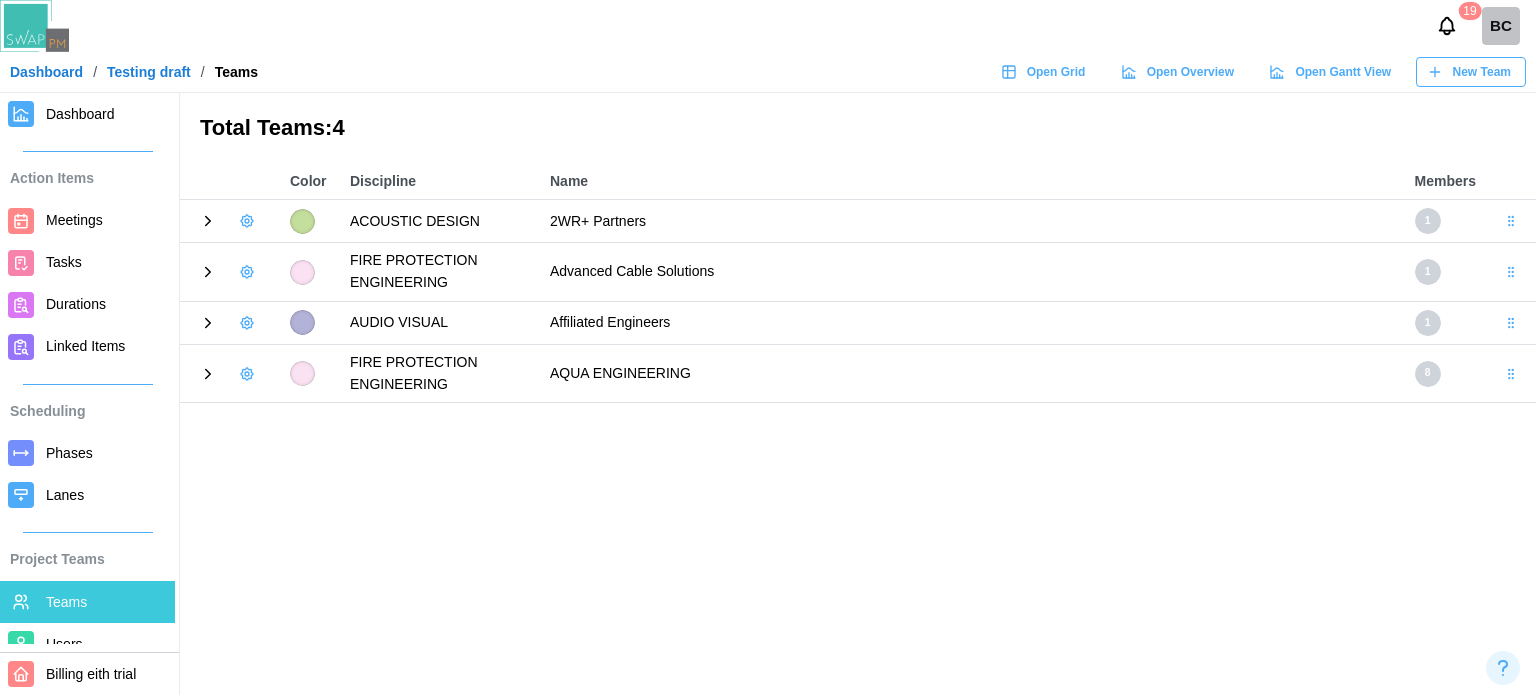 click 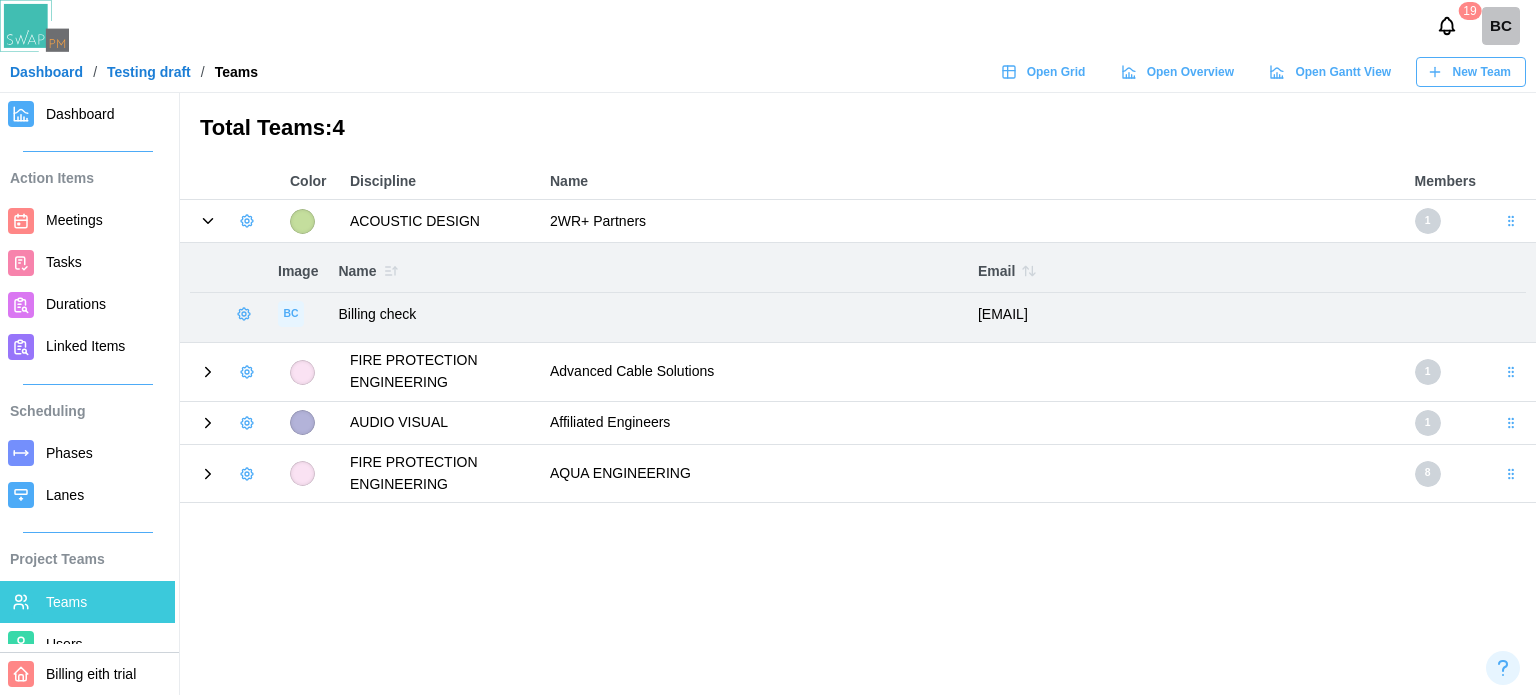 click on "Dashboard" at bounding box center (80, 114) 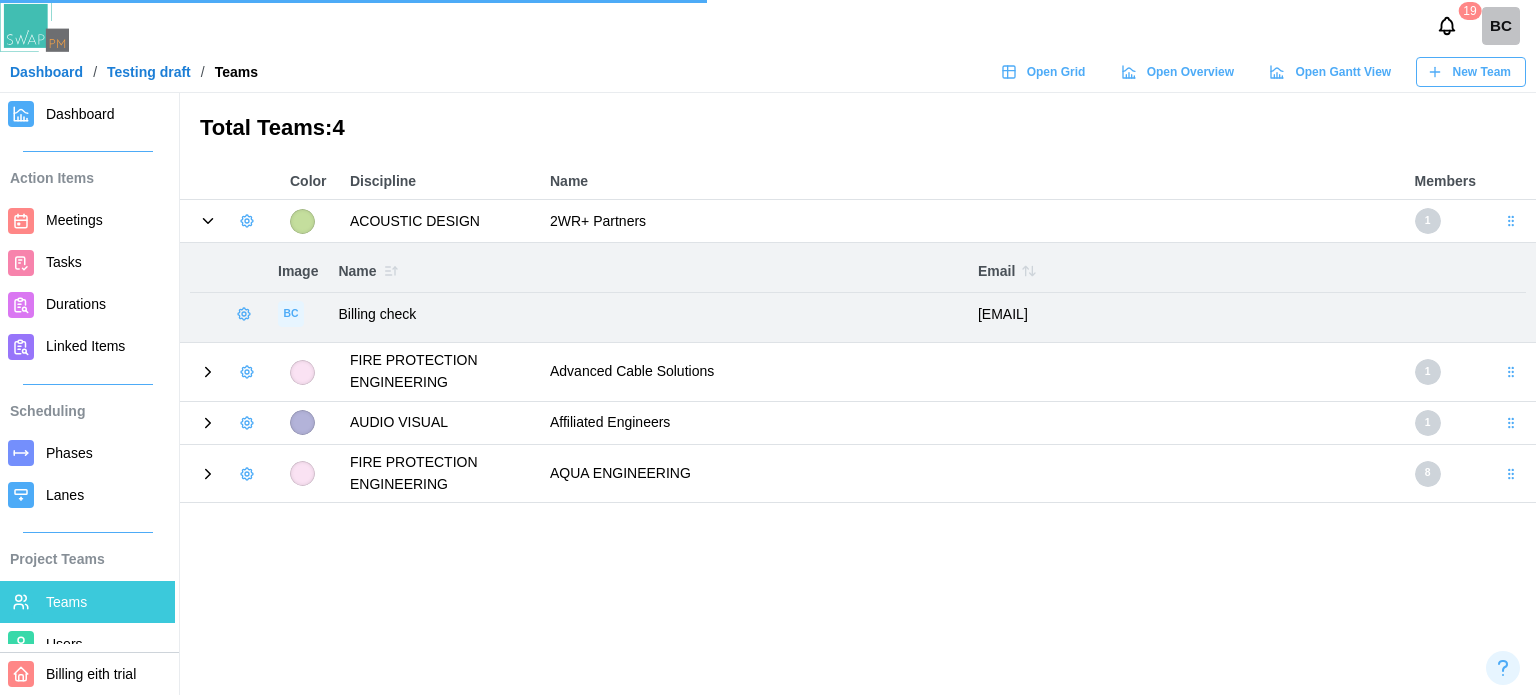 click on "Open Grid" at bounding box center (1056, 72) 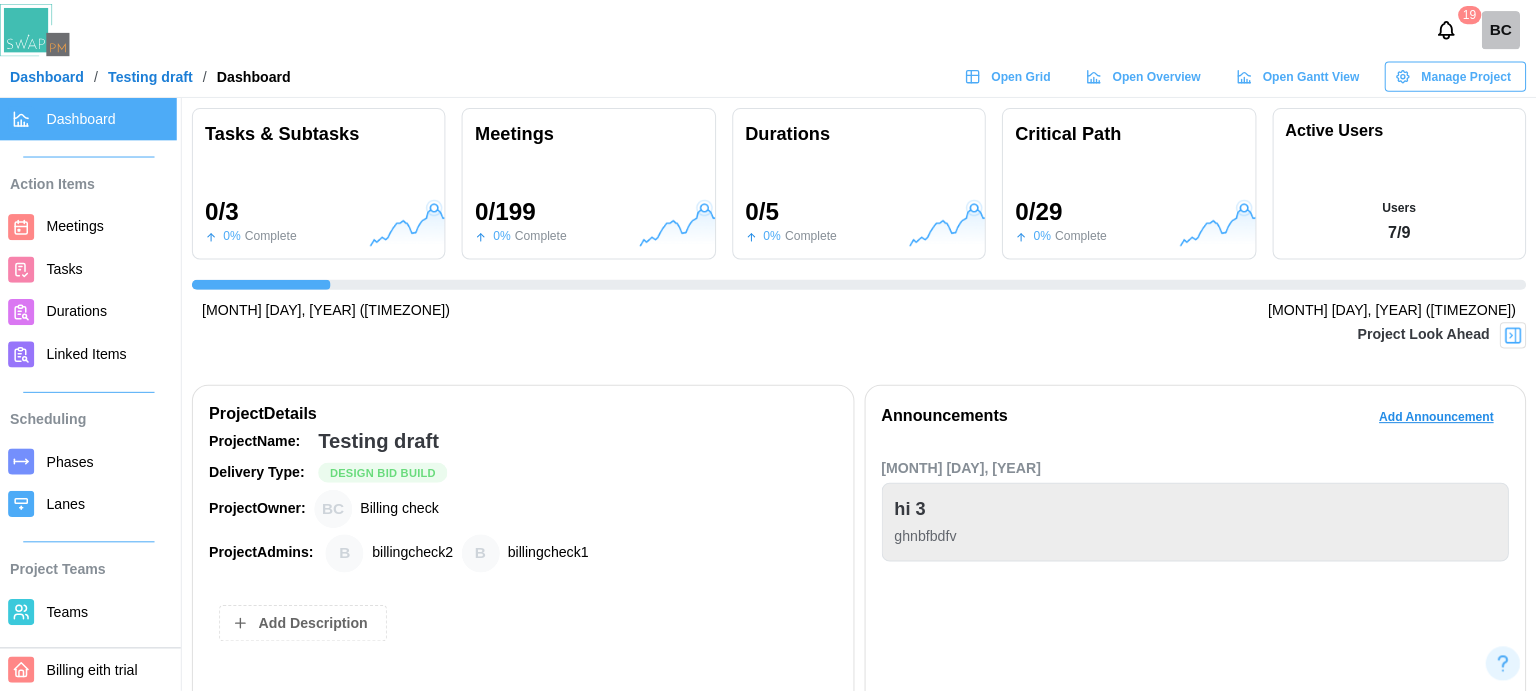 scroll, scrollTop: 0, scrollLeft: 292, axis: horizontal 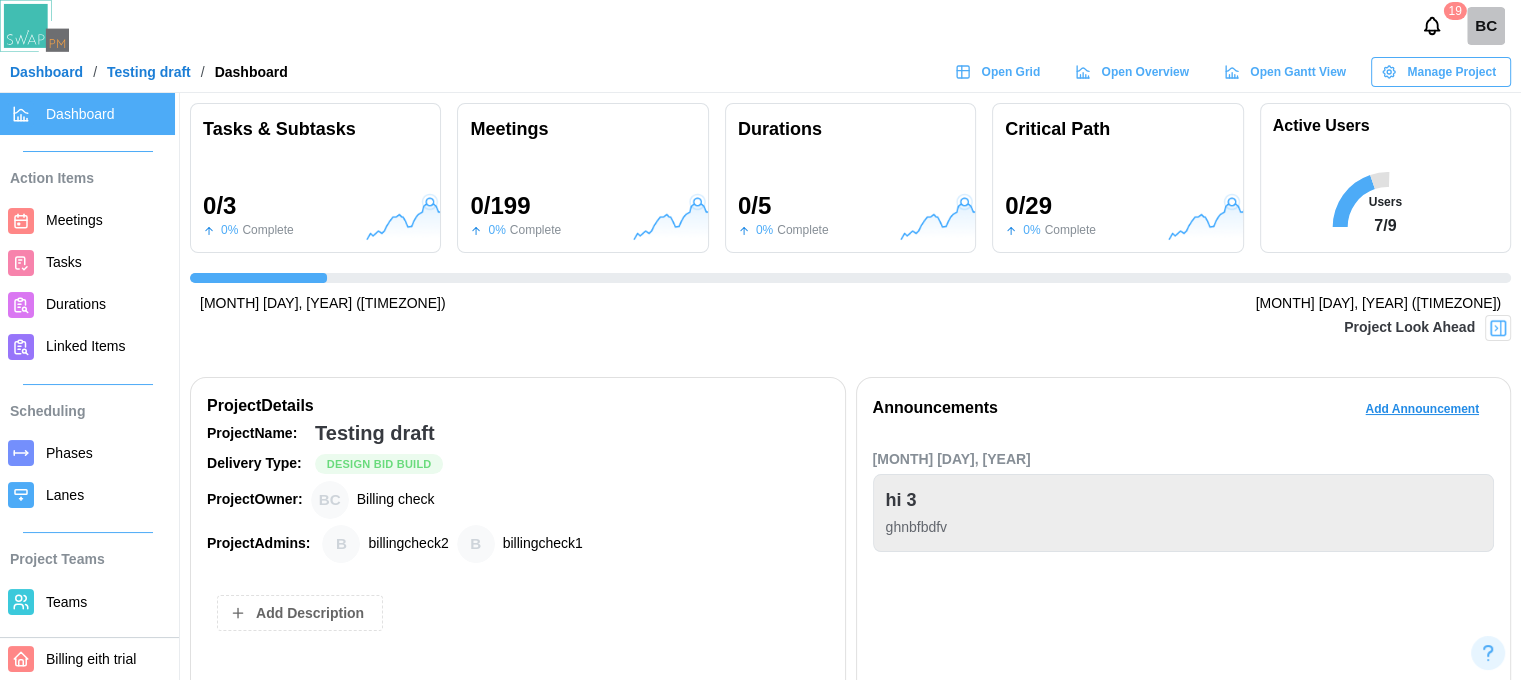 click on "Lanes" at bounding box center (87, 495) 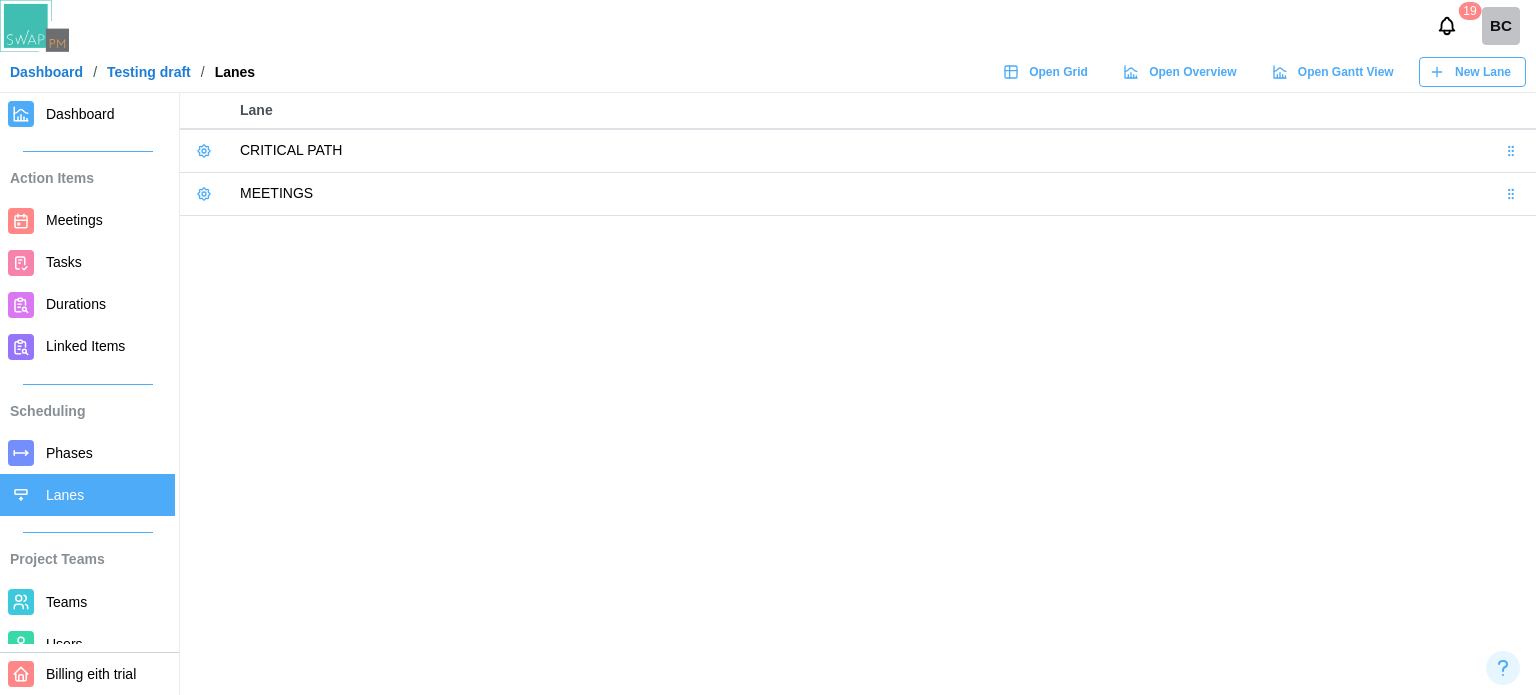 click 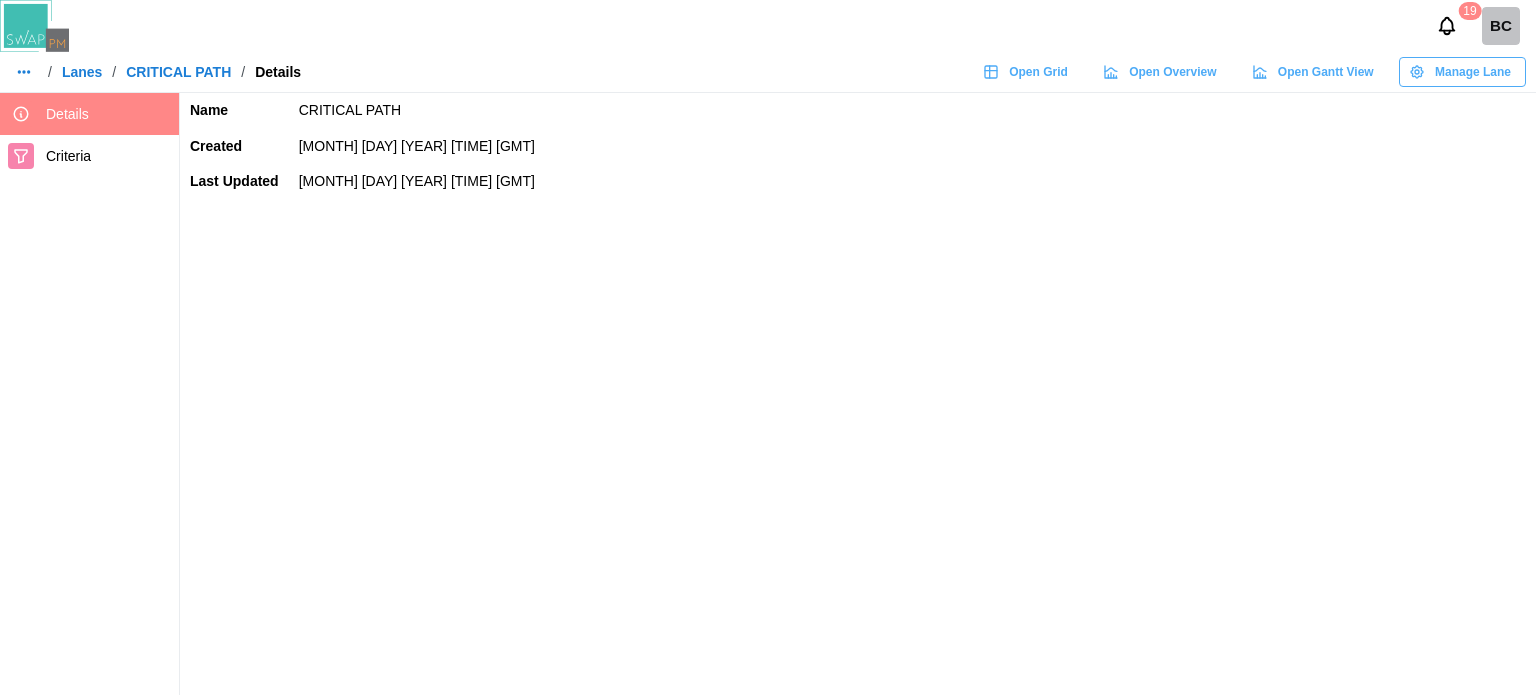 click on "Criteria" at bounding box center [108, 156] 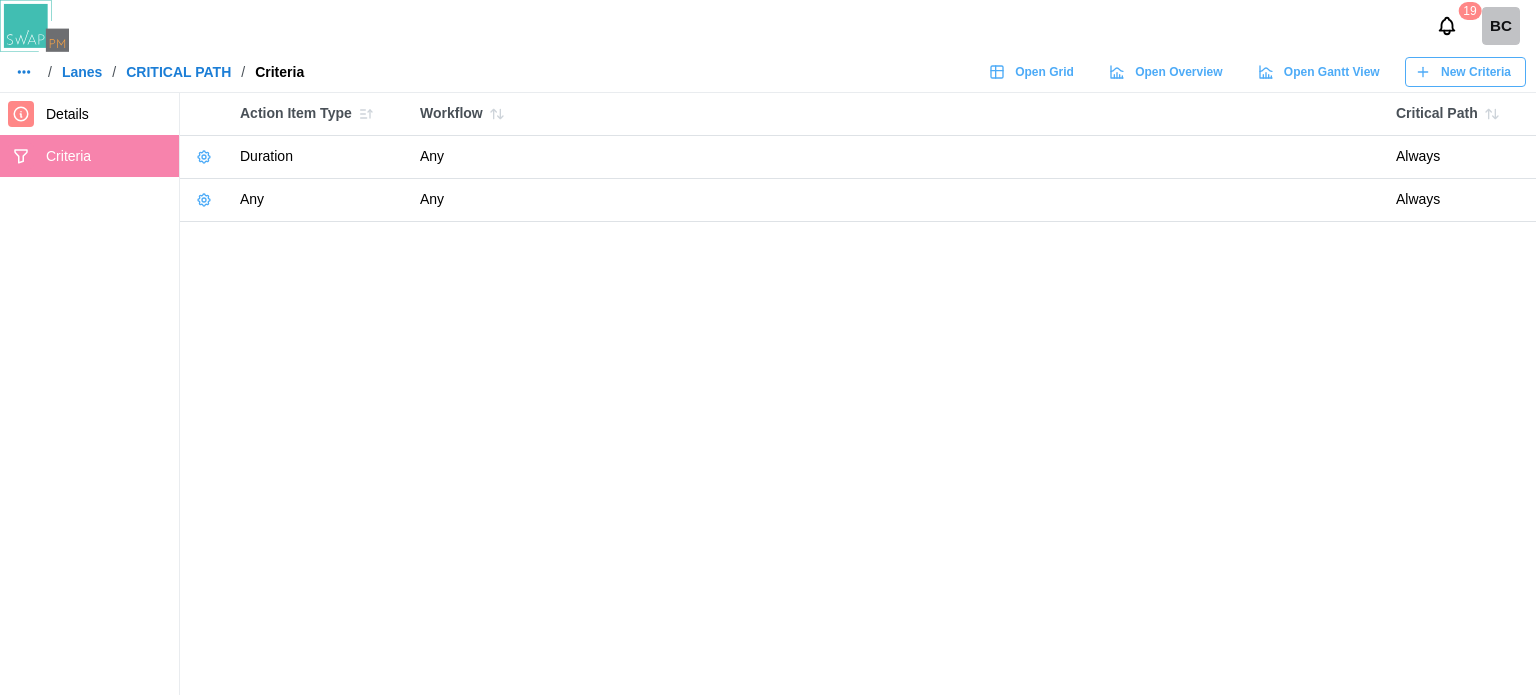 click on "New Criteria" at bounding box center [1476, 72] 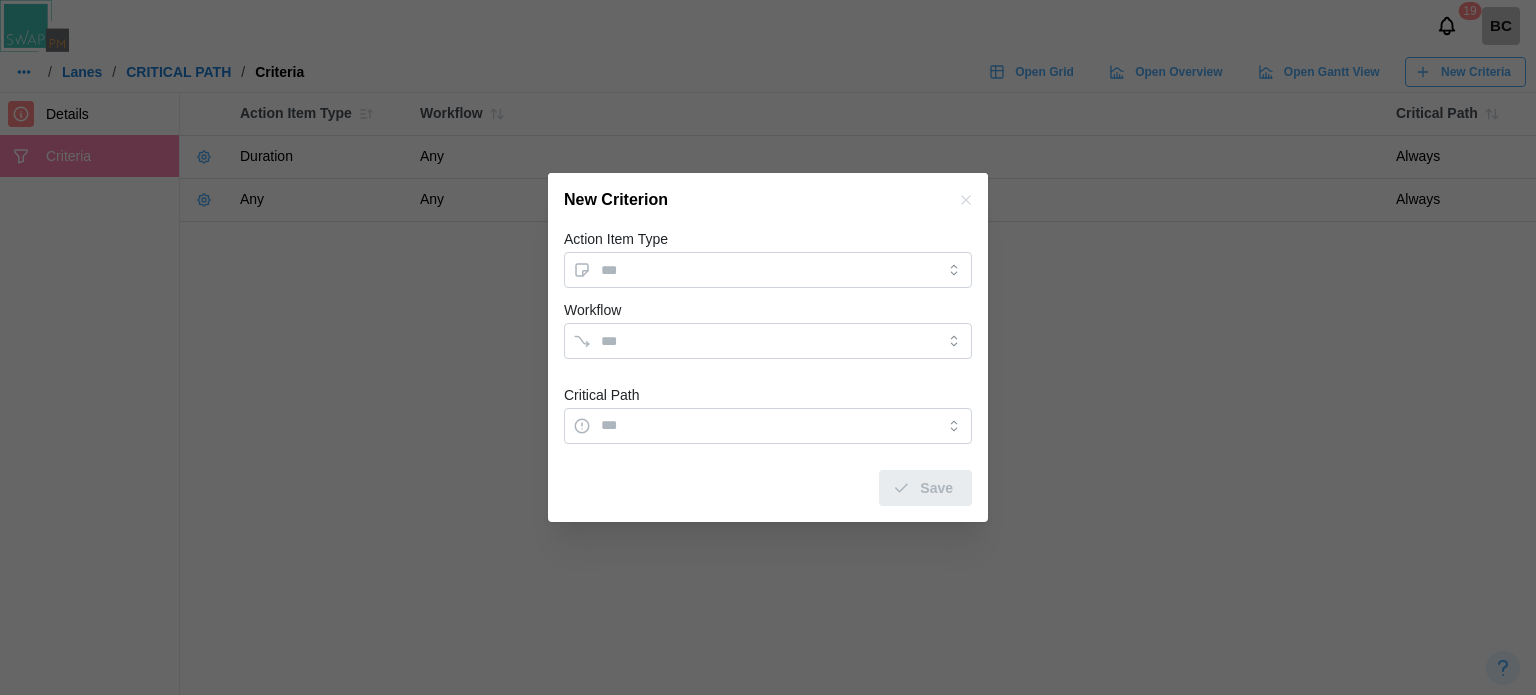 click on "Action Item Type Workflow Critical Path Save" at bounding box center (768, 366) 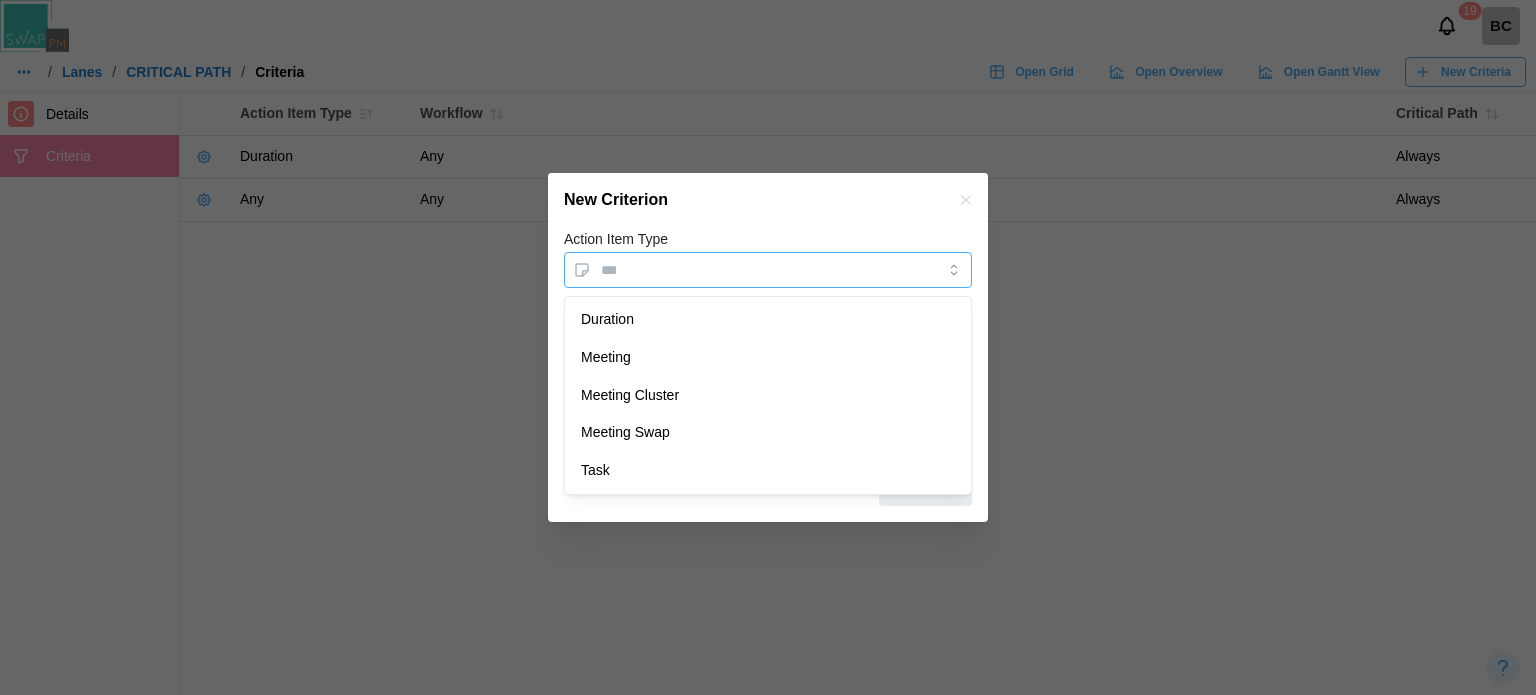 click on "Action Item Type" at bounding box center [768, 270] 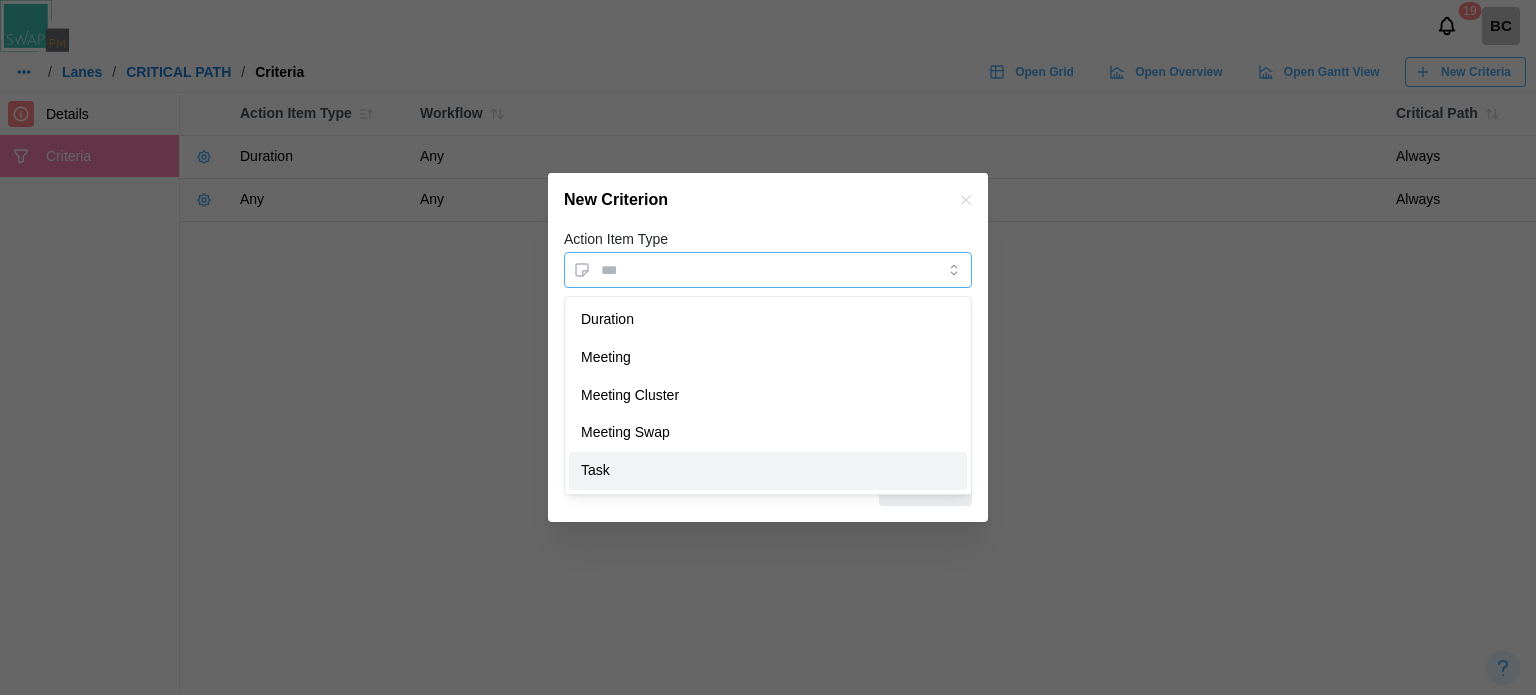 type on "****" 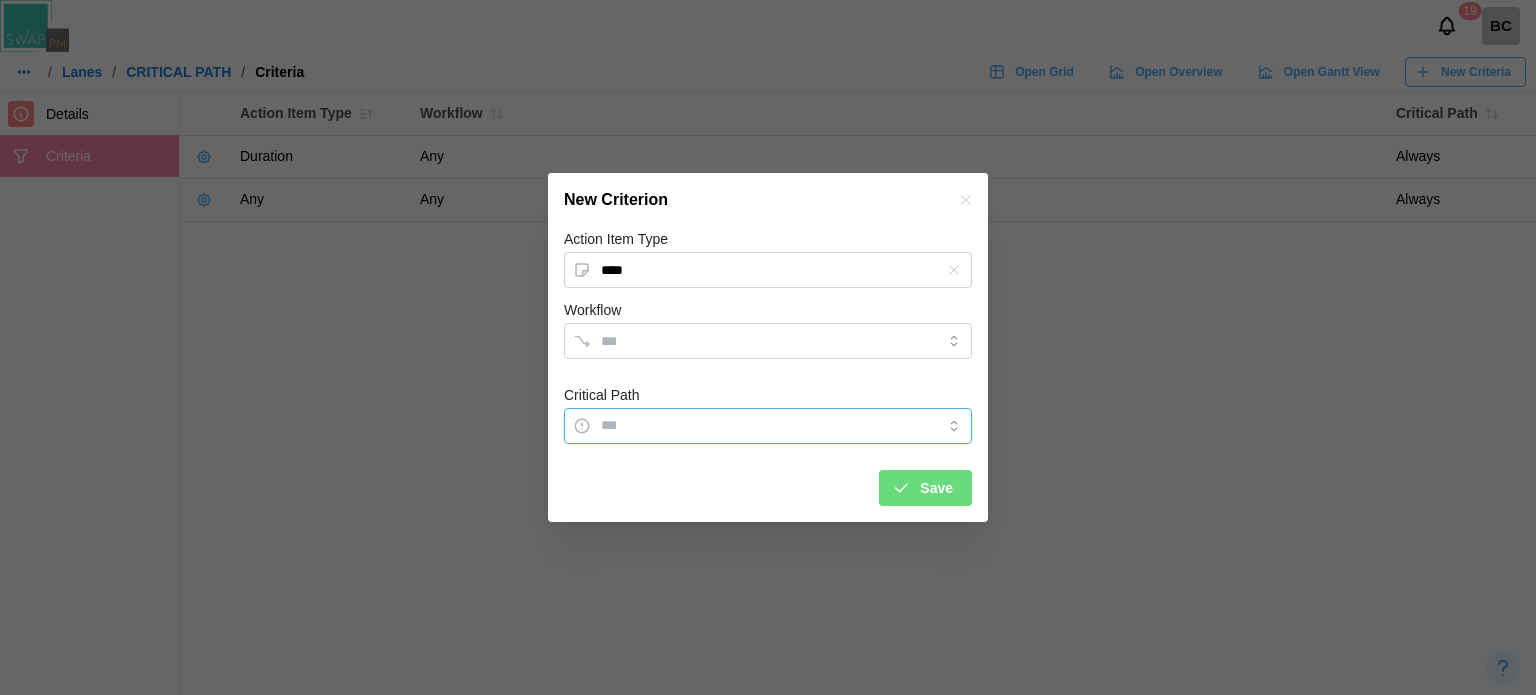 click on "Critical Path" at bounding box center (768, 426) 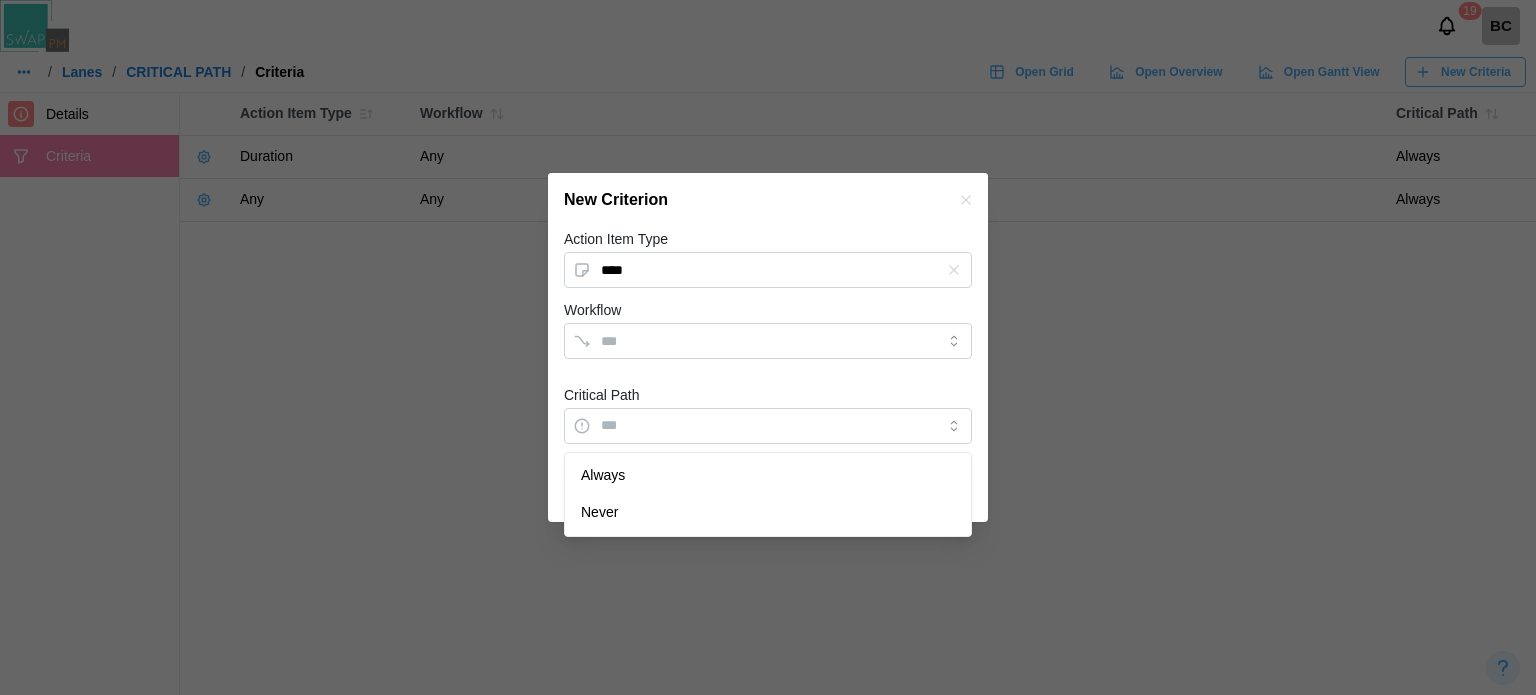 click on "Action Item Type **** Workflow Critical Path Save" at bounding box center (768, 366) 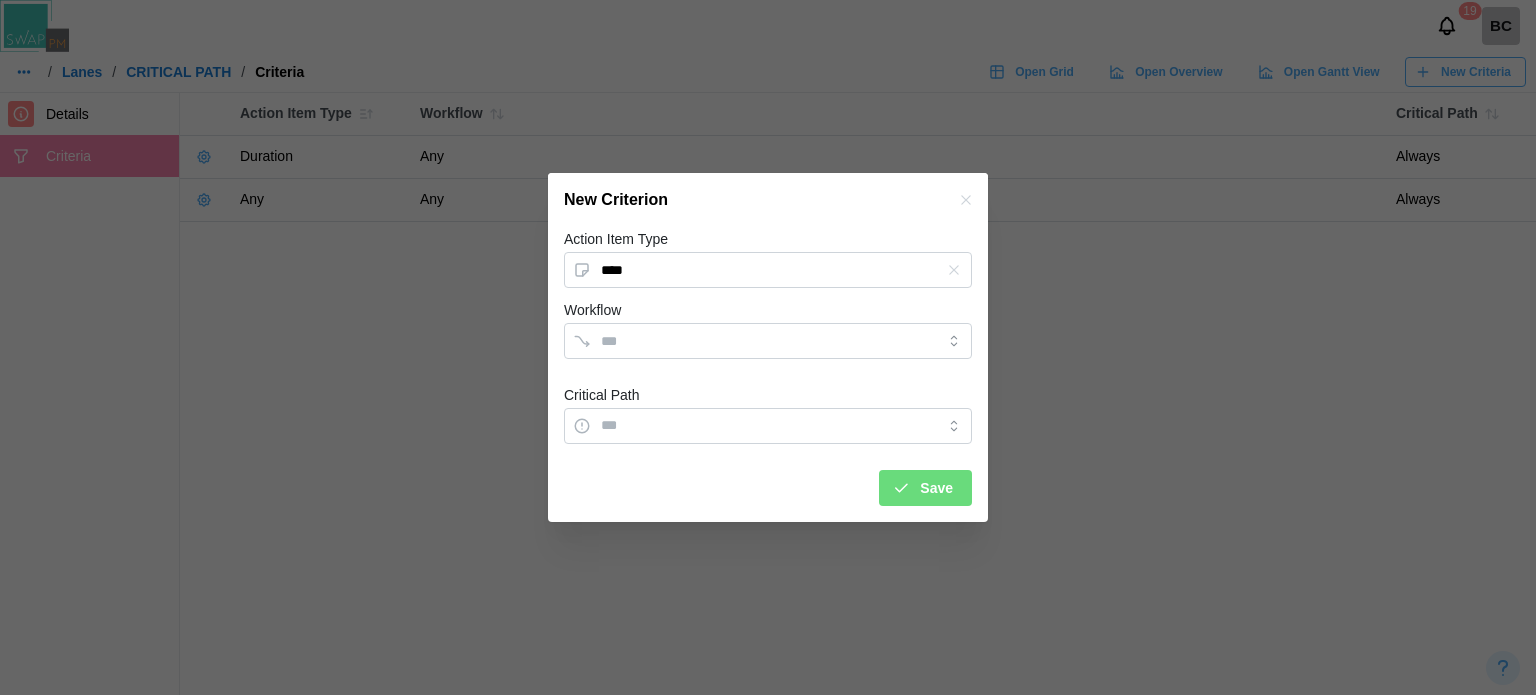 click on "Save" at bounding box center (922, 488) 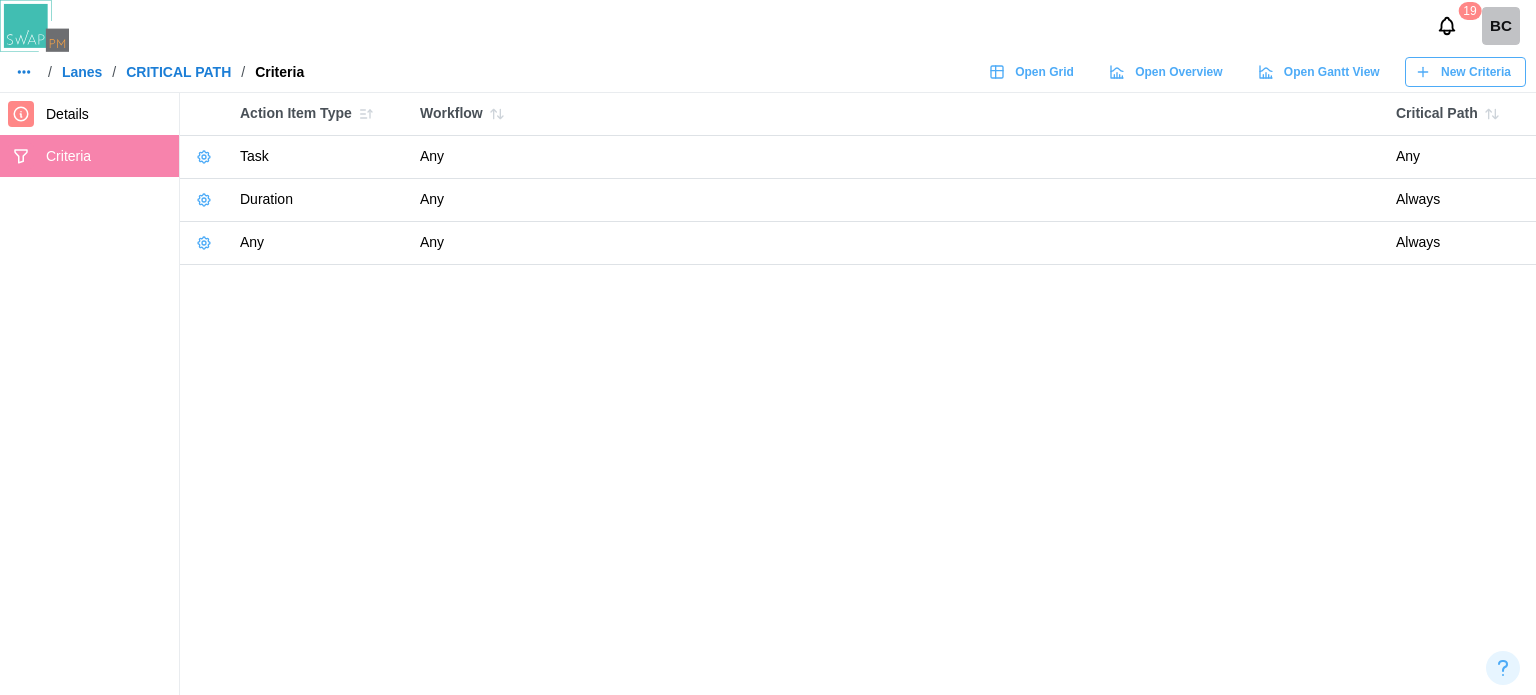 click 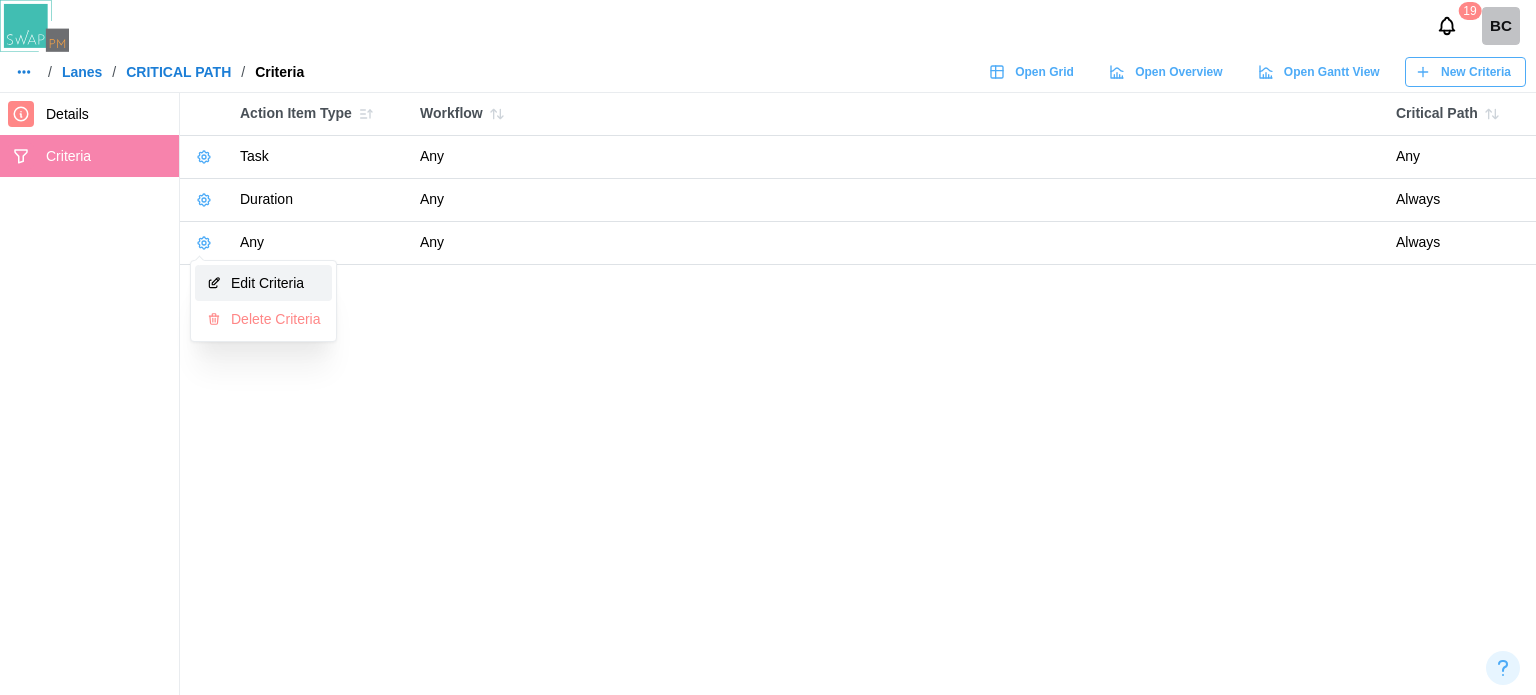 click on "Edit Criteria" at bounding box center (263, 283) 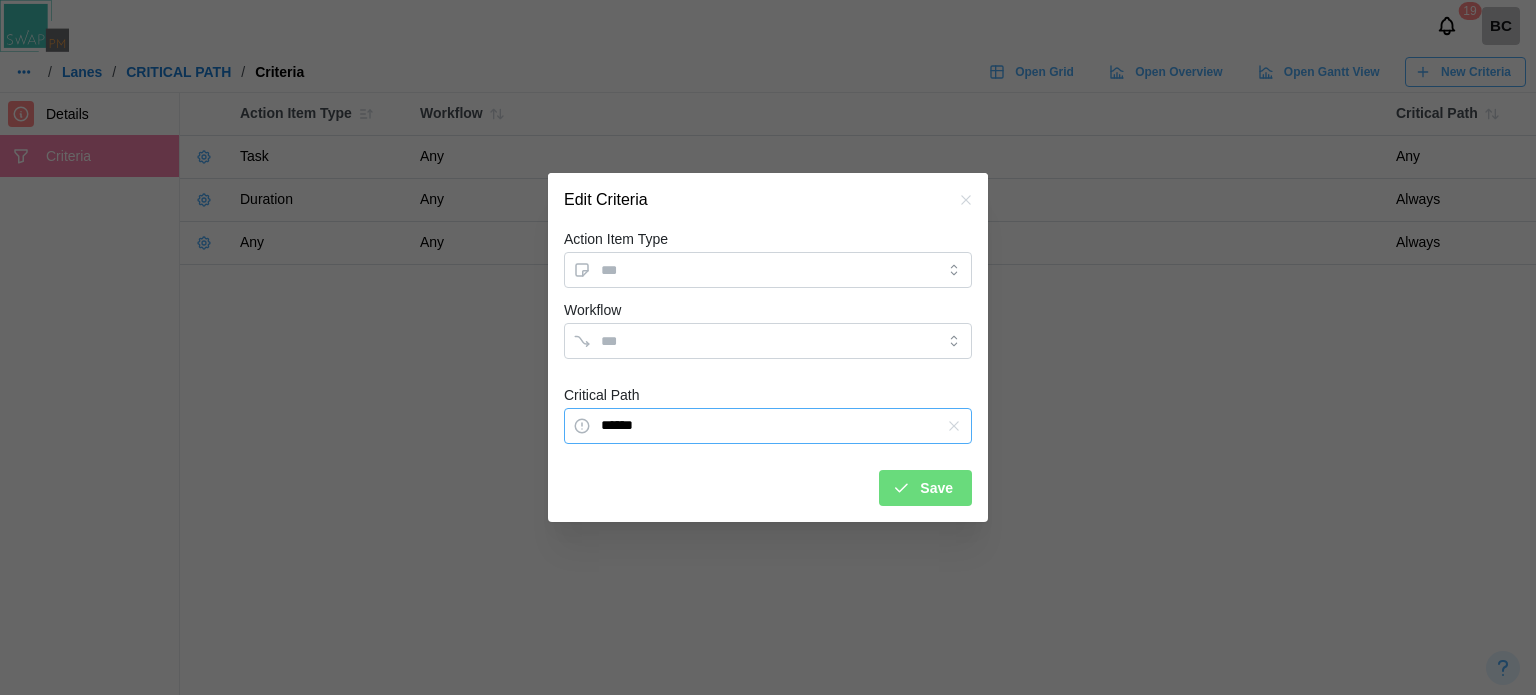 click on "******" at bounding box center [768, 426] 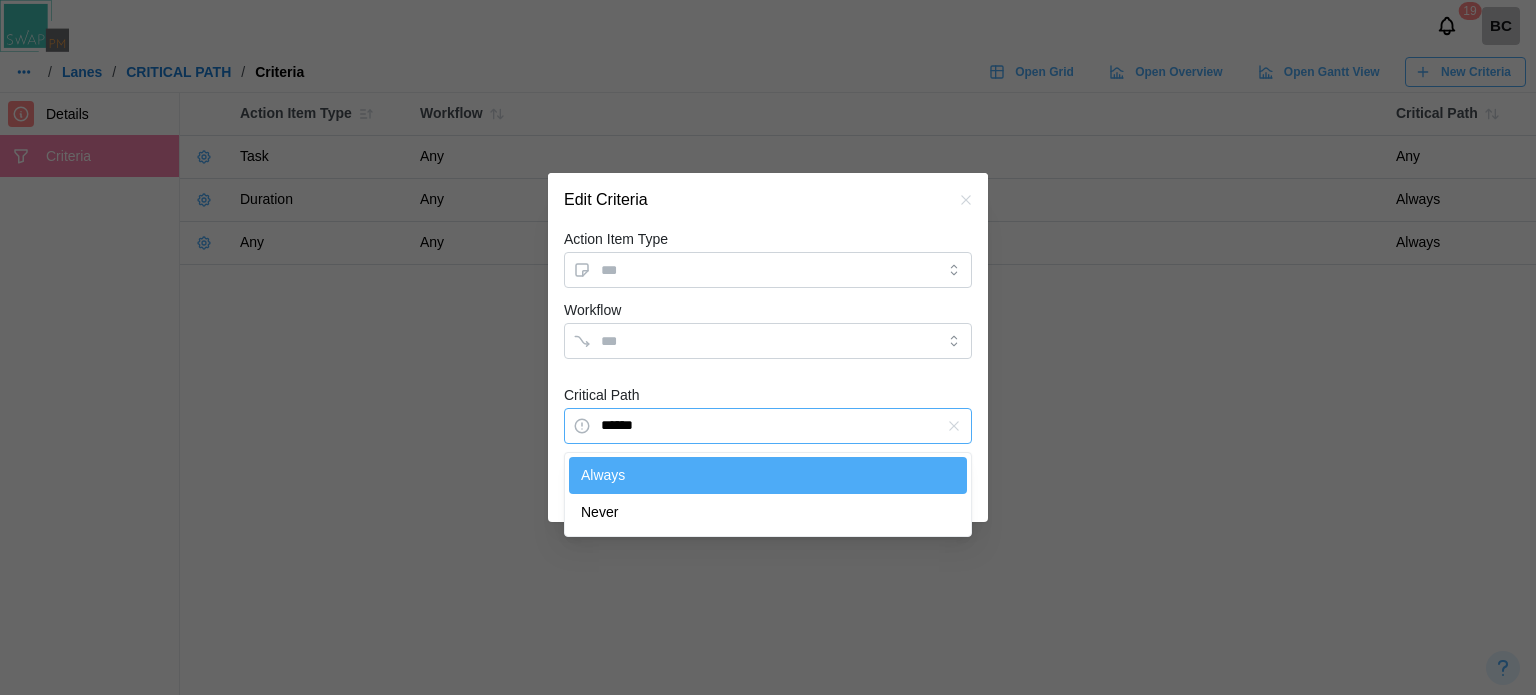 click 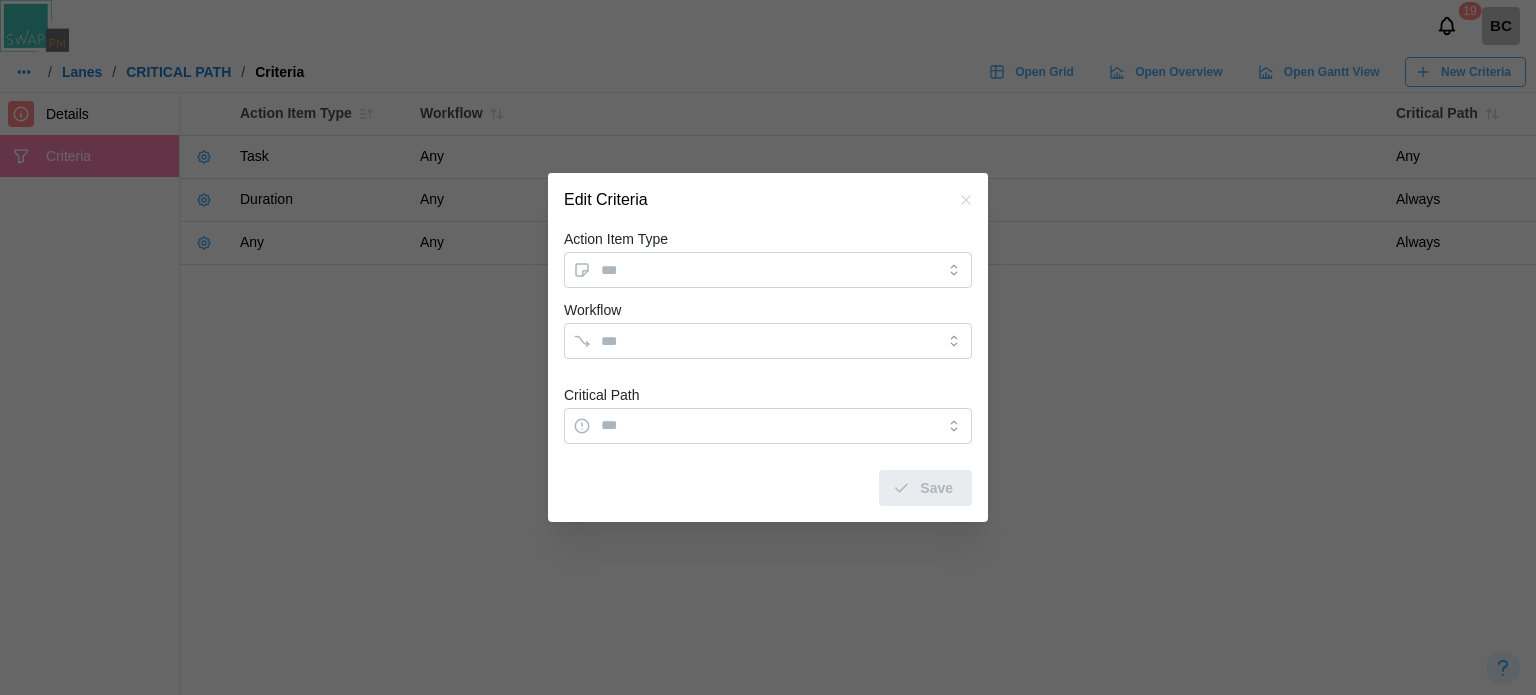 click on "Action Item Type Workflow Critical Path Save" at bounding box center (768, 366) 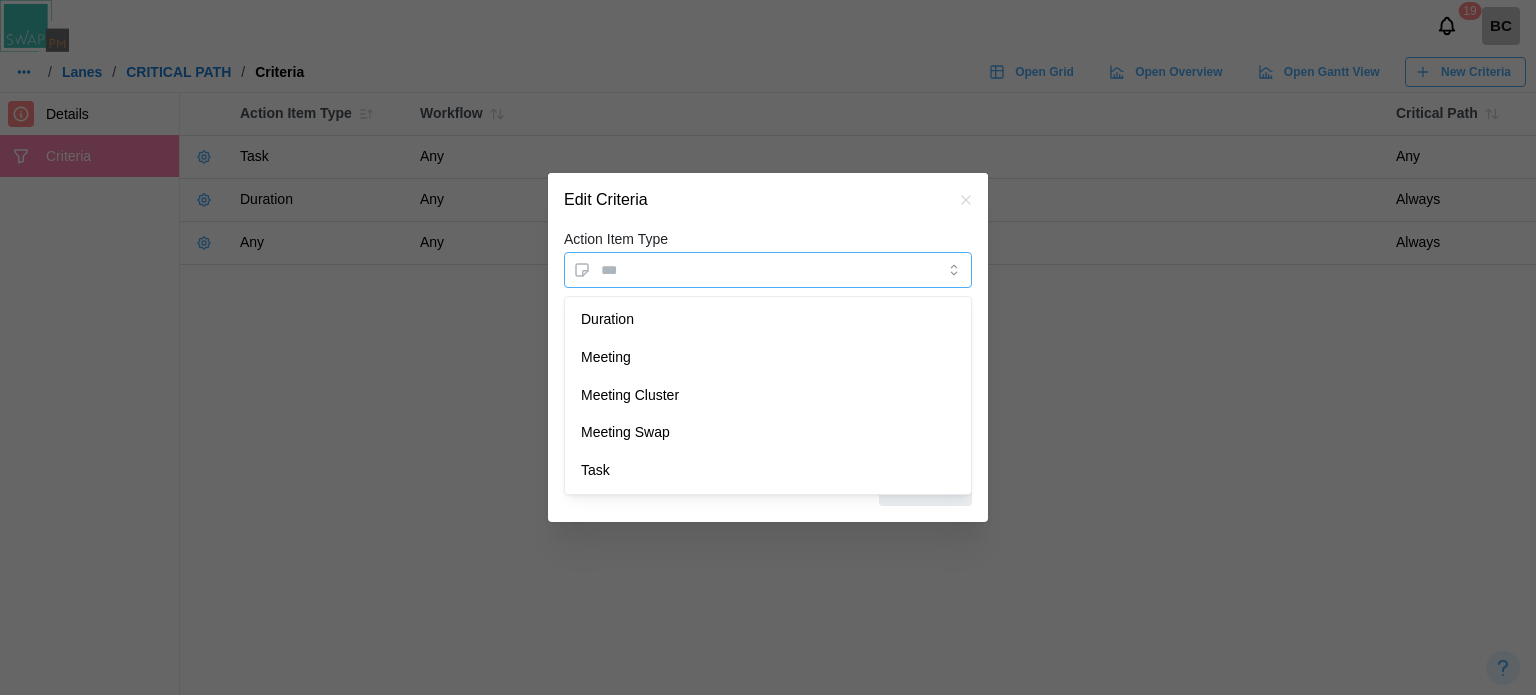 click on "Action Item Type" at bounding box center [768, 270] 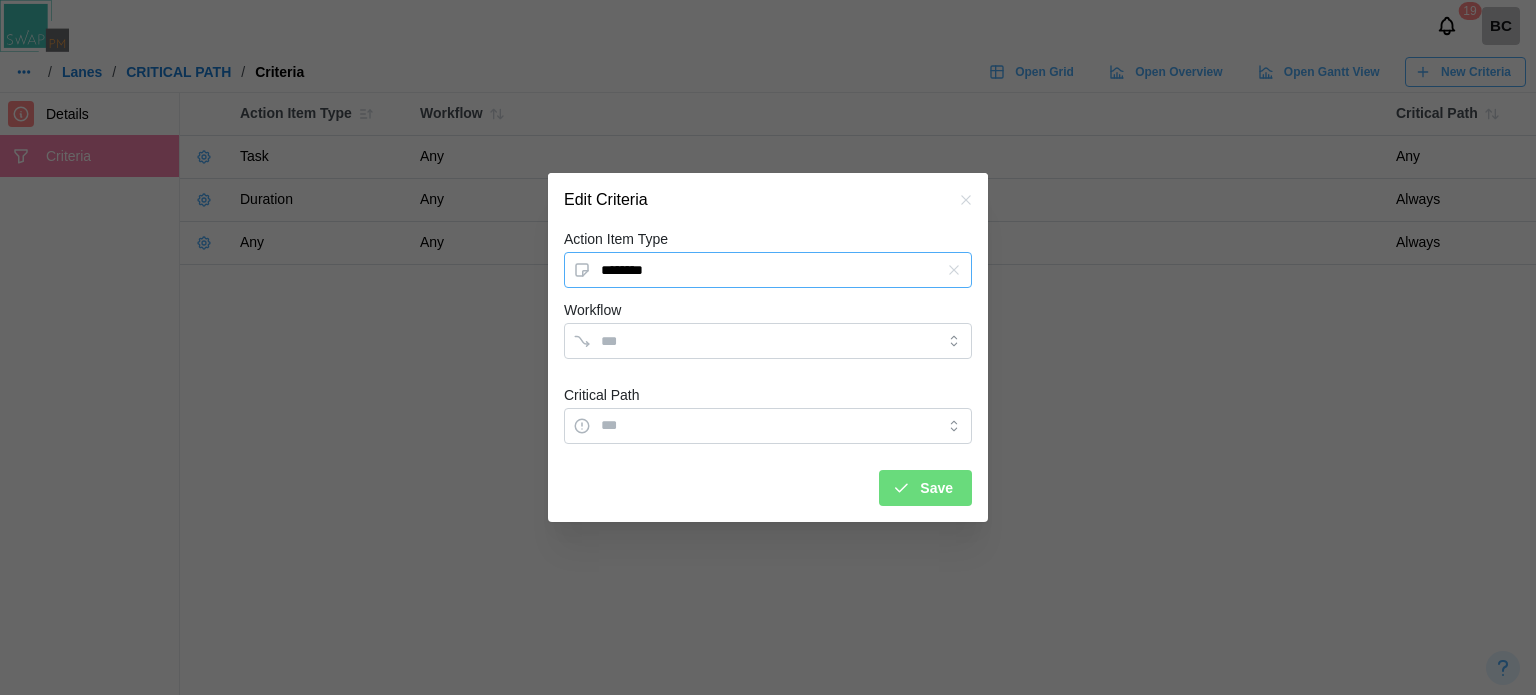 click on "********" at bounding box center (768, 270) 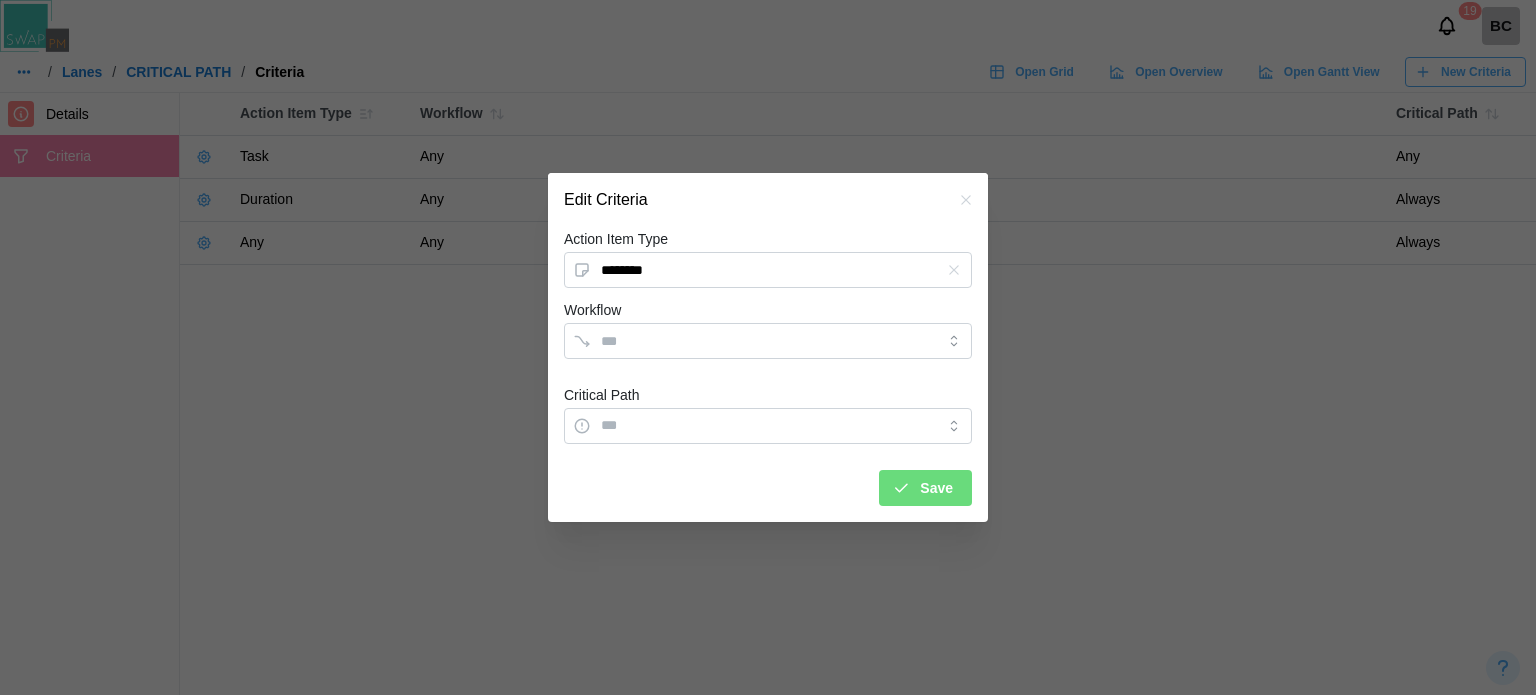 click on "Edit Criteria" at bounding box center (768, 200) 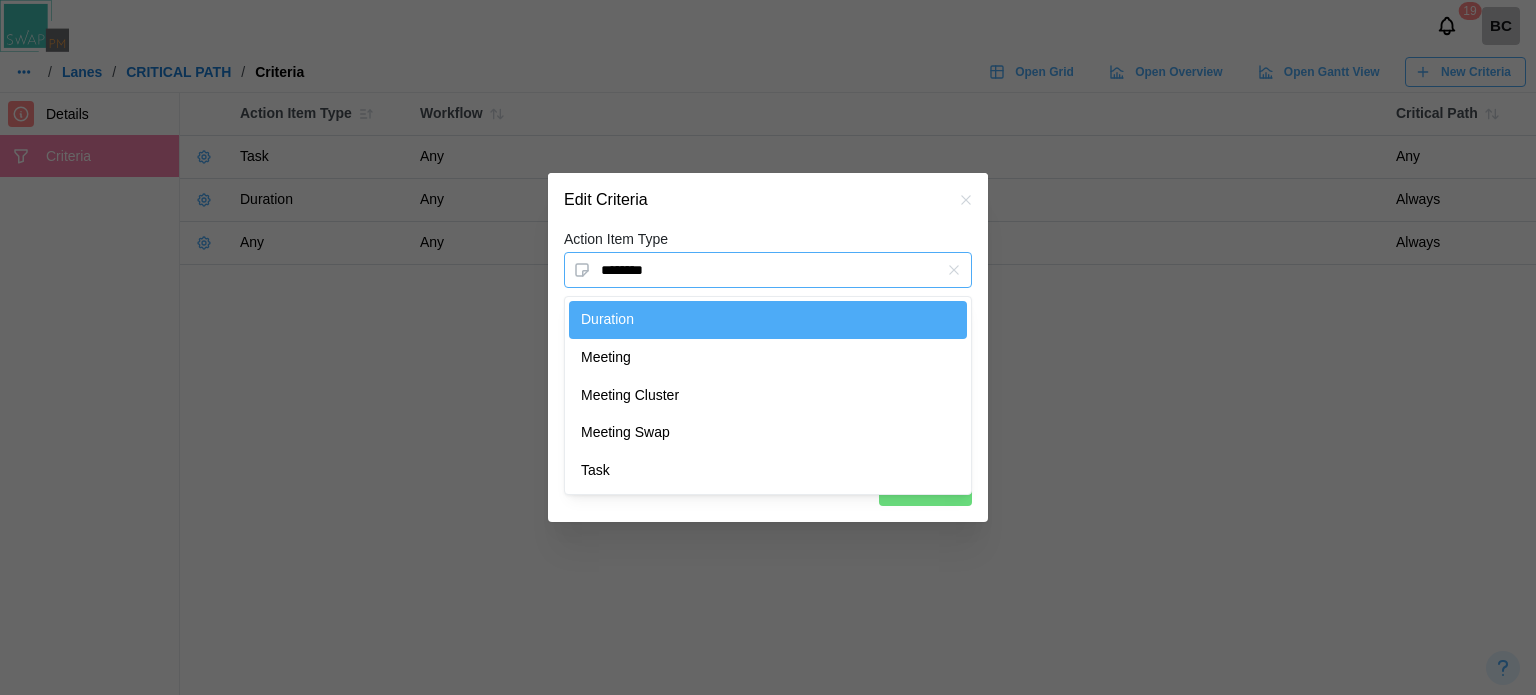 click on "********" at bounding box center [768, 270] 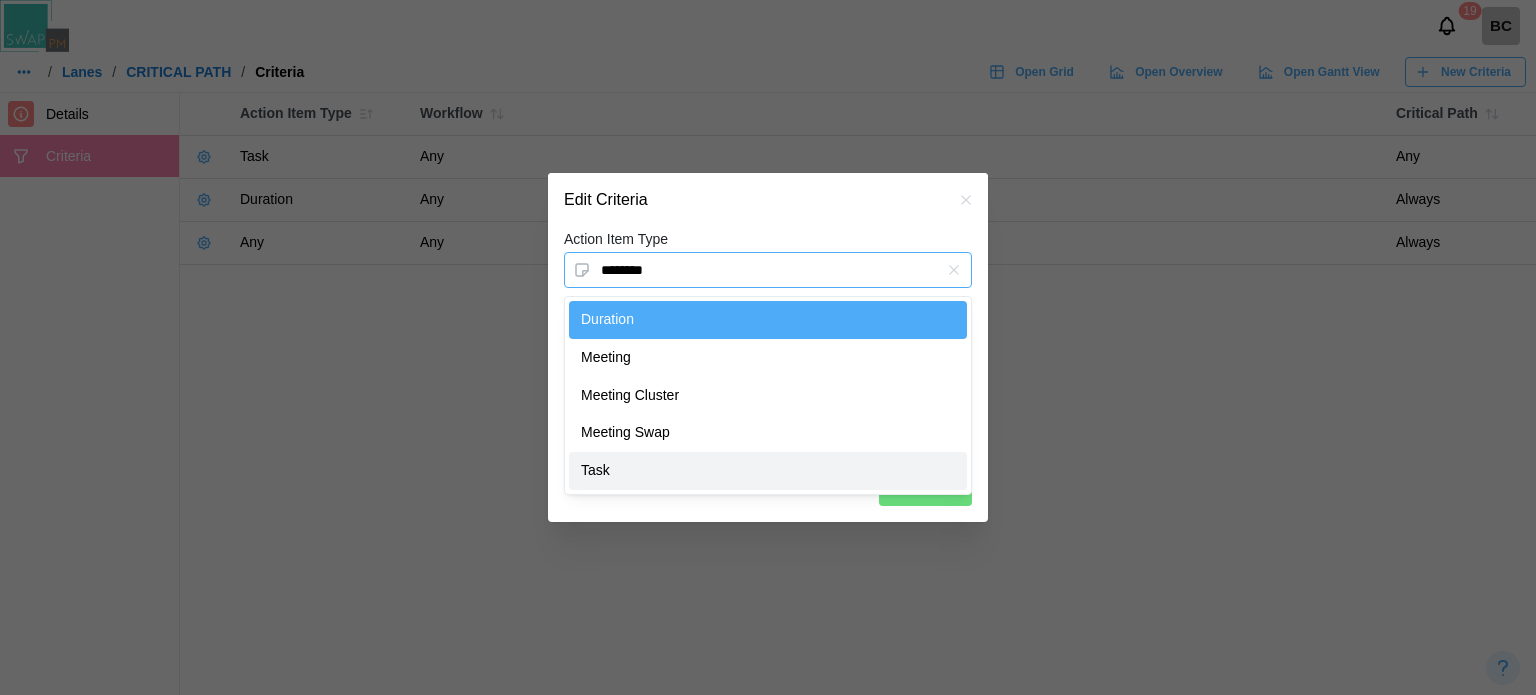 type on "****" 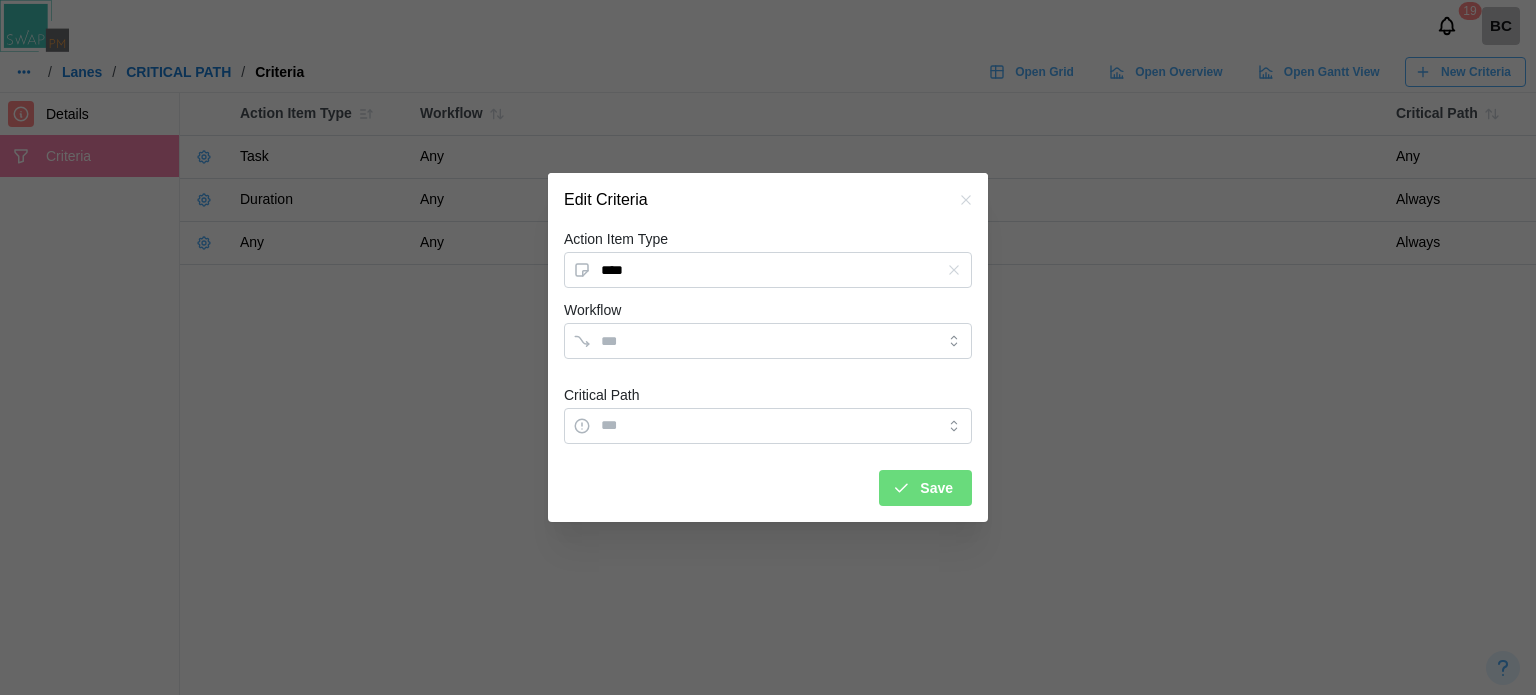 click on "Save" at bounding box center (936, 488) 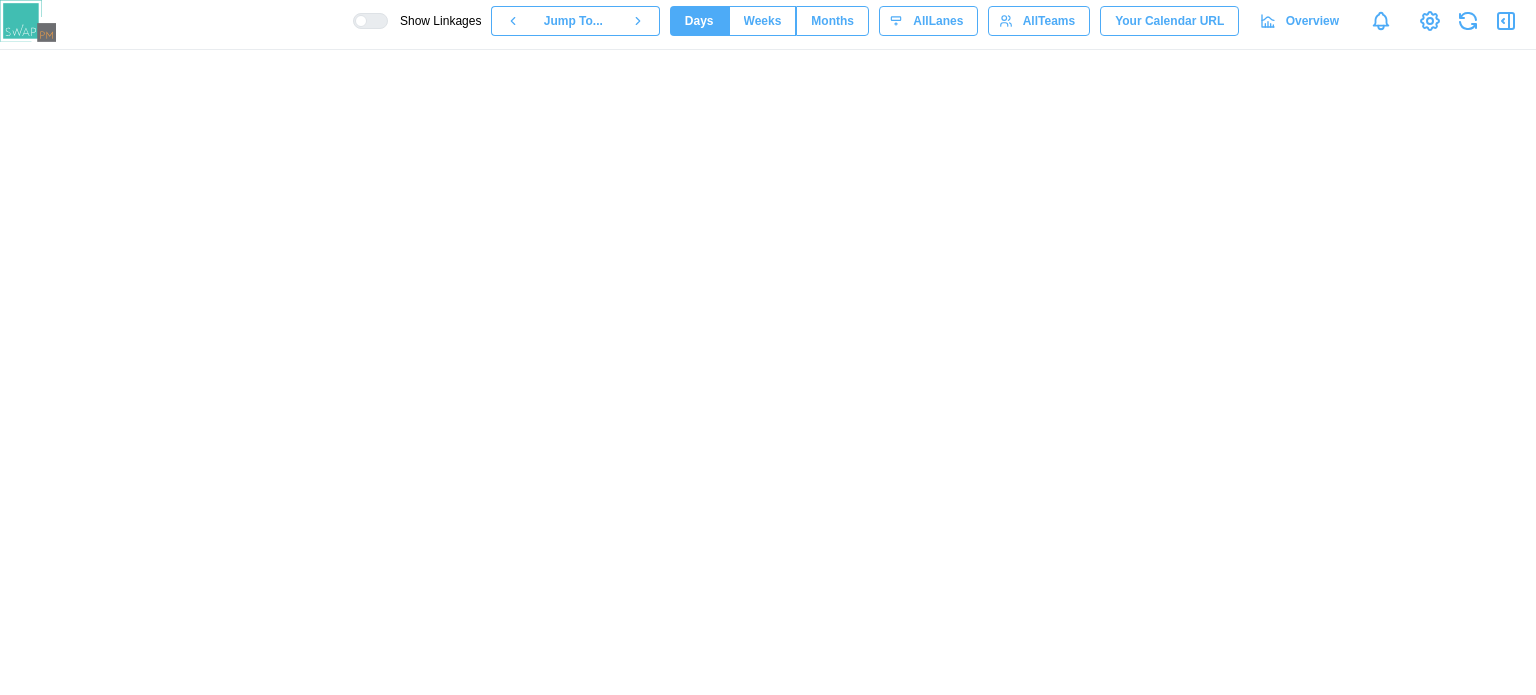 scroll, scrollTop: 0, scrollLeft: 0, axis: both 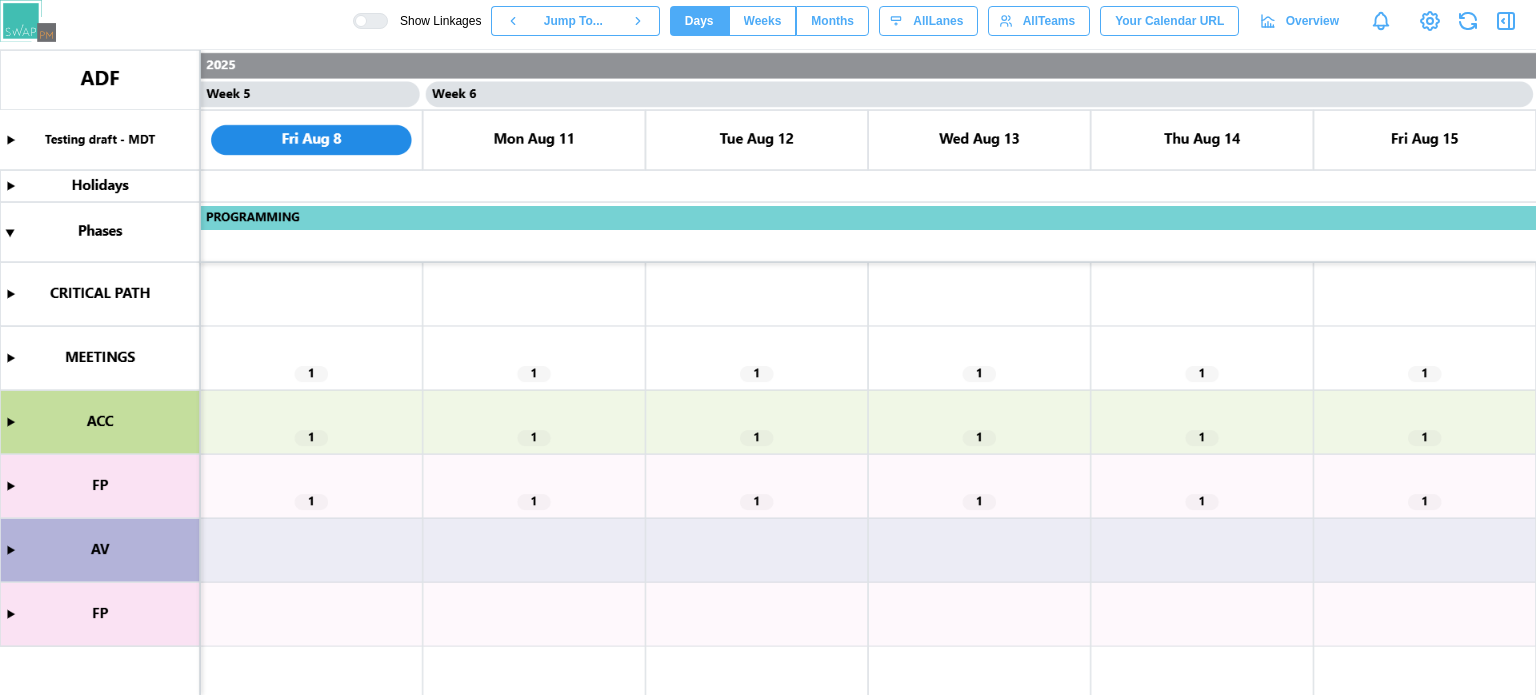 click at bounding box center [768, 372] 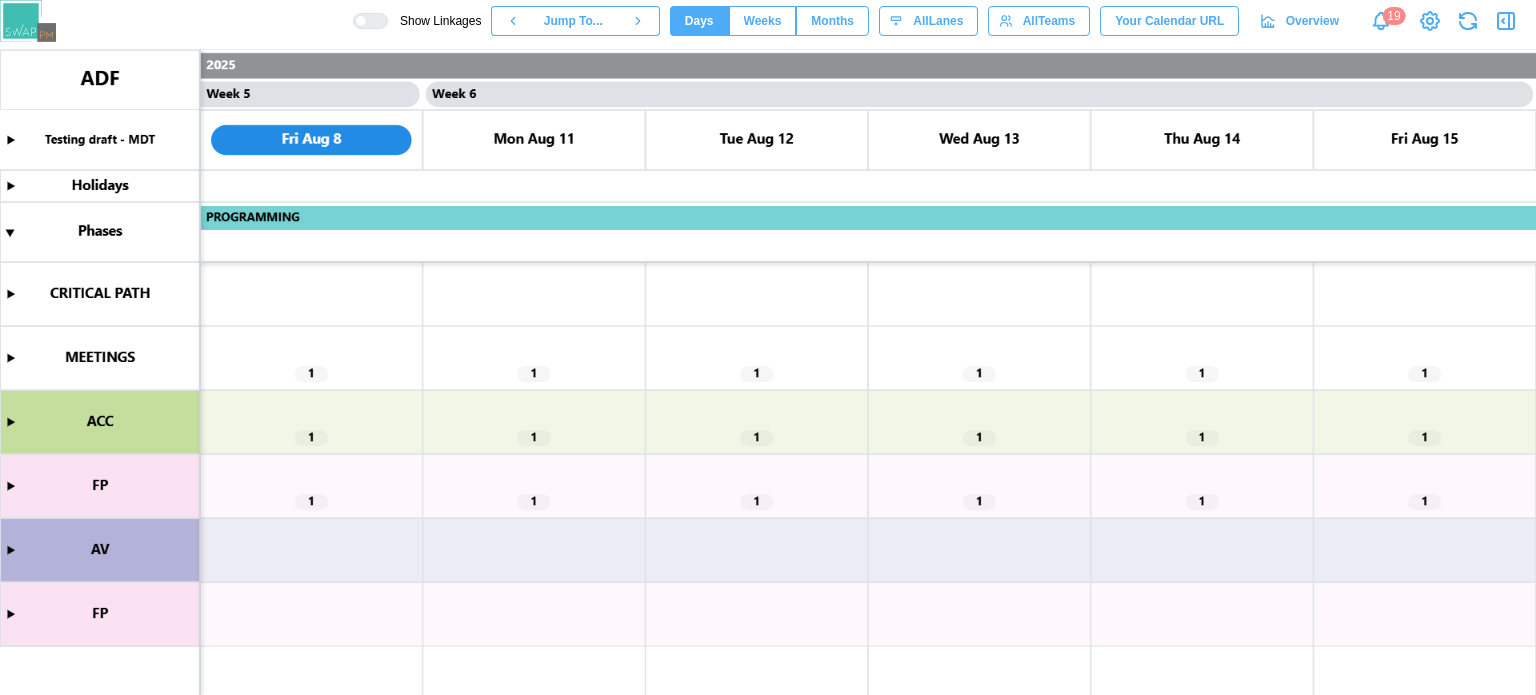 click at bounding box center (768, 372) 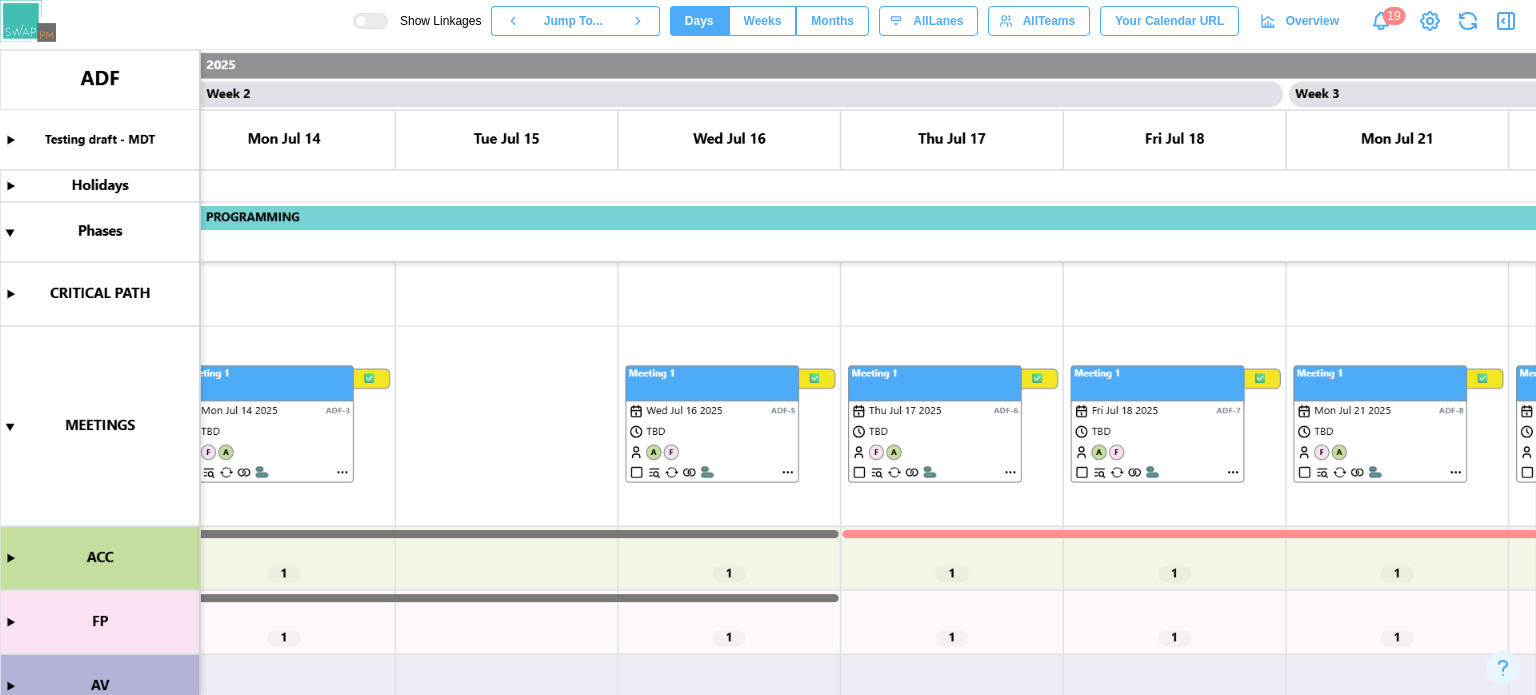 scroll, scrollTop: 0, scrollLeft: 488, axis: horizontal 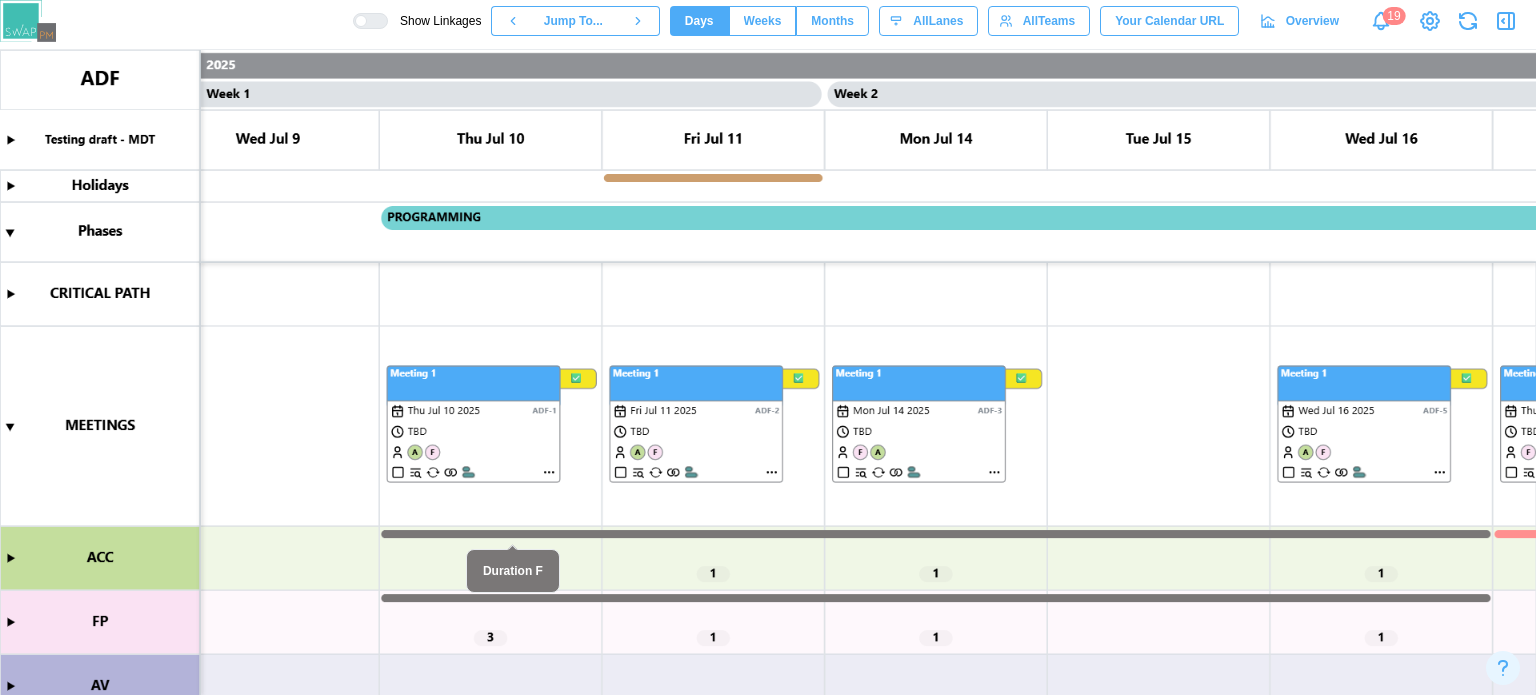 click at bounding box center (768, 372) 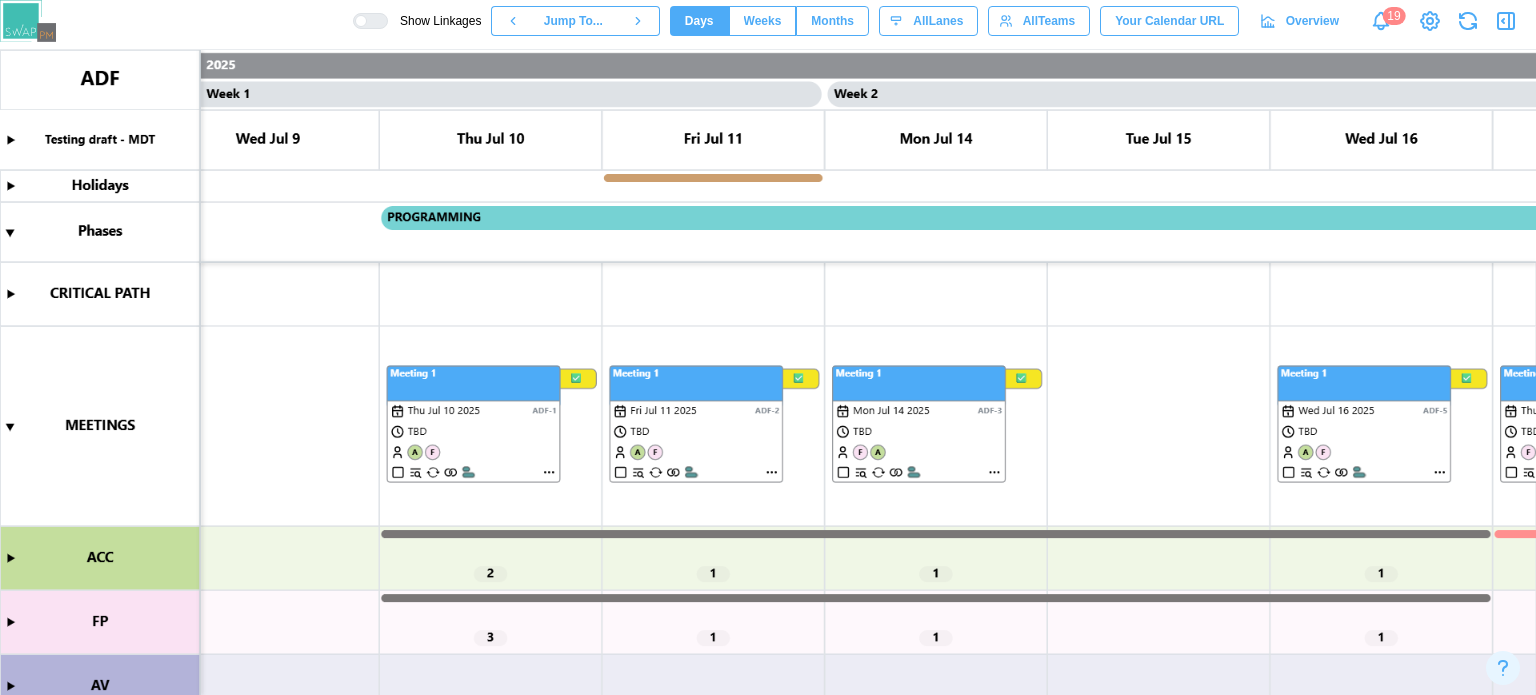 click at bounding box center [768, 372] 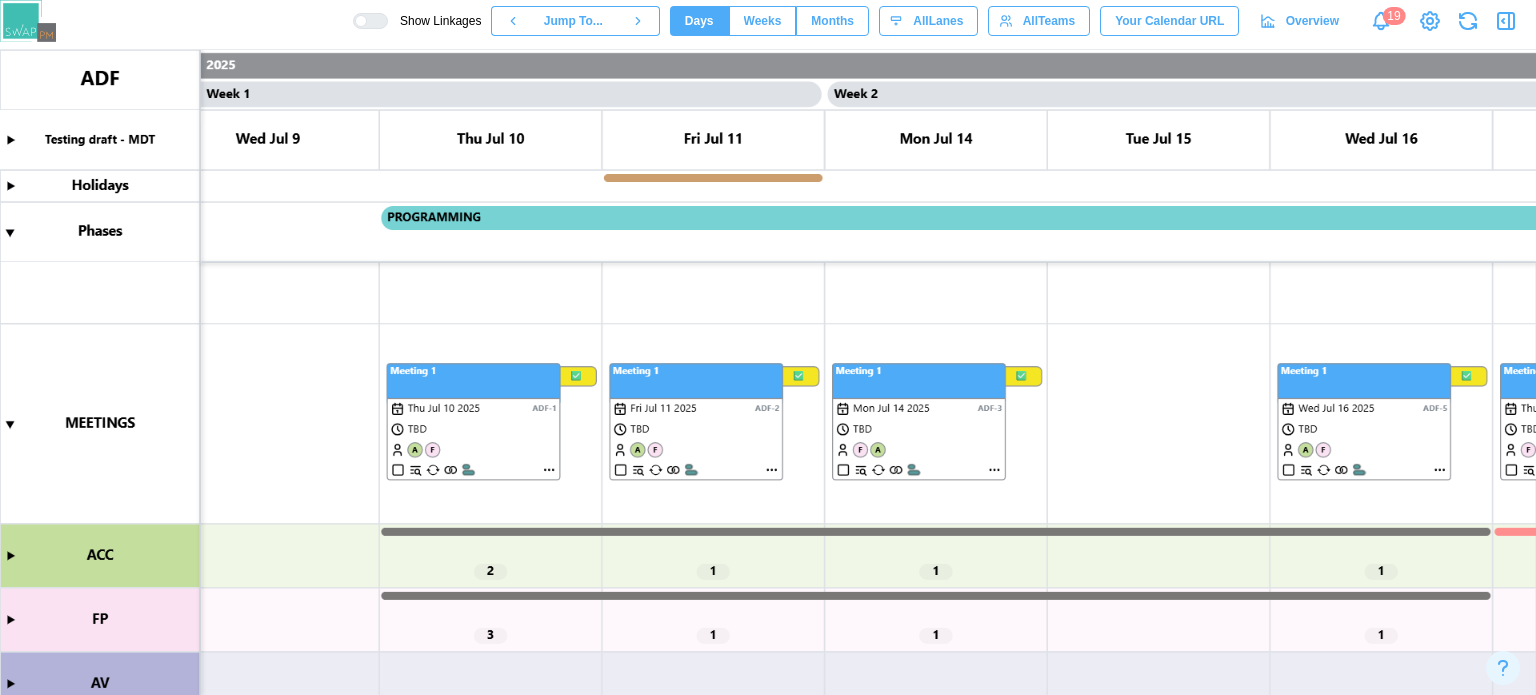 scroll, scrollTop: 0, scrollLeft: 0, axis: both 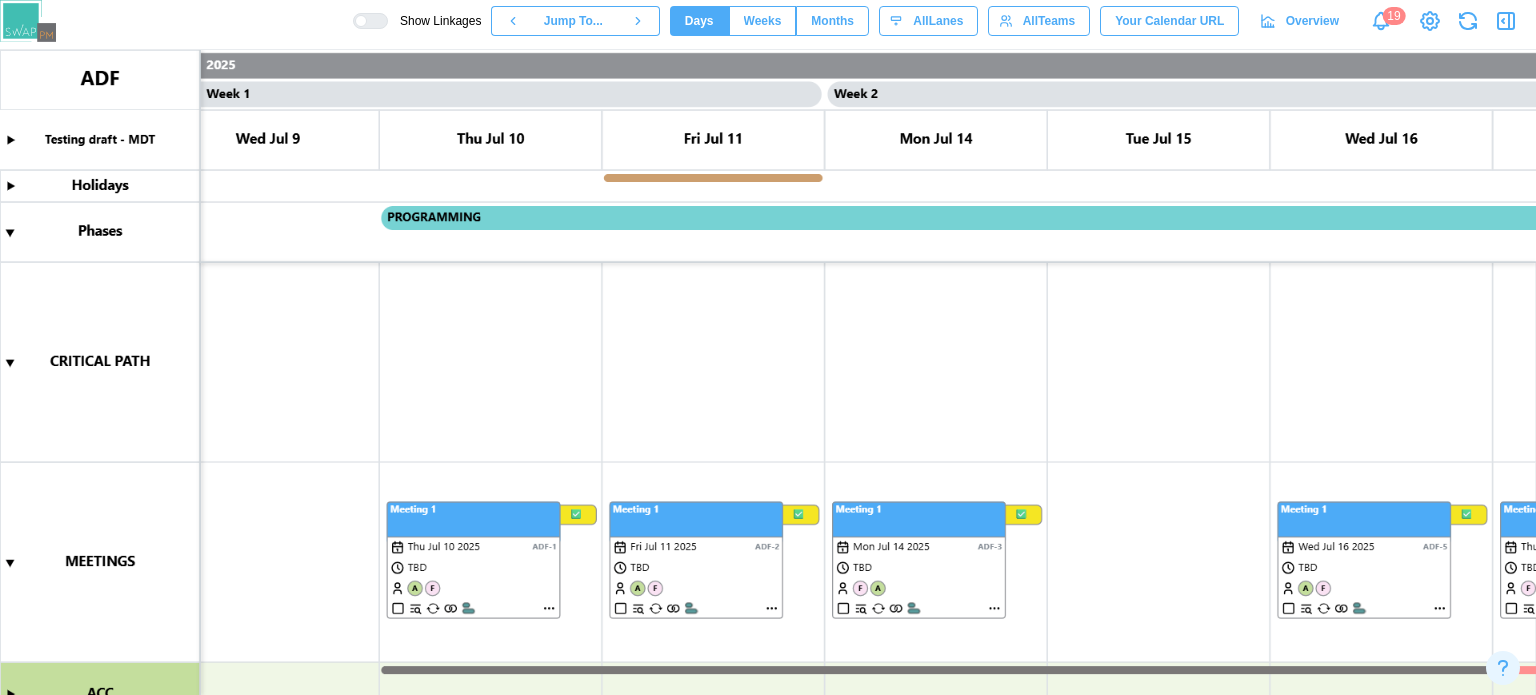 click at bounding box center (768, 372) 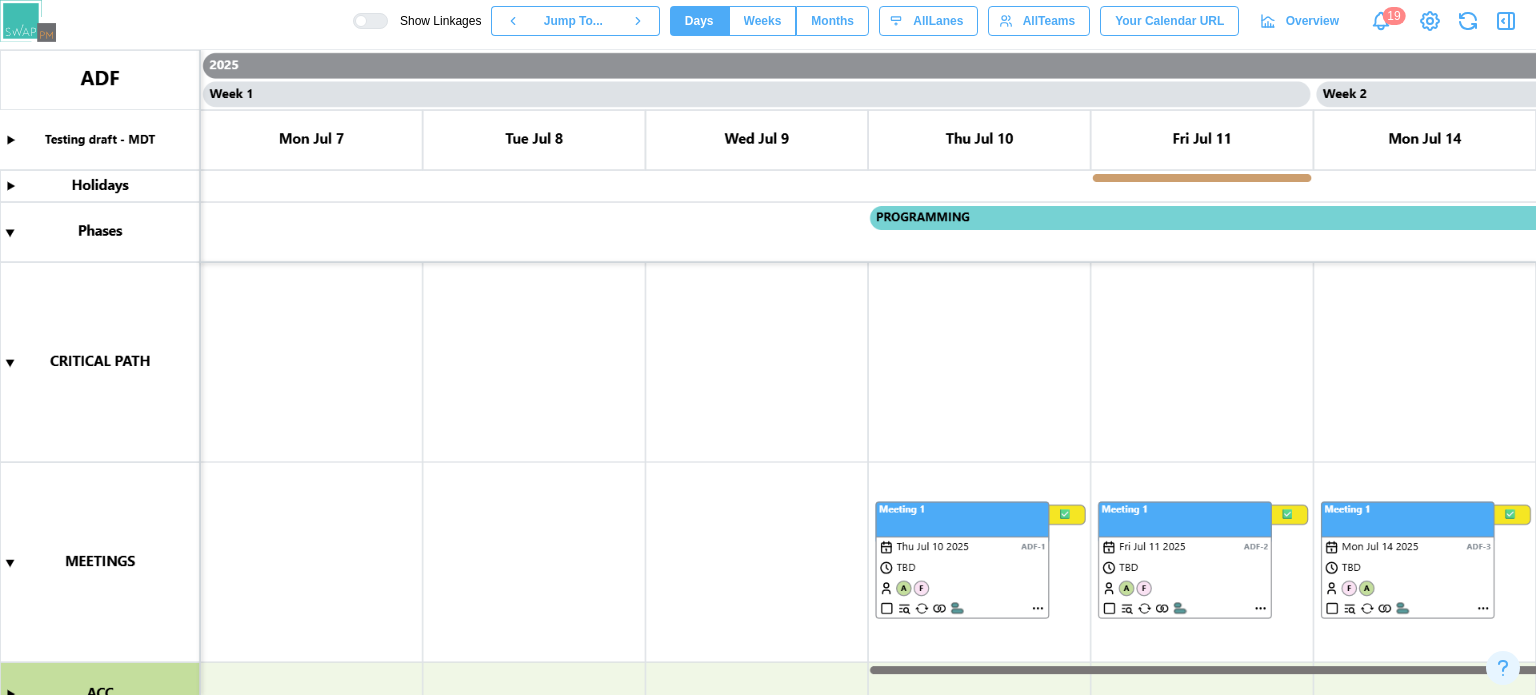 click at bounding box center (768, 372) 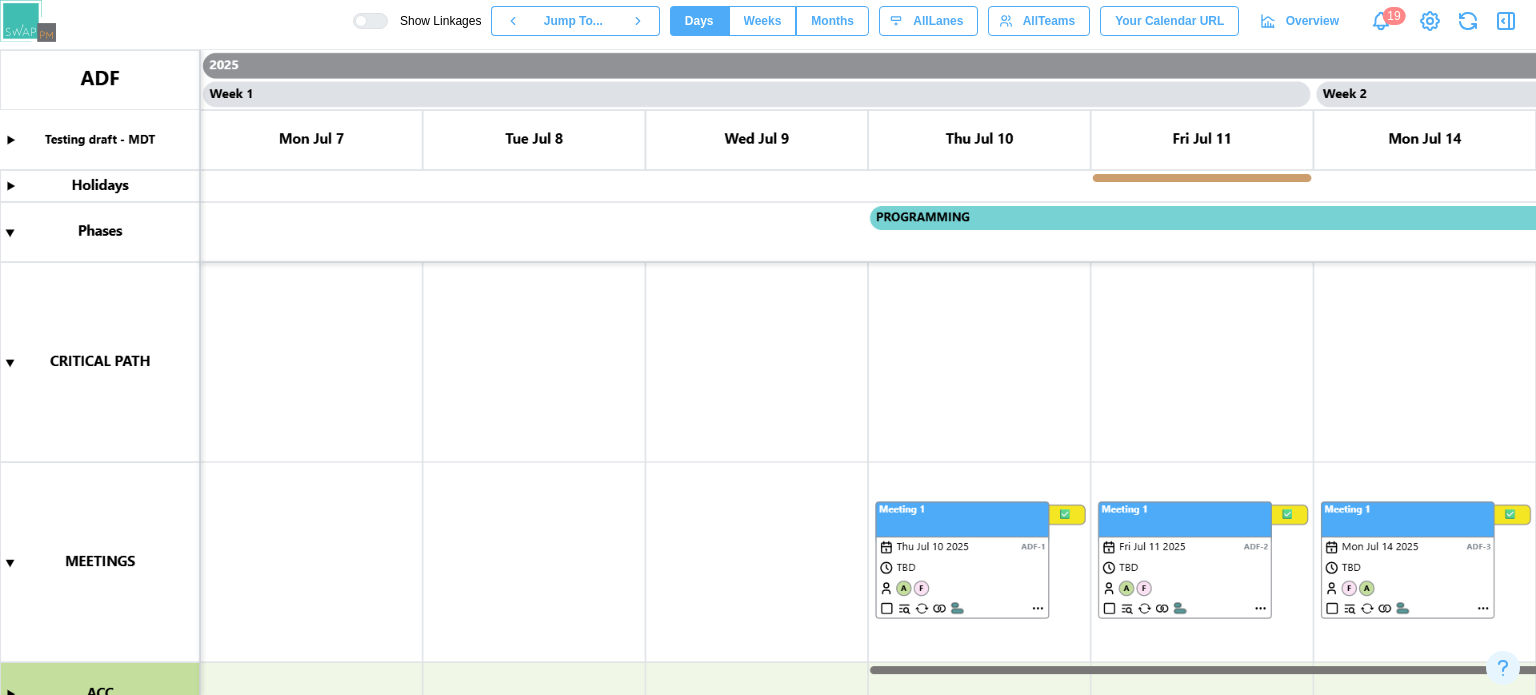 click 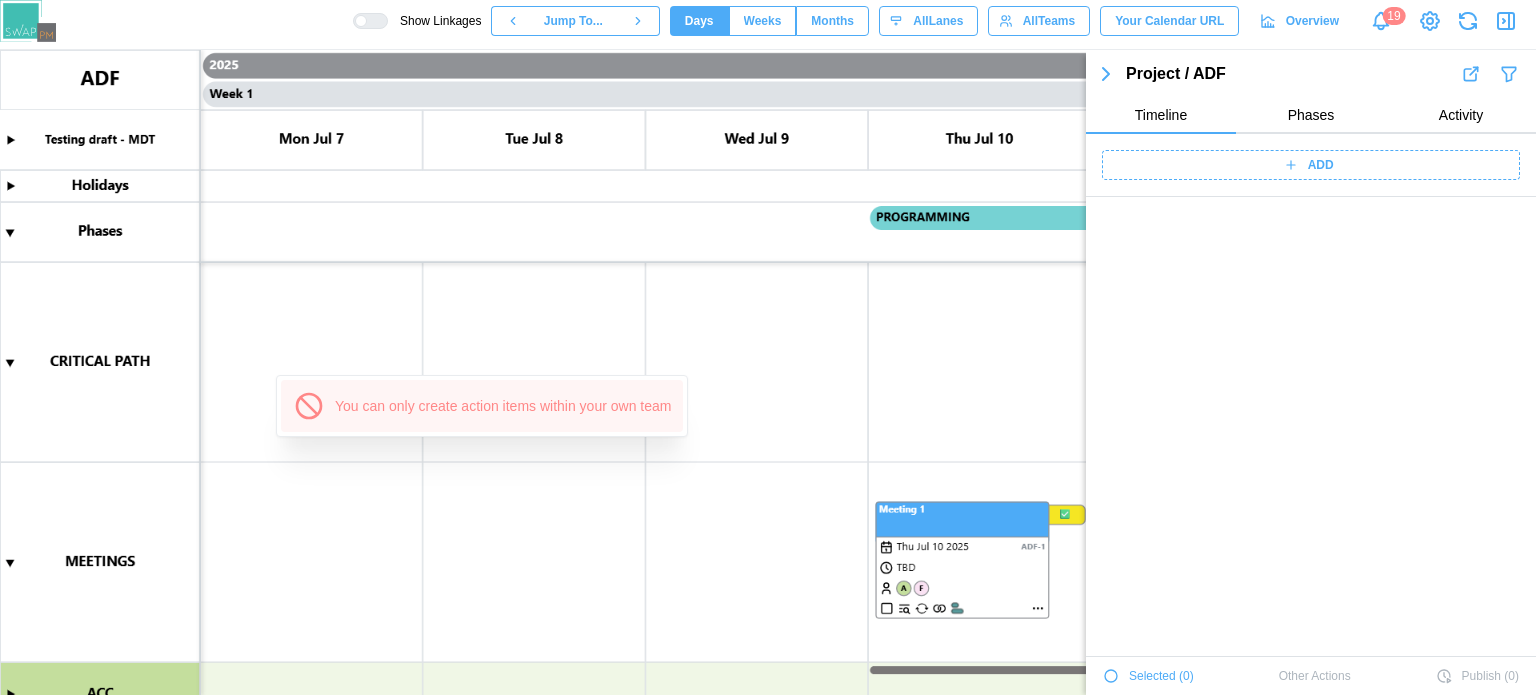scroll, scrollTop: 2244, scrollLeft: 0, axis: vertical 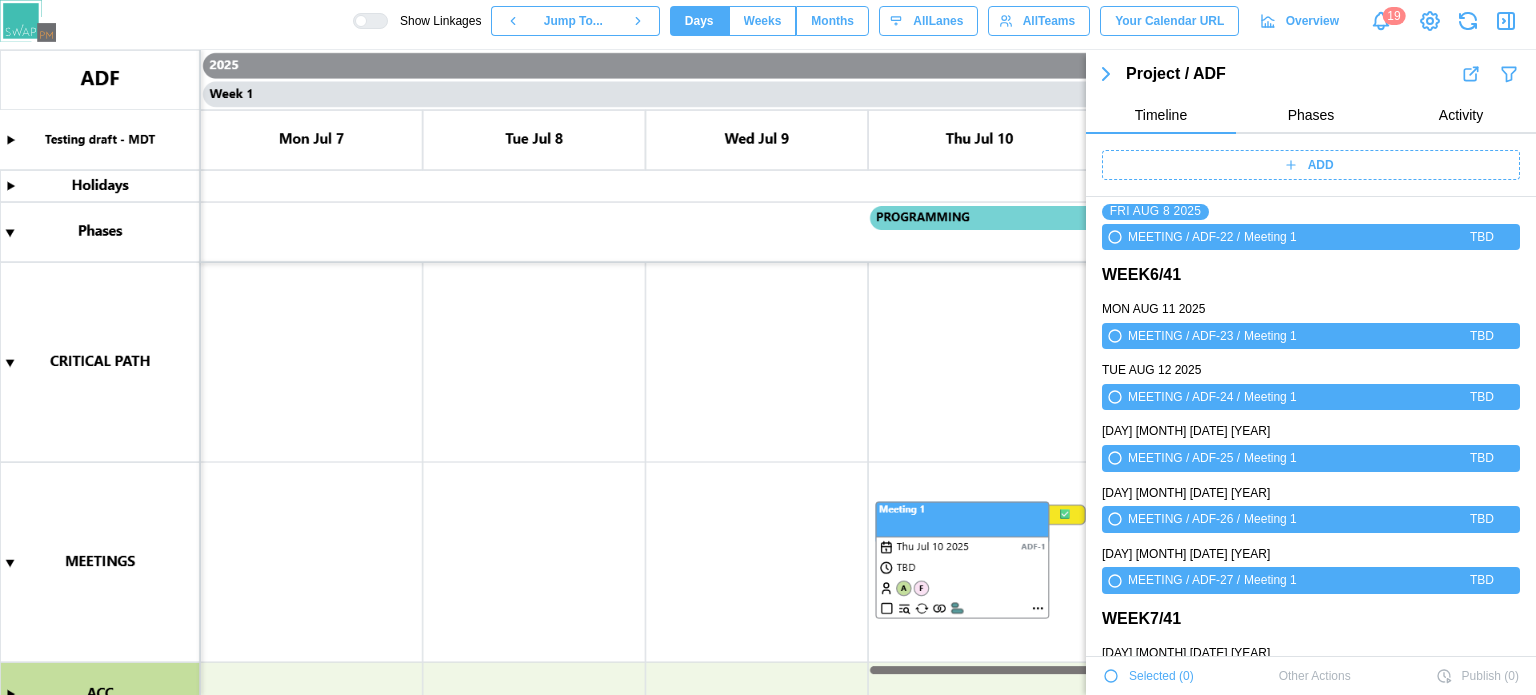 drag, startPoint x: 284, startPoint y: 386, endPoint x: 409, endPoint y: 477, distance: 154.61565 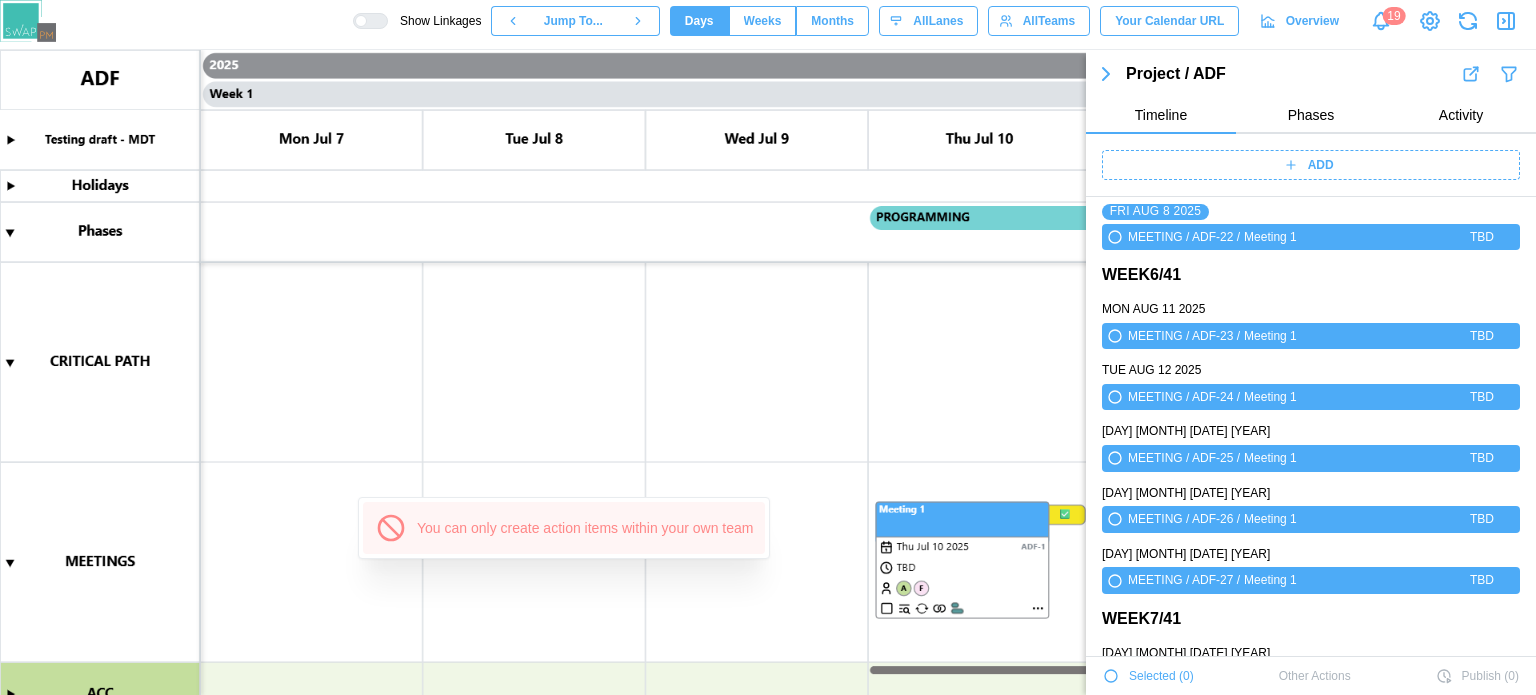 drag, startPoint x: 368, startPoint y: 507, endPoint x: 1252, endPoint y: 175, distance: 944.2881 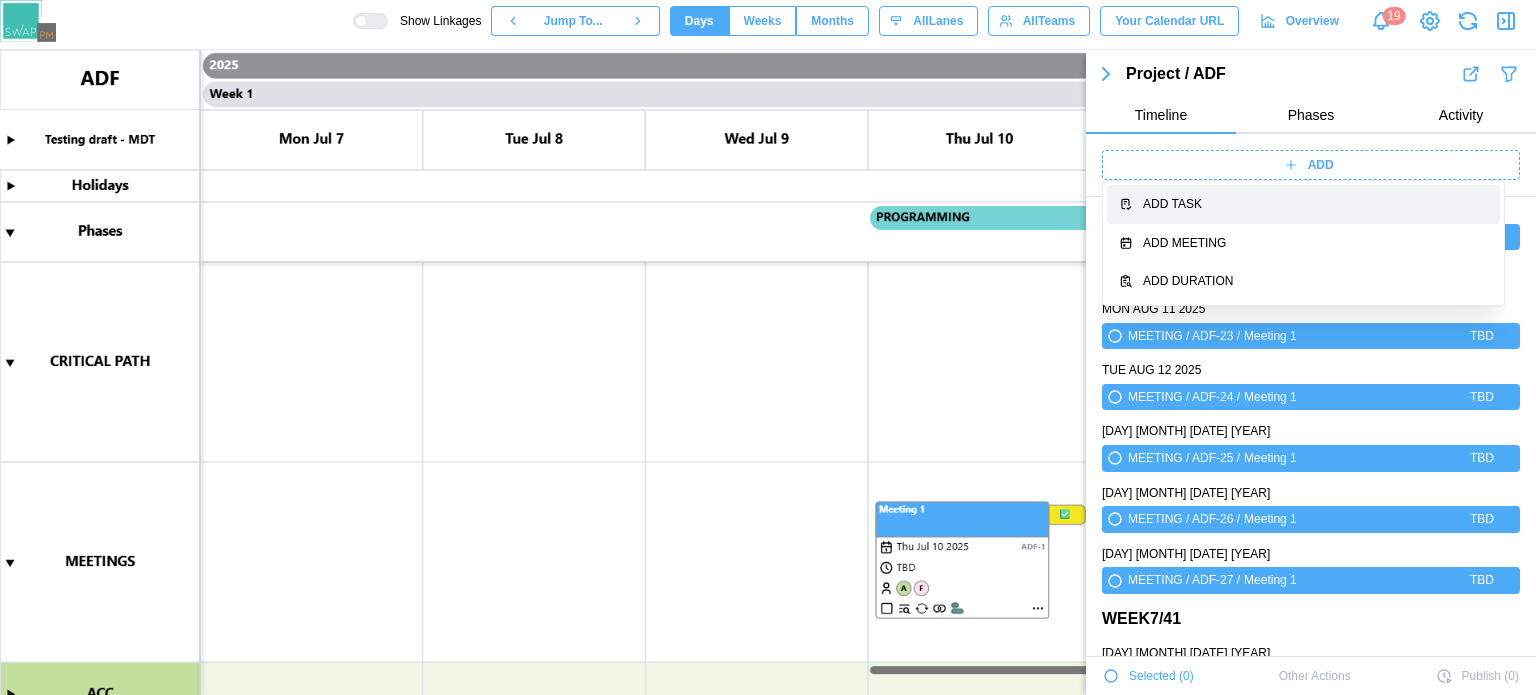 click on "Add Task" at bounding box center (1303, 204) 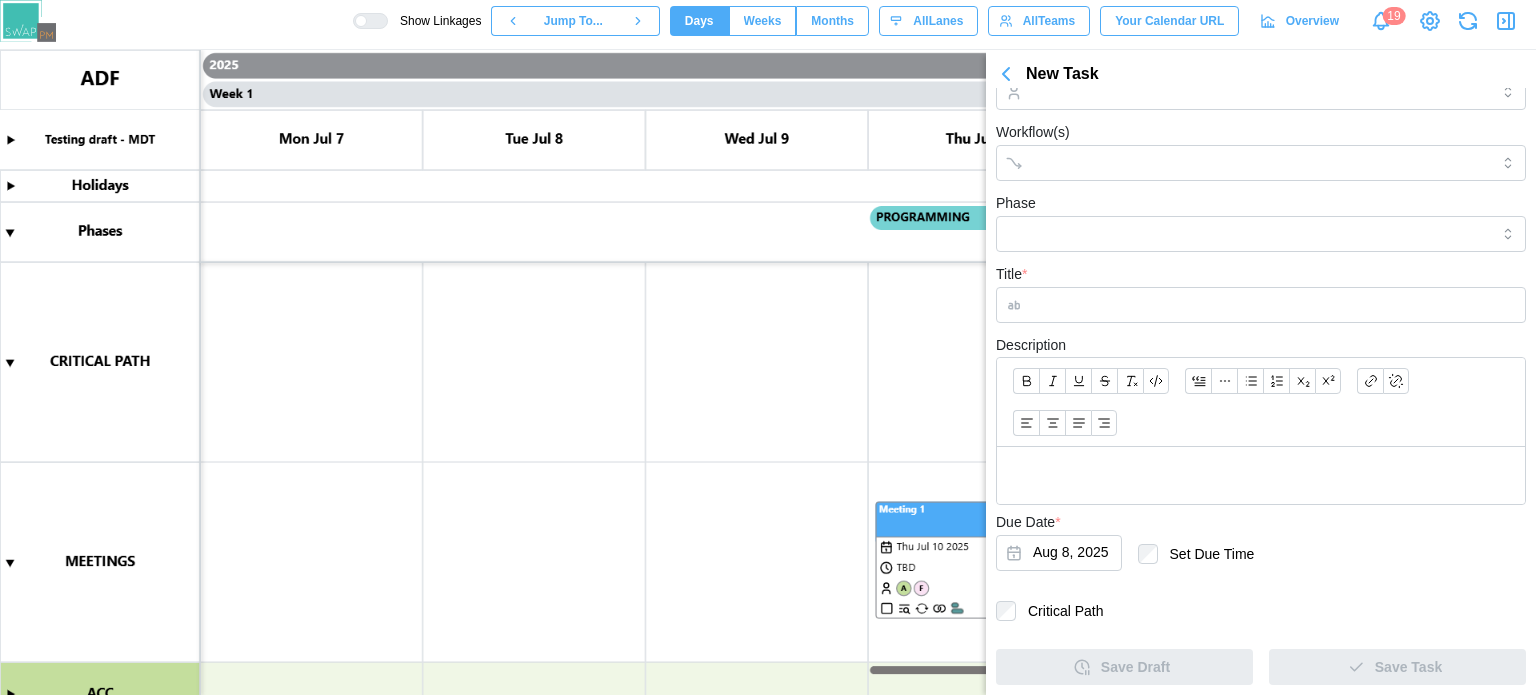 scroll, scrollTop: 84, scrollLeft: 0, axis: vertical 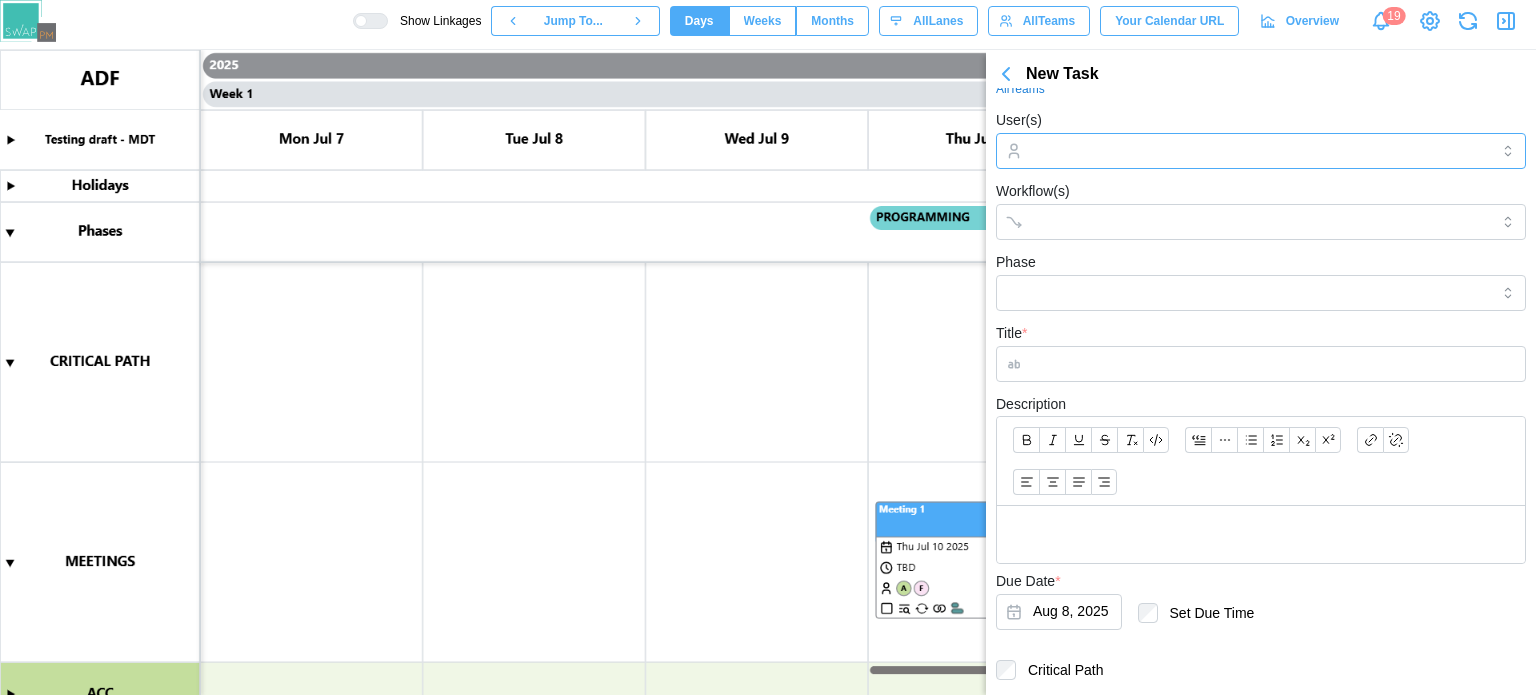 click at bounding box center (1258, 151) 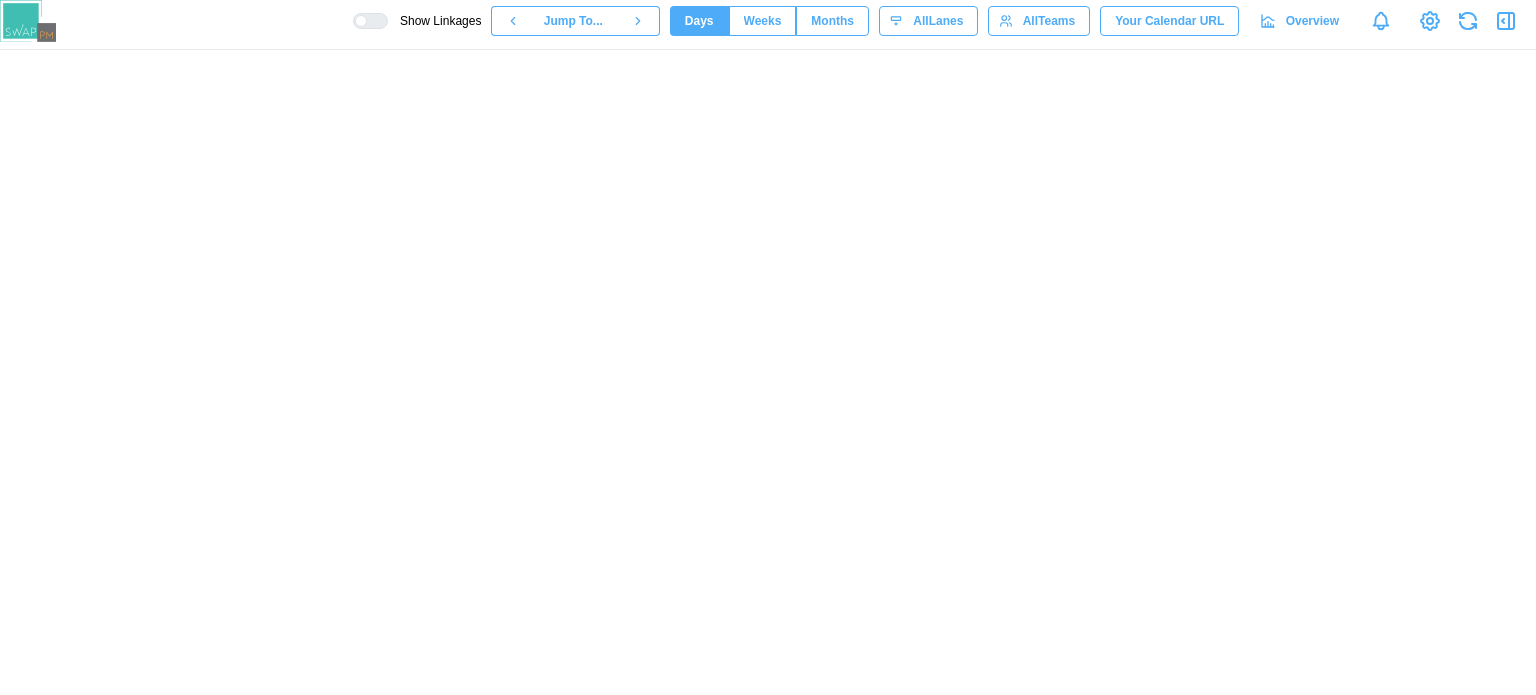 scroll, scrollTop: 0, scrollLeft: 0, axis: both 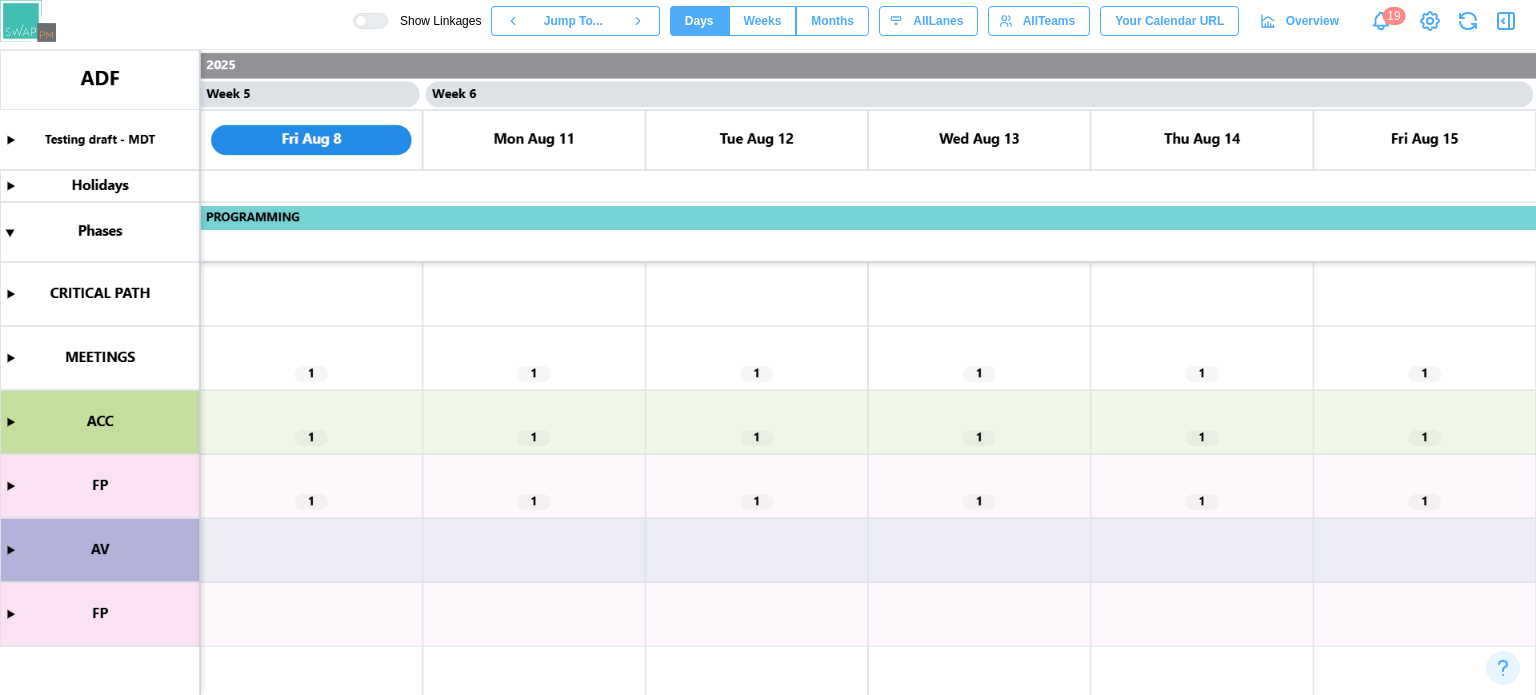 click at bounding box center (768, 372) 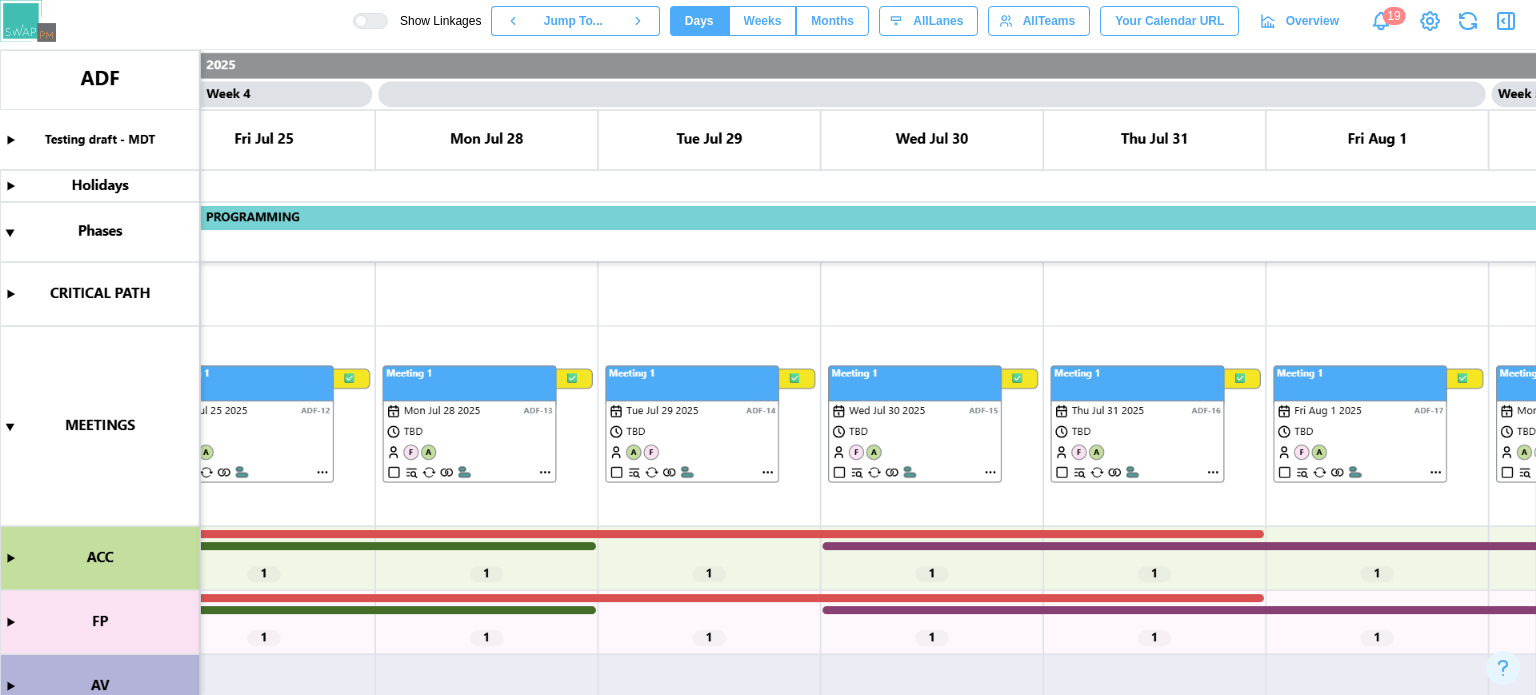 scroll, scrollTop: 0, scrollLeft: 0, axis: both 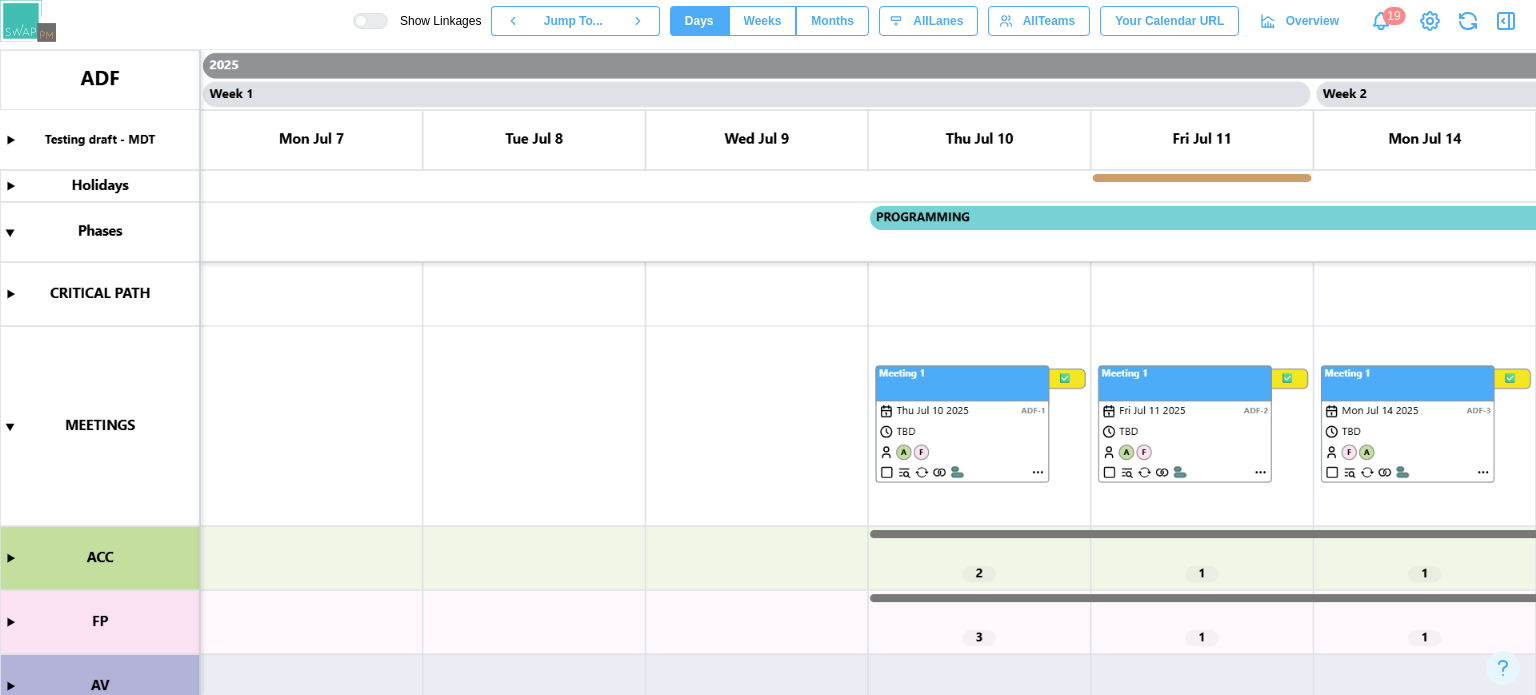click at bounding box center [768, 372] 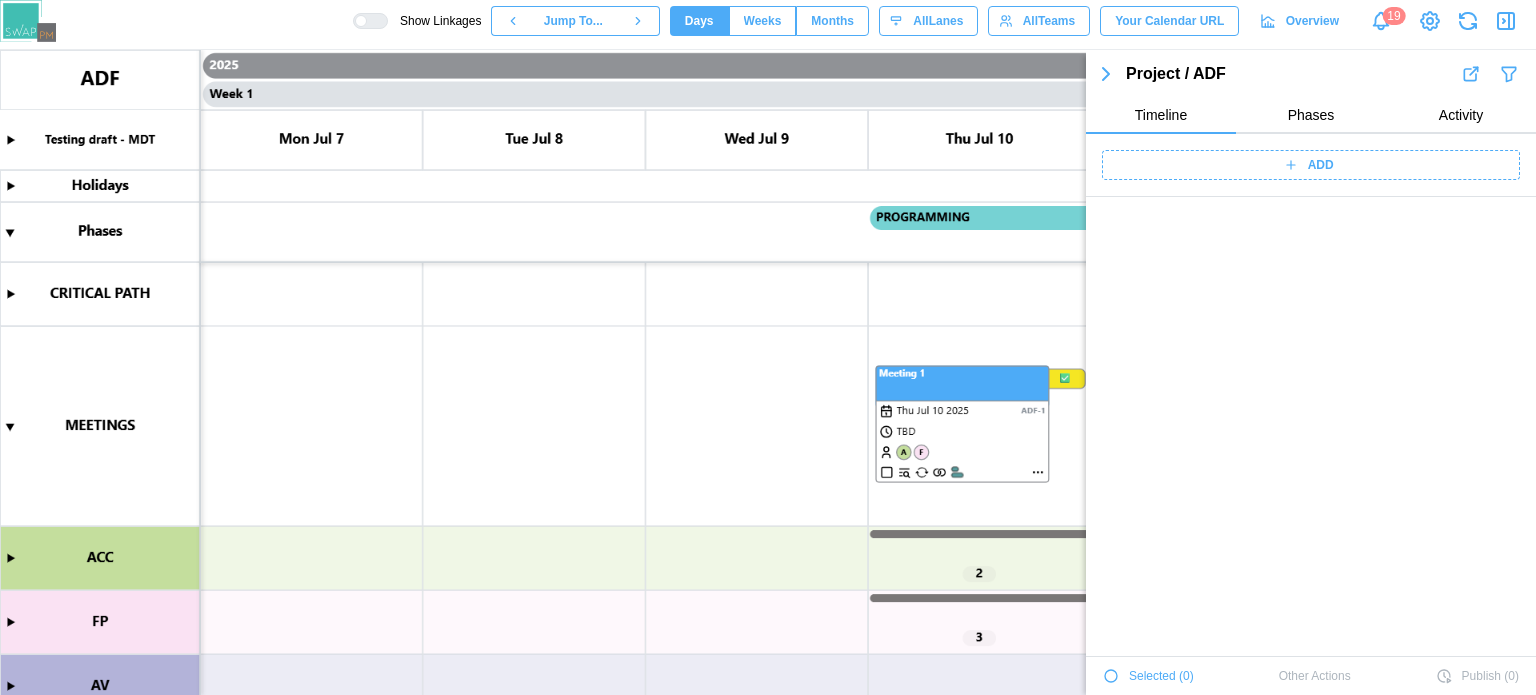 scroll, scrollTop: 2244, scrollLeft: 0, axis: vertical 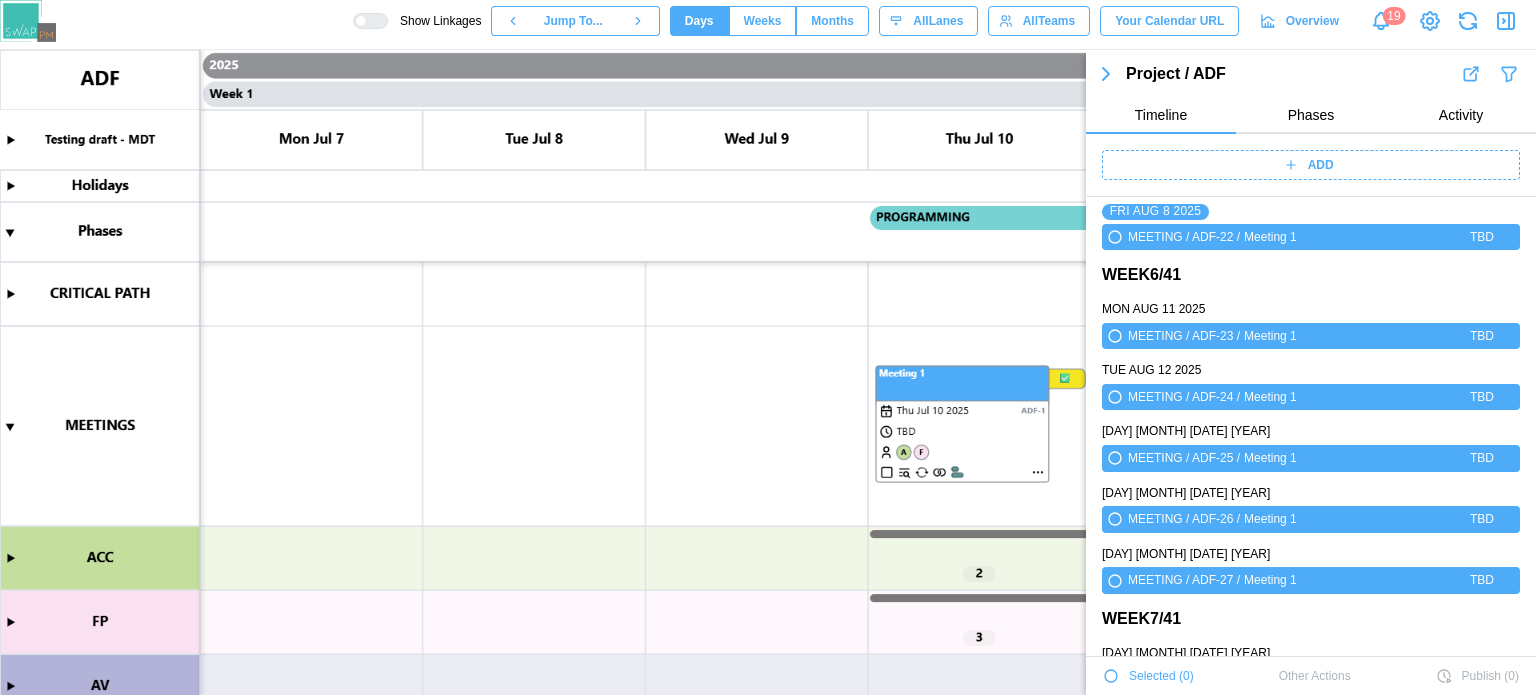 click on "ADD" at bounding box center [1308, 165] 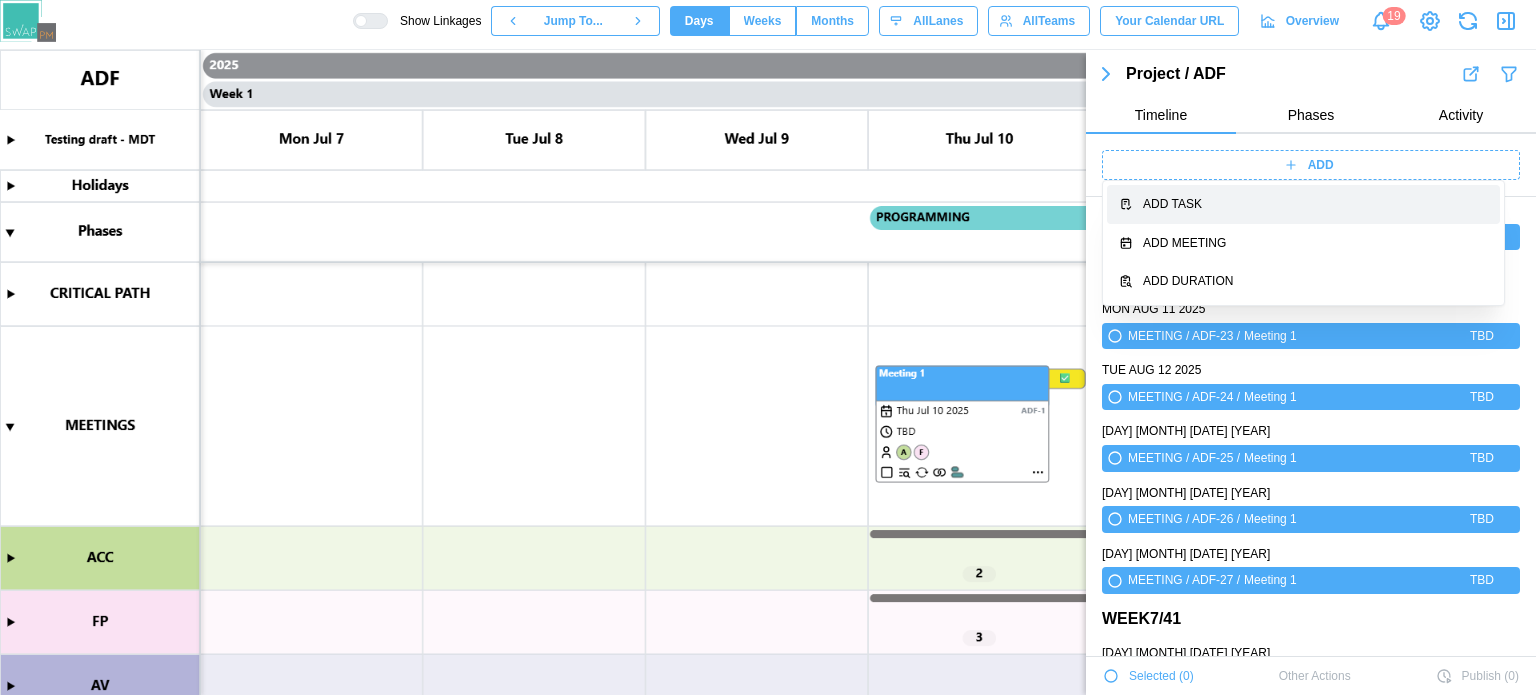 click on "Add Task" at bounding box center (1315, 204) 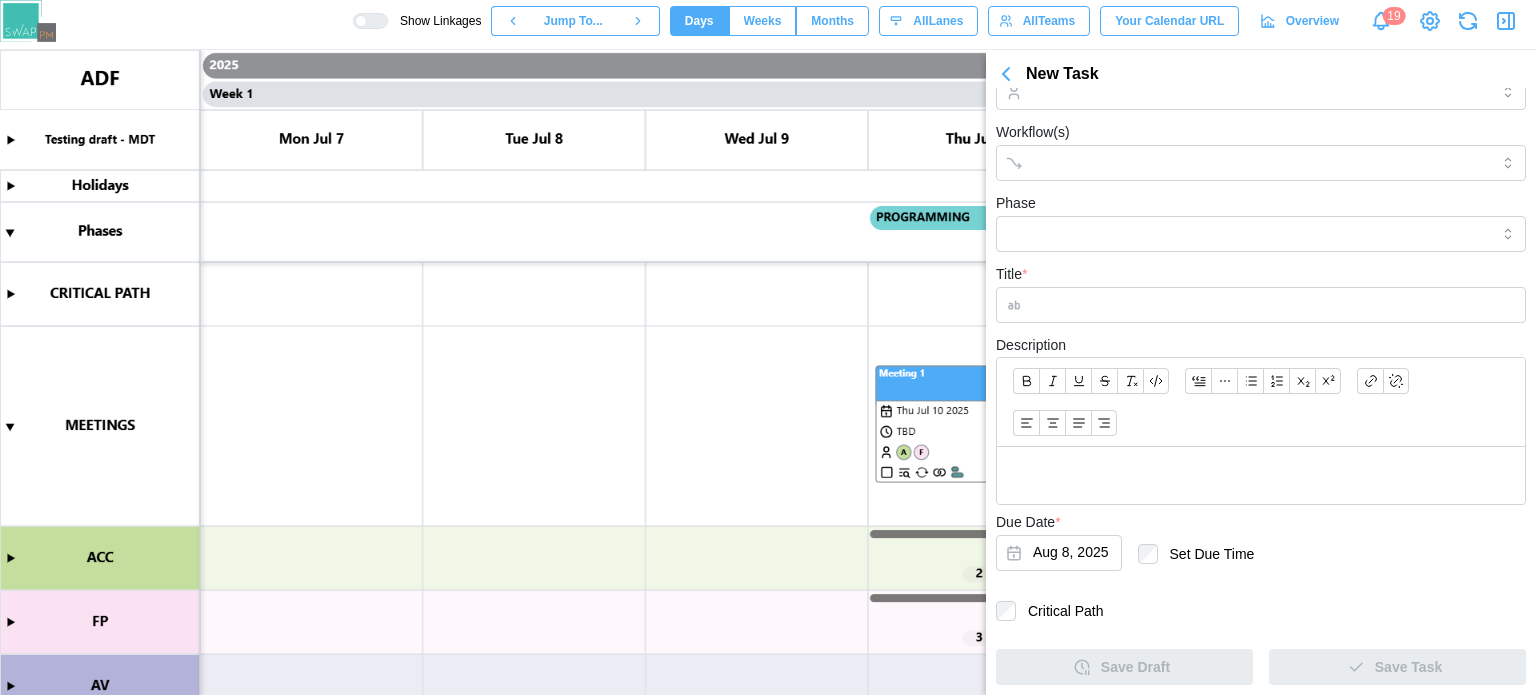 scroll, scrollTop: 84, scrollLeft: 0, axis: vertical 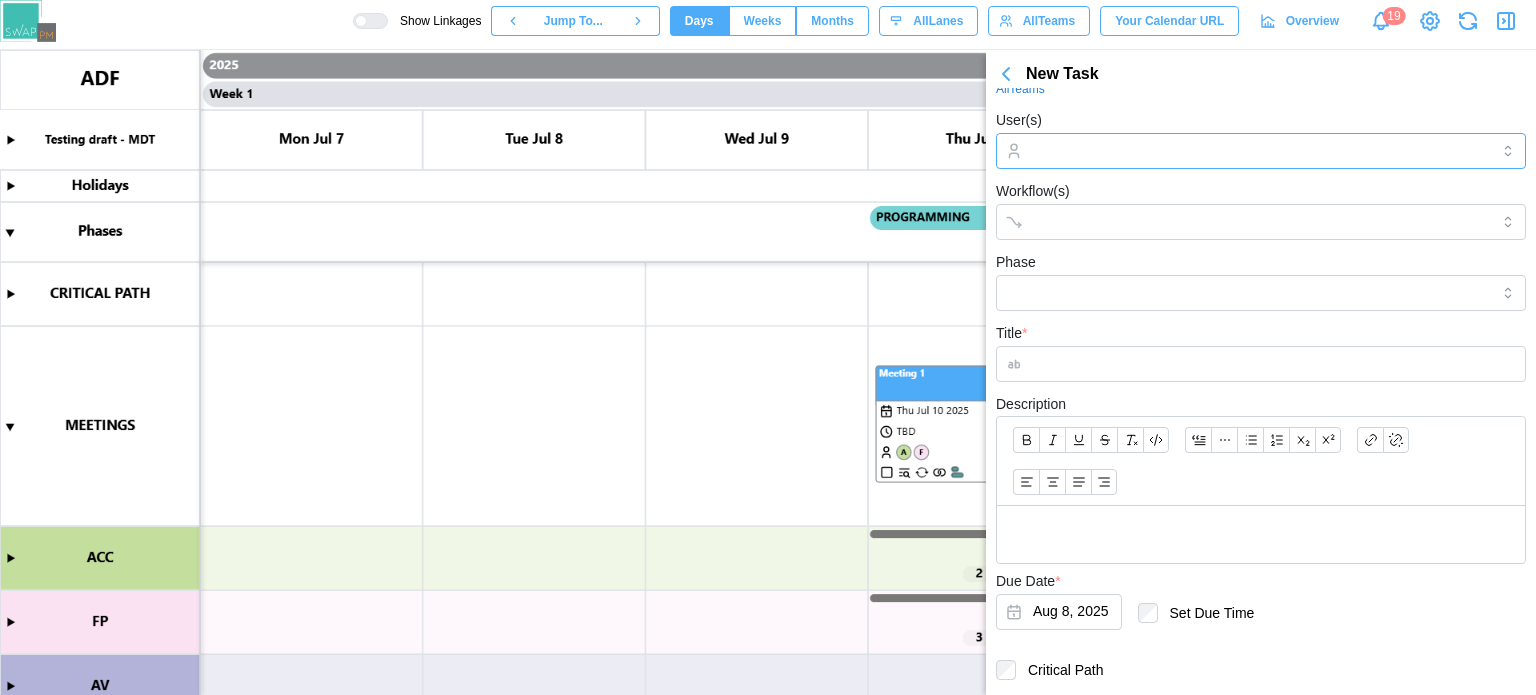 click on "User(s)" at bounding box center [1261, 151] 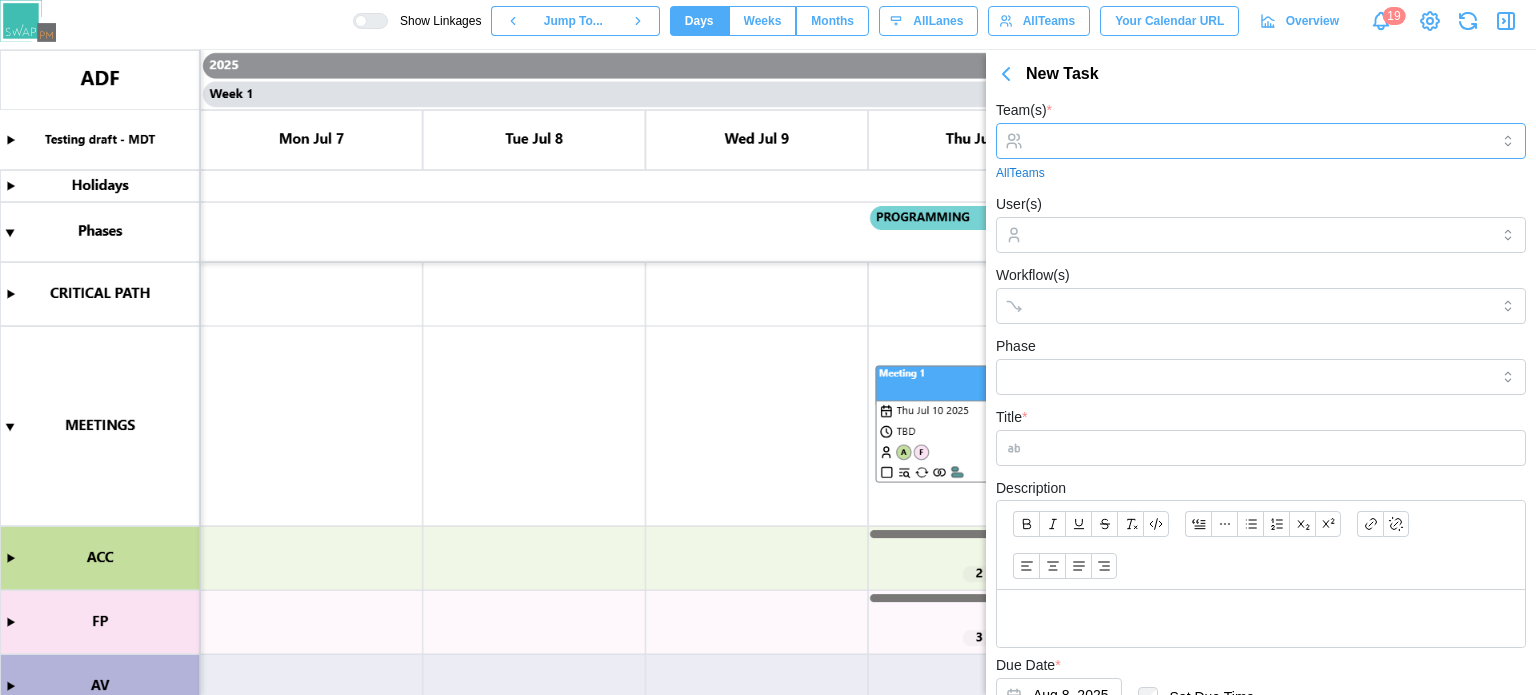 click at bounding box center [1258, 141] 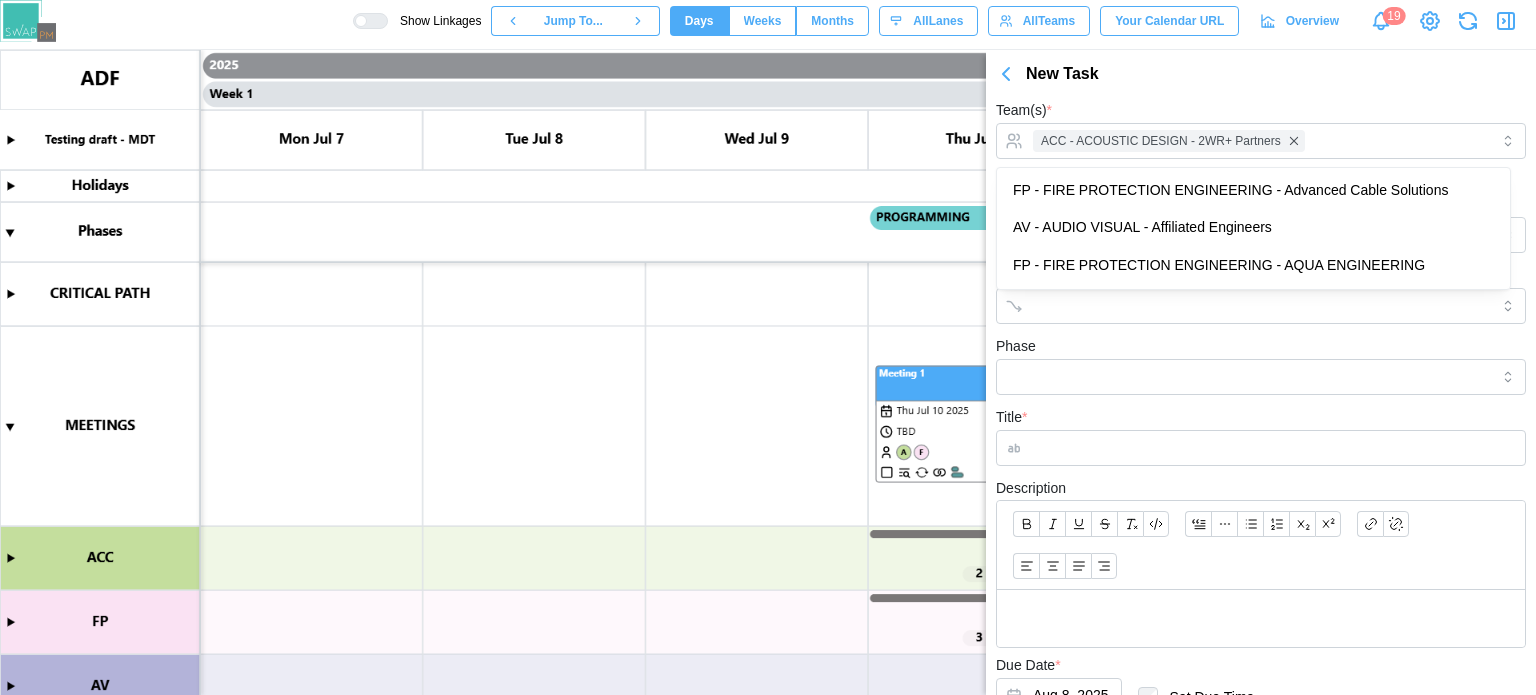 drag, startPoint x: 1124, startPoint y: 93, endPoint x: 1110, endPoint y: 167, distance: 75.31268 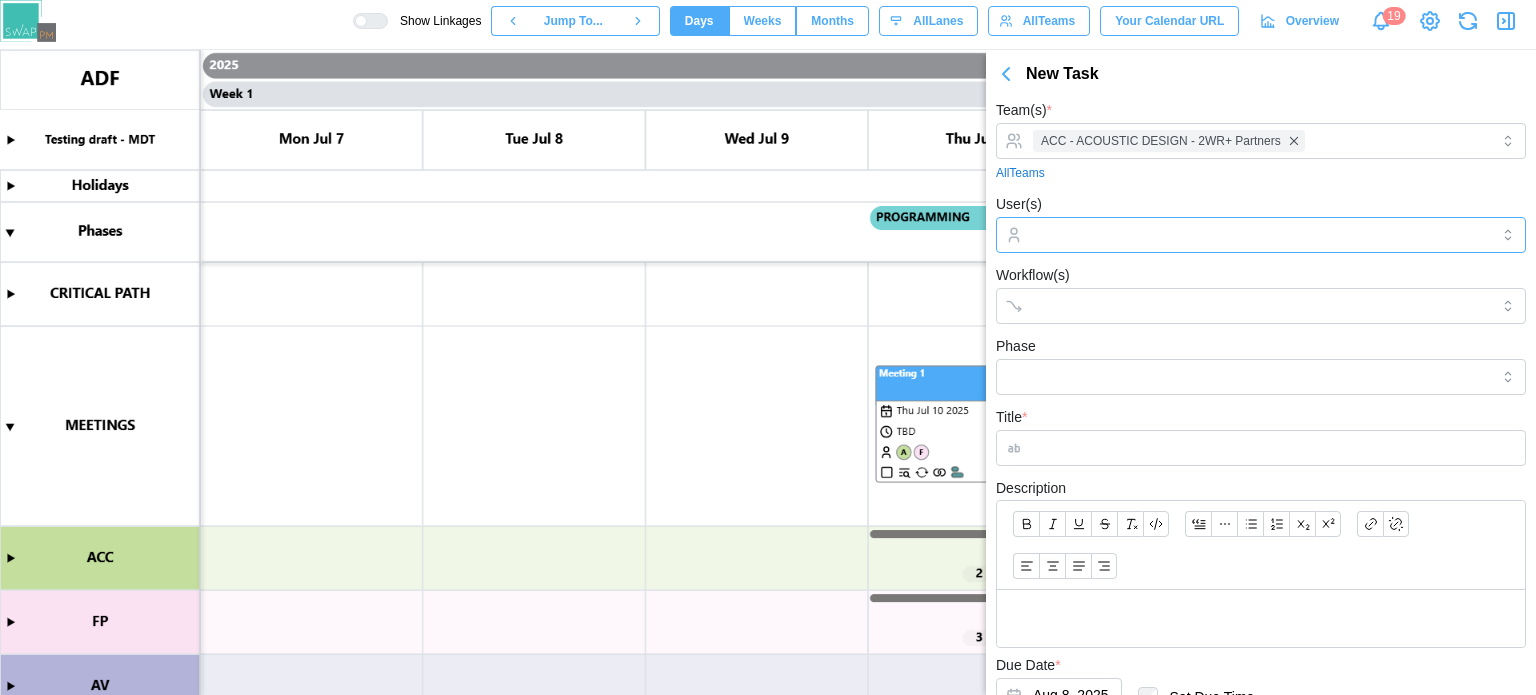 click on "User(s)" at bounding box center [1261, 235] 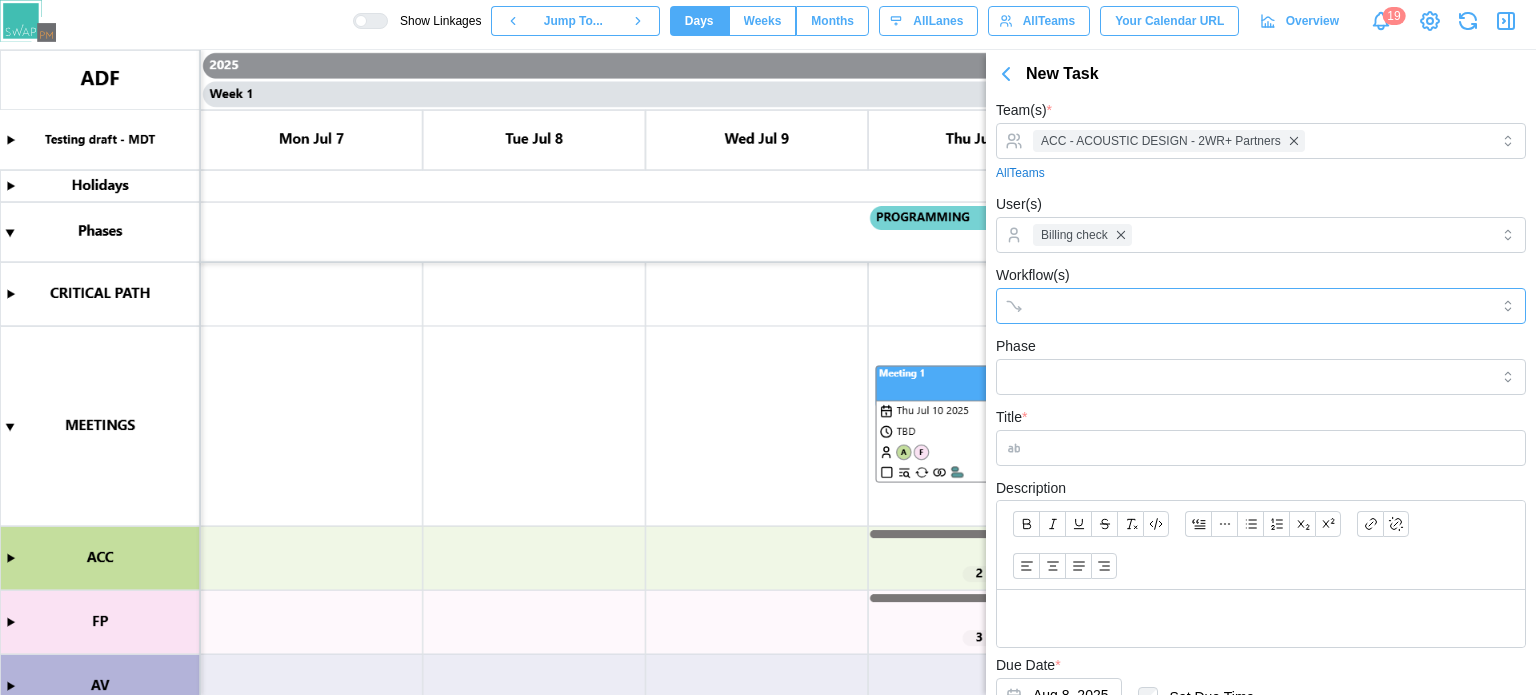 click on "Workflow(s)" at bounding box center [1243, 306] 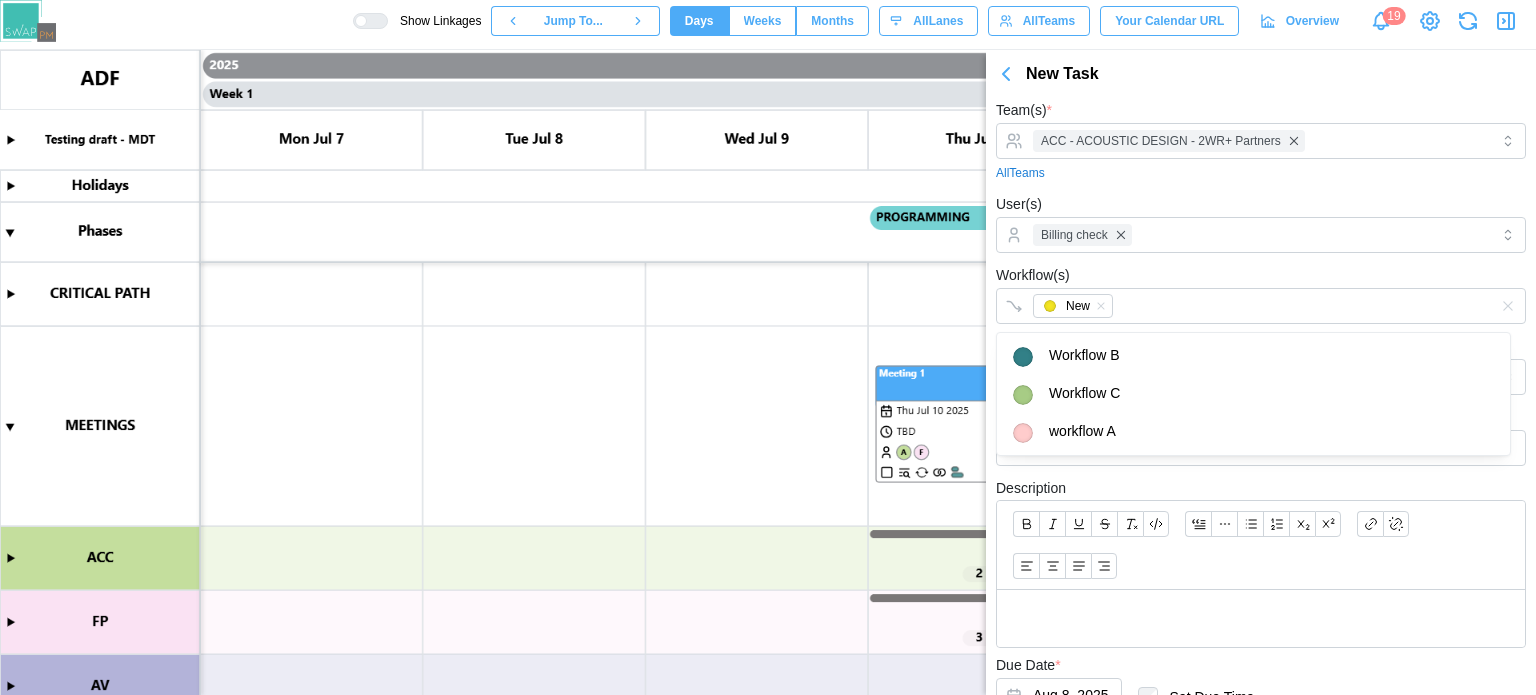click on "Workflow(s) New" at bounding box center (1261, 293) 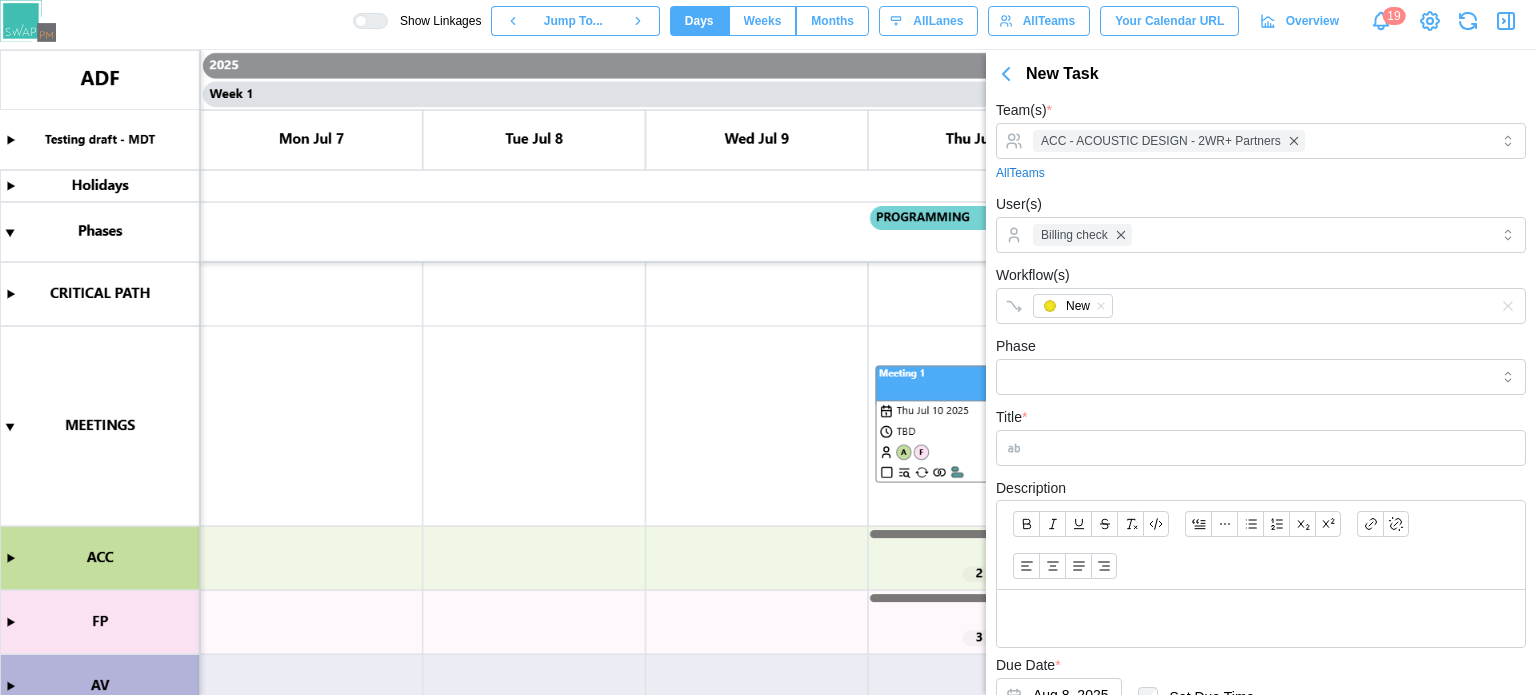 click on "Team(s)  * ACC - ACOUSTIC DESIGN - 2WR+ Partners All  Teams User(s) Billing check Workflow(s) New Phase Title  * Description Due Date  * Aug 8, 2025 Set Due Time Critical Path Save Draft Save Task" at bounding box center (1261, 463) 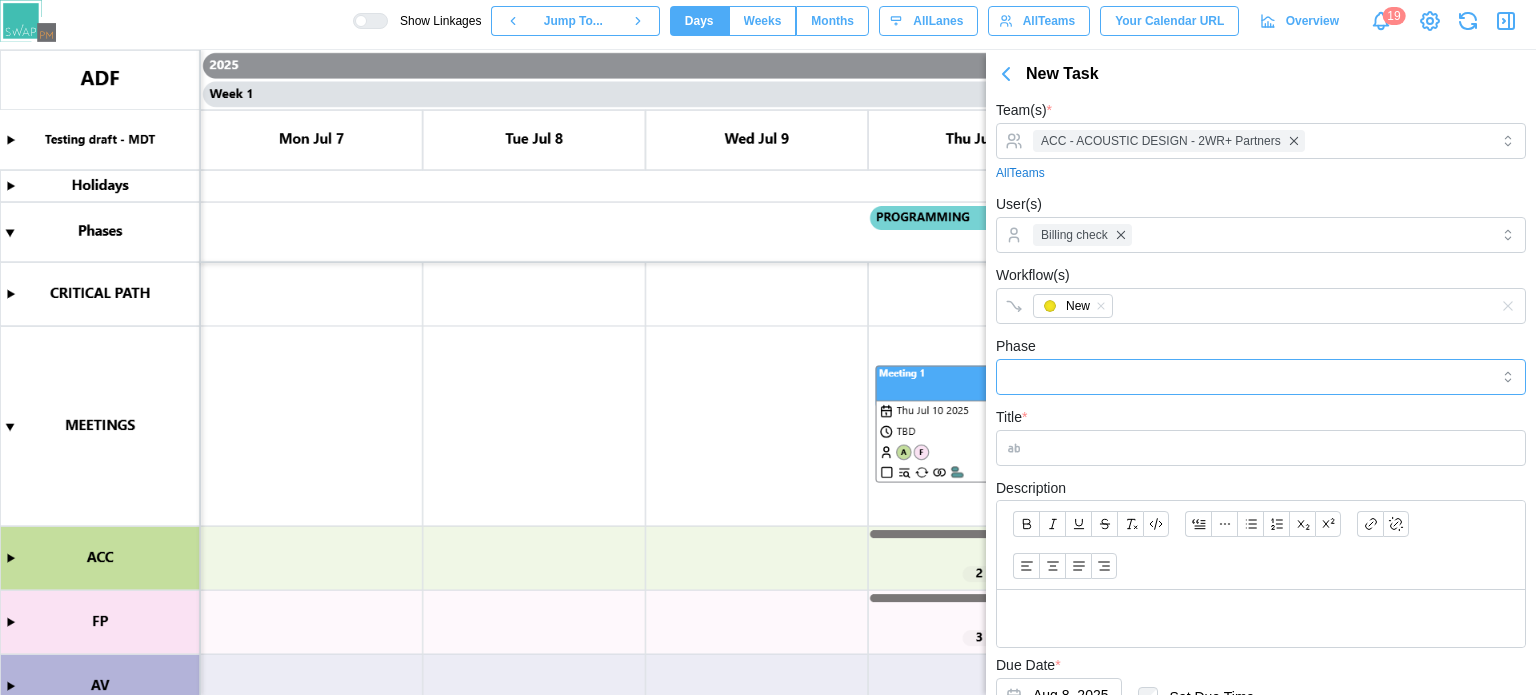 click on "Phase" at bounding box center [1261, 377] 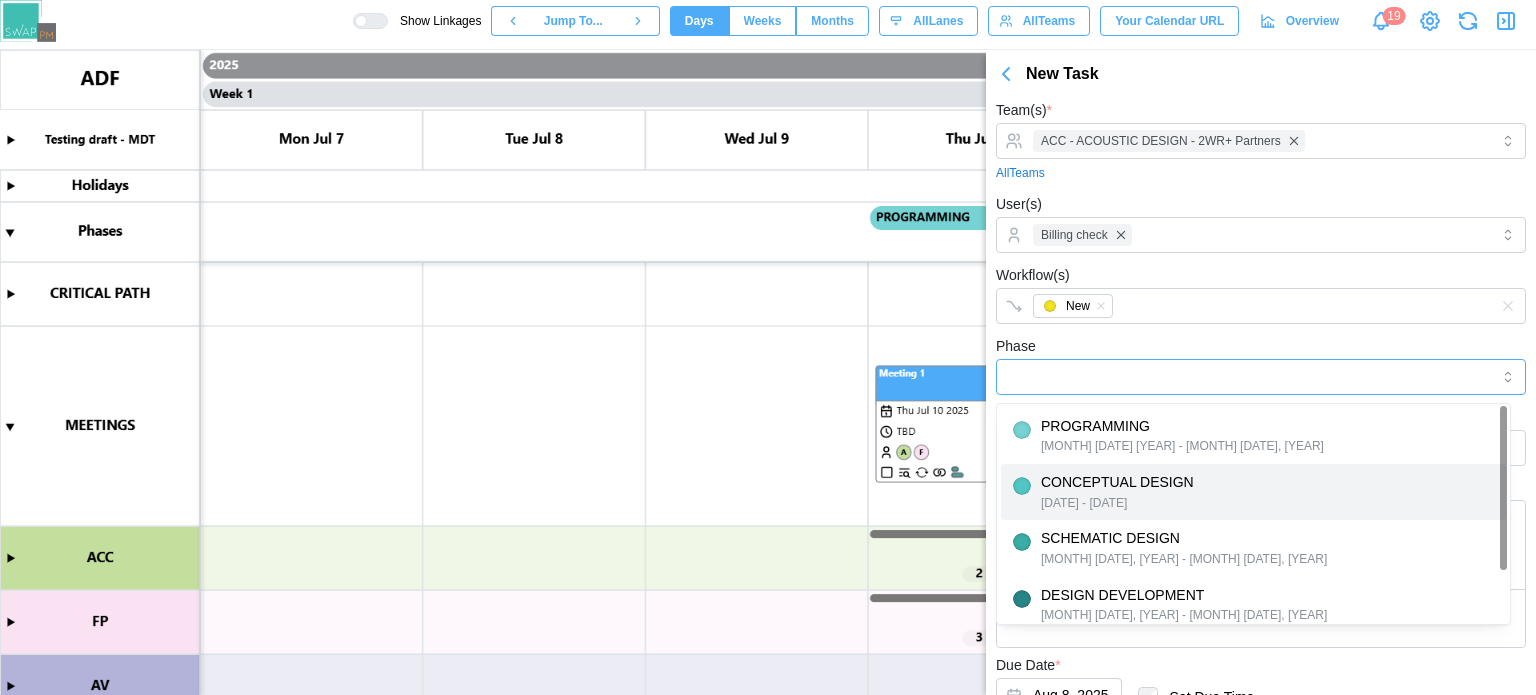 type on "**********" 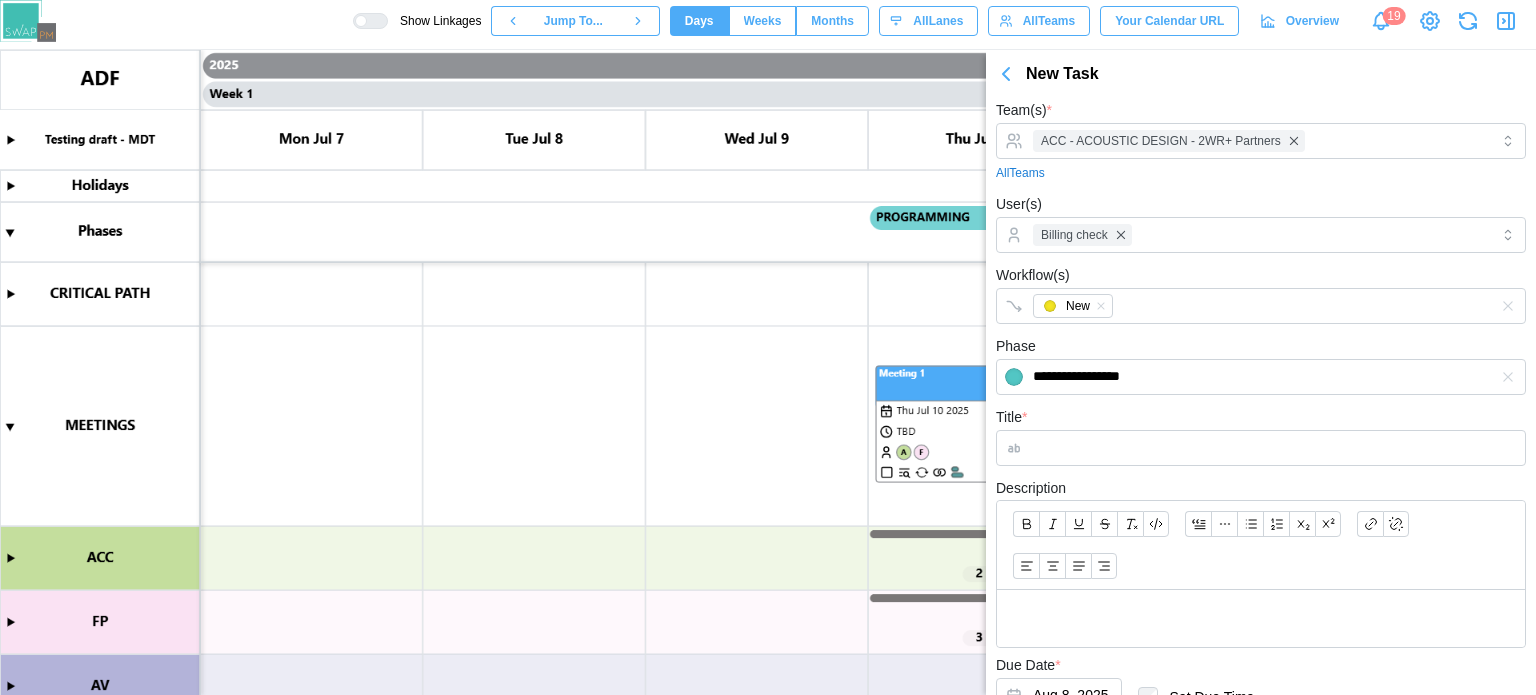 click on "**********" at bounding box center [1261, 463] 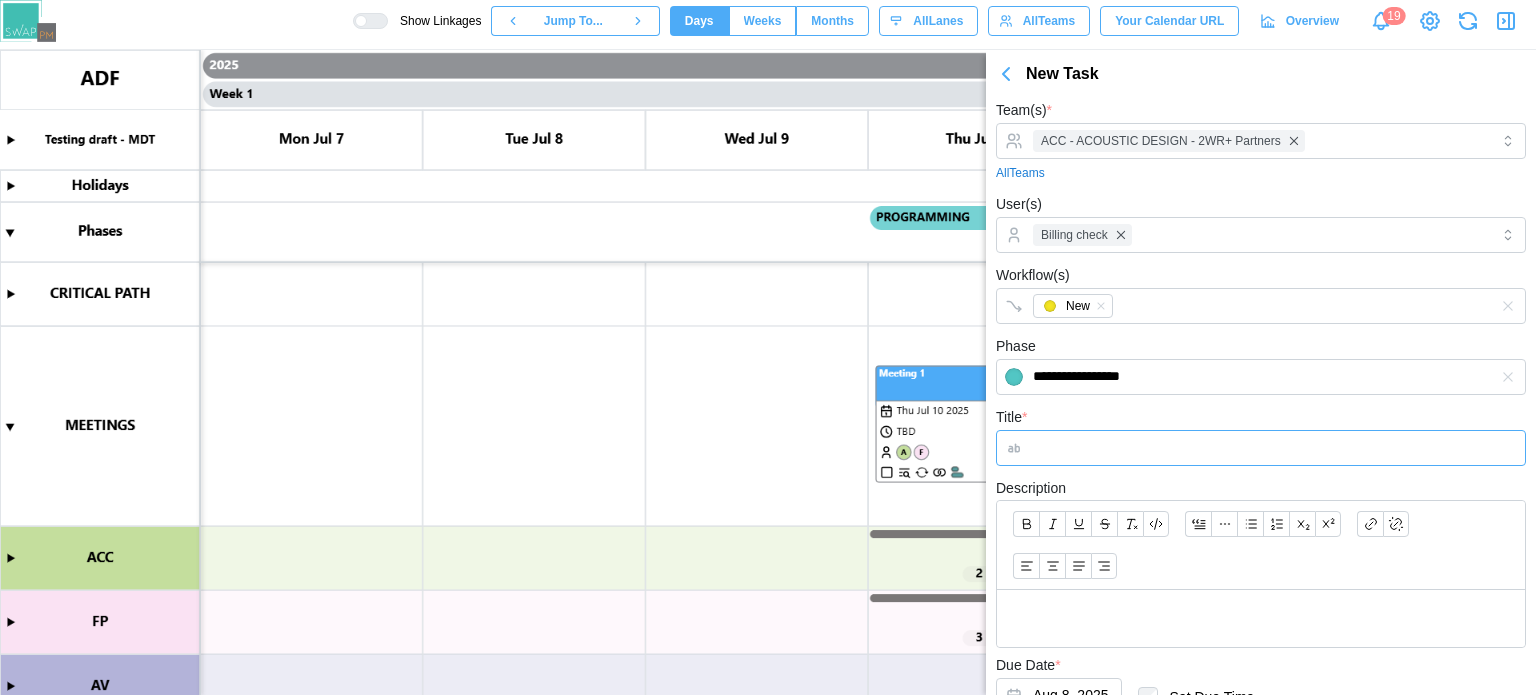 click on "Title  *" at bounding box center (1261, 448) 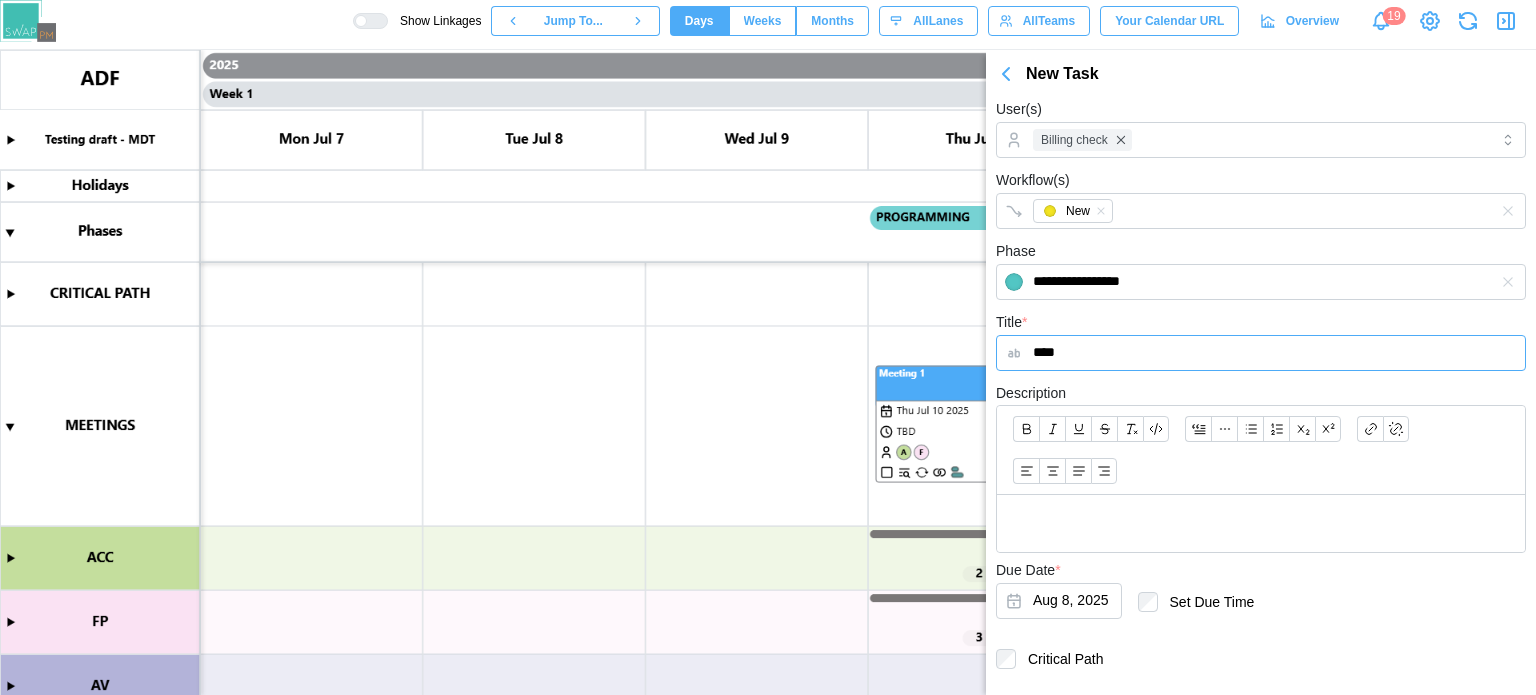 scroll, scrollTop: 141, scrollLeft: 0, axis: vertical 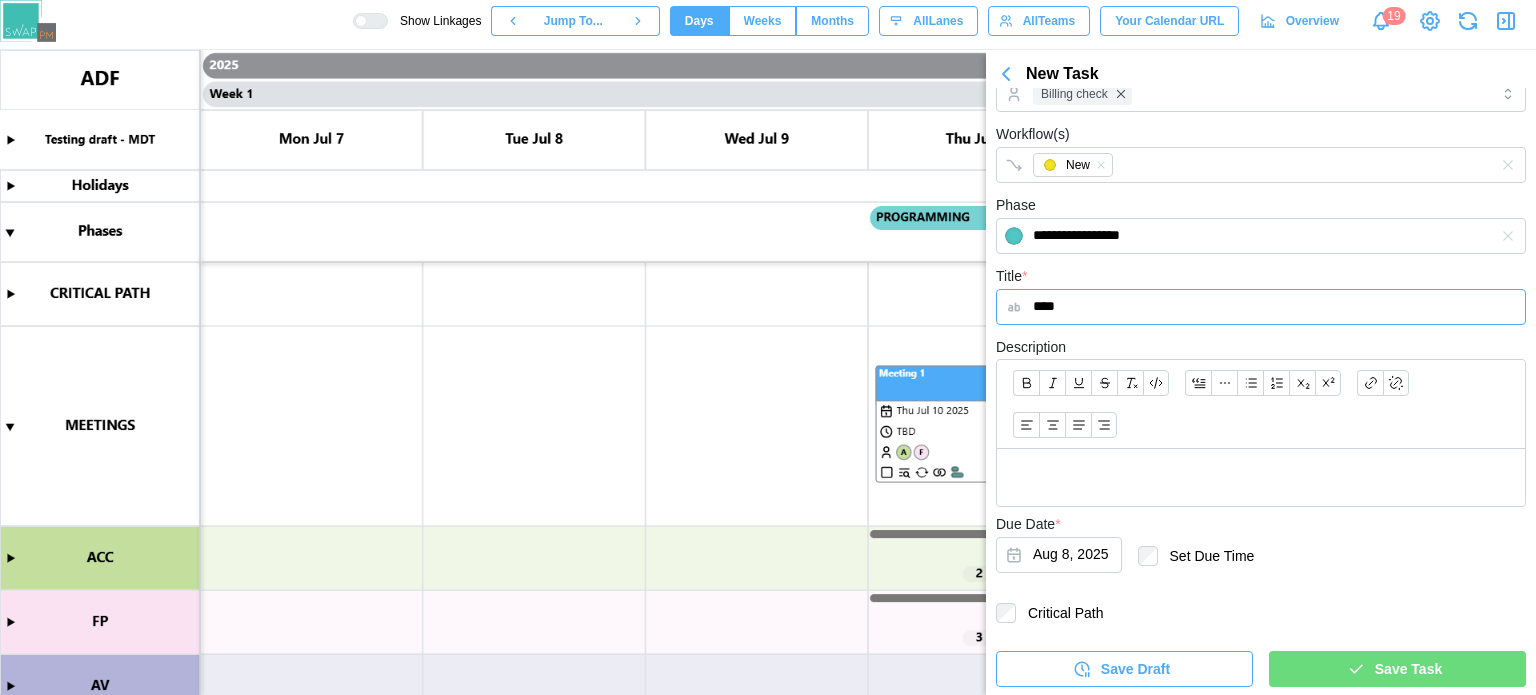 type on "****" 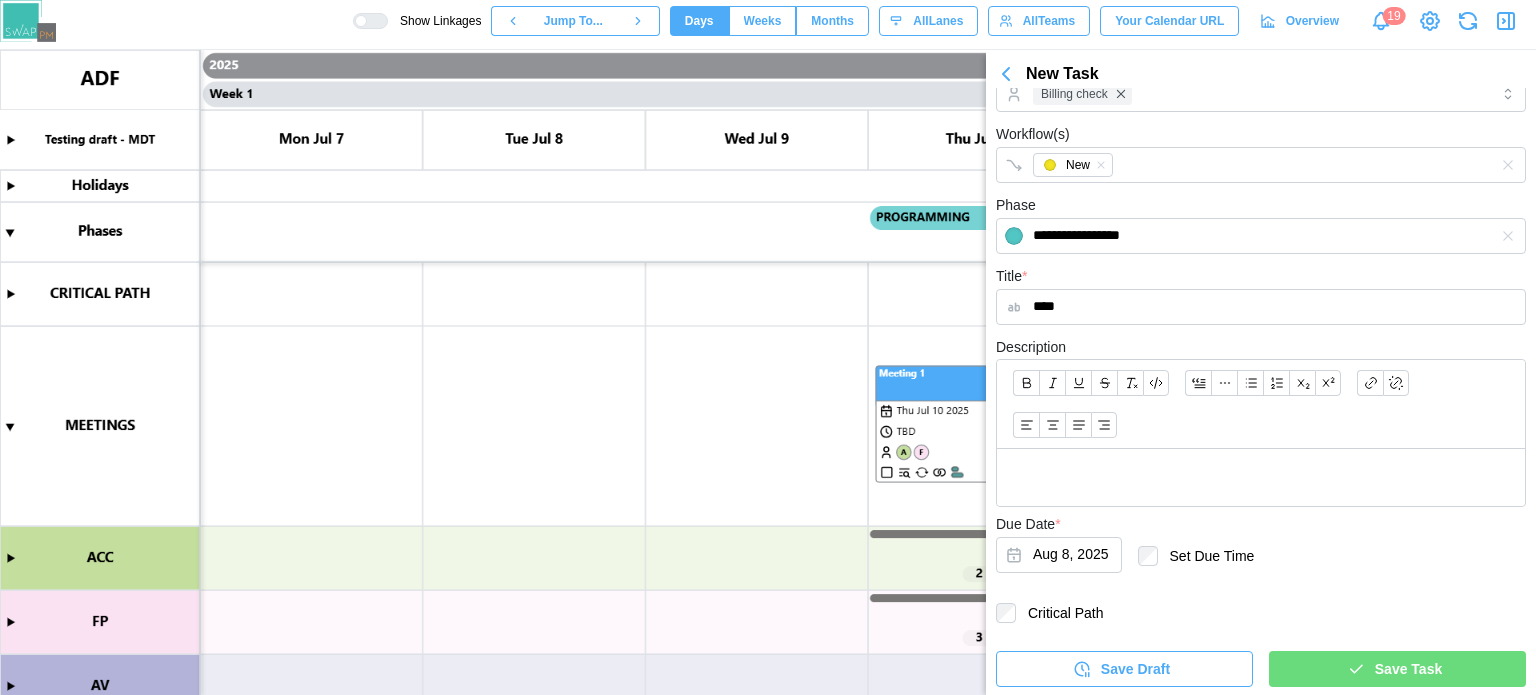 click at bounding box center (1261, 477) 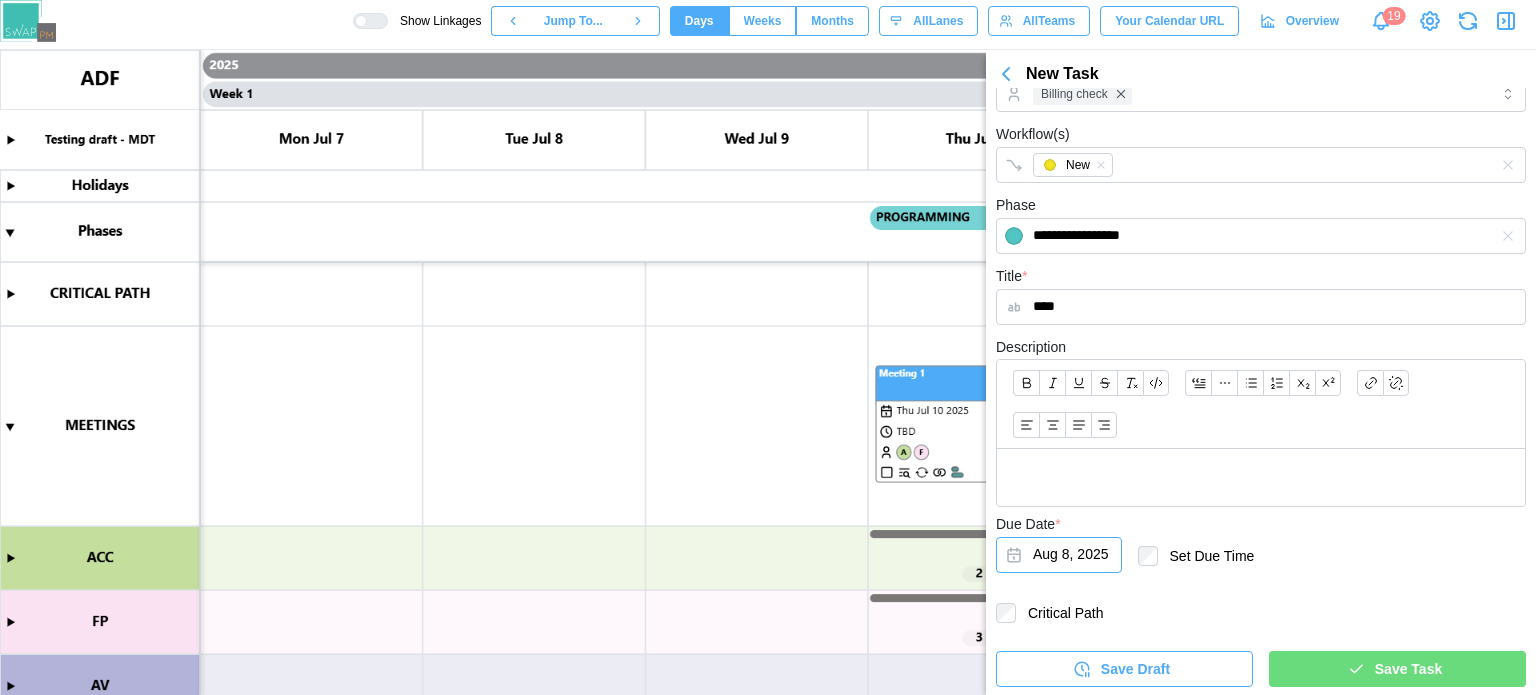 click on "Aug 8, 2025" at bounding box center [1059, 555] 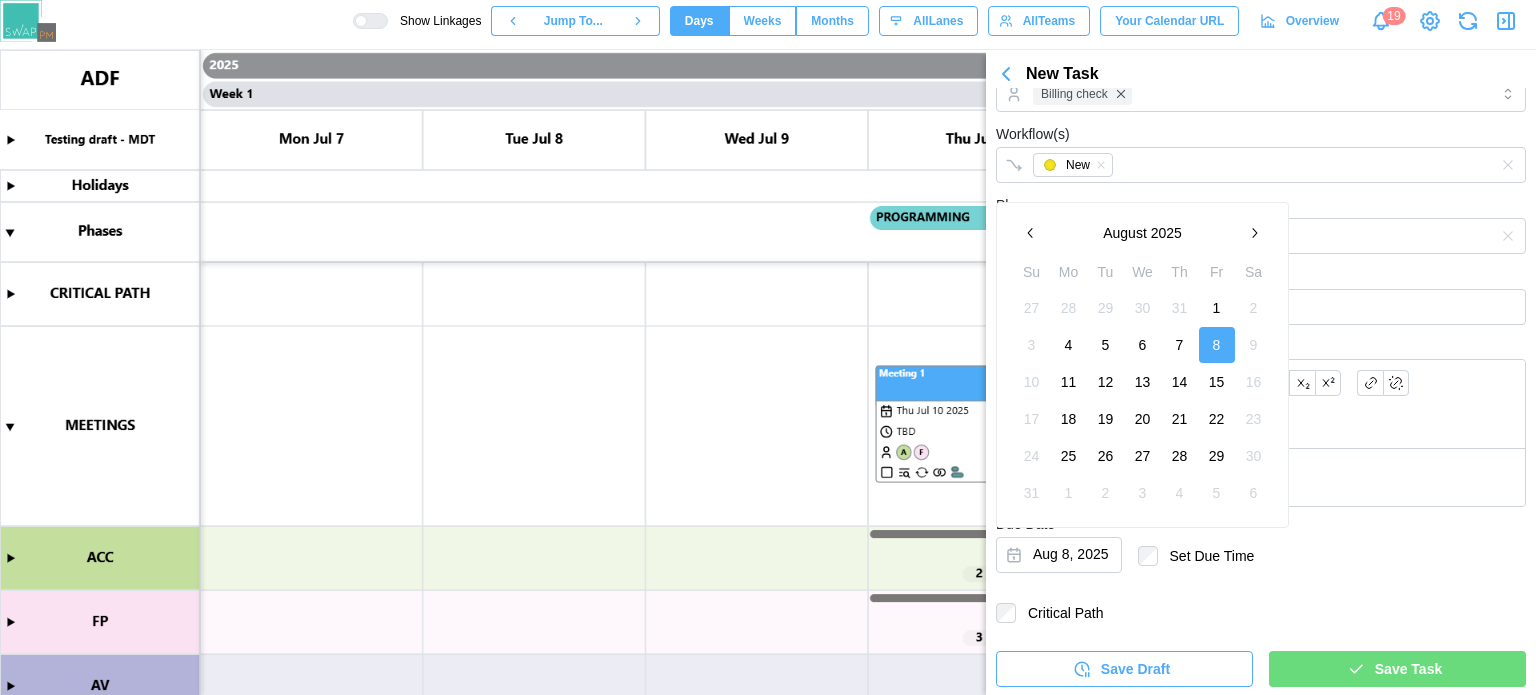 click 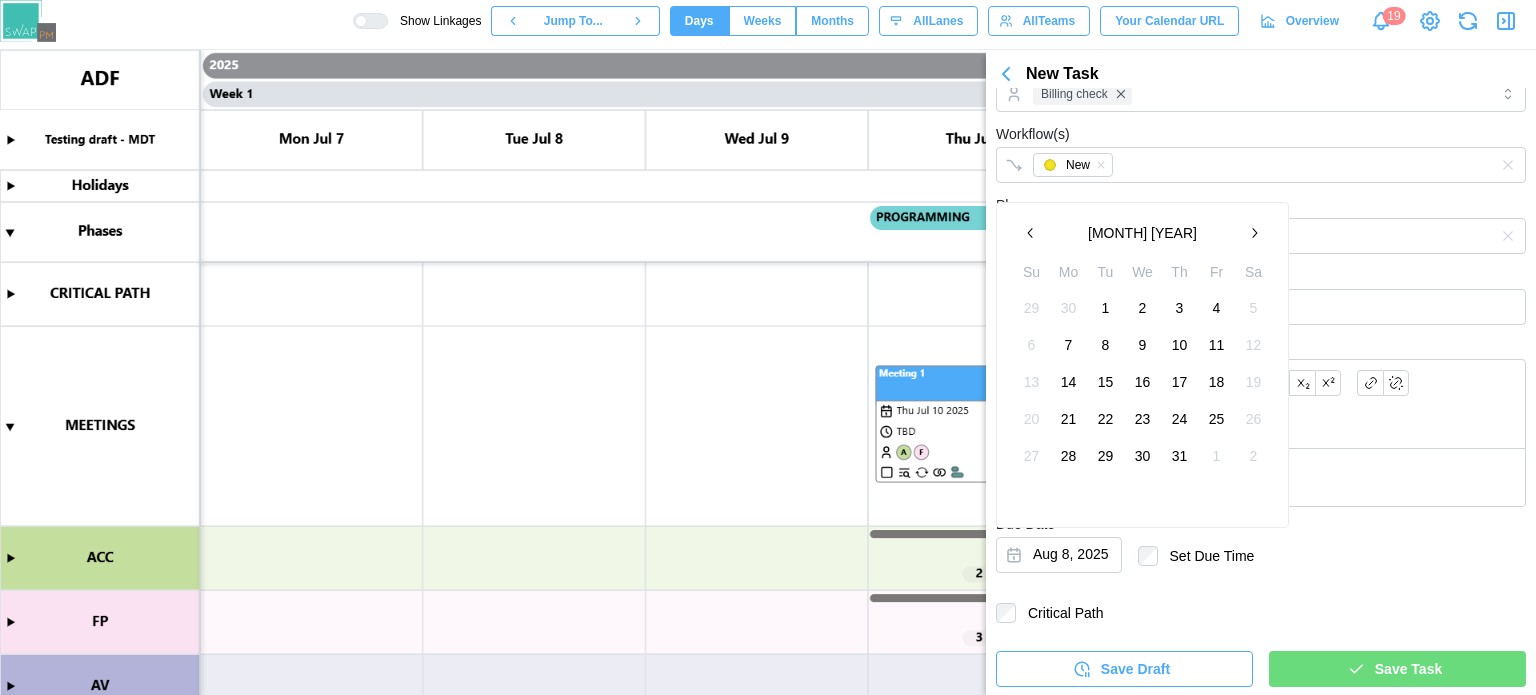 click on "7" at bounding box center (1069, 345) 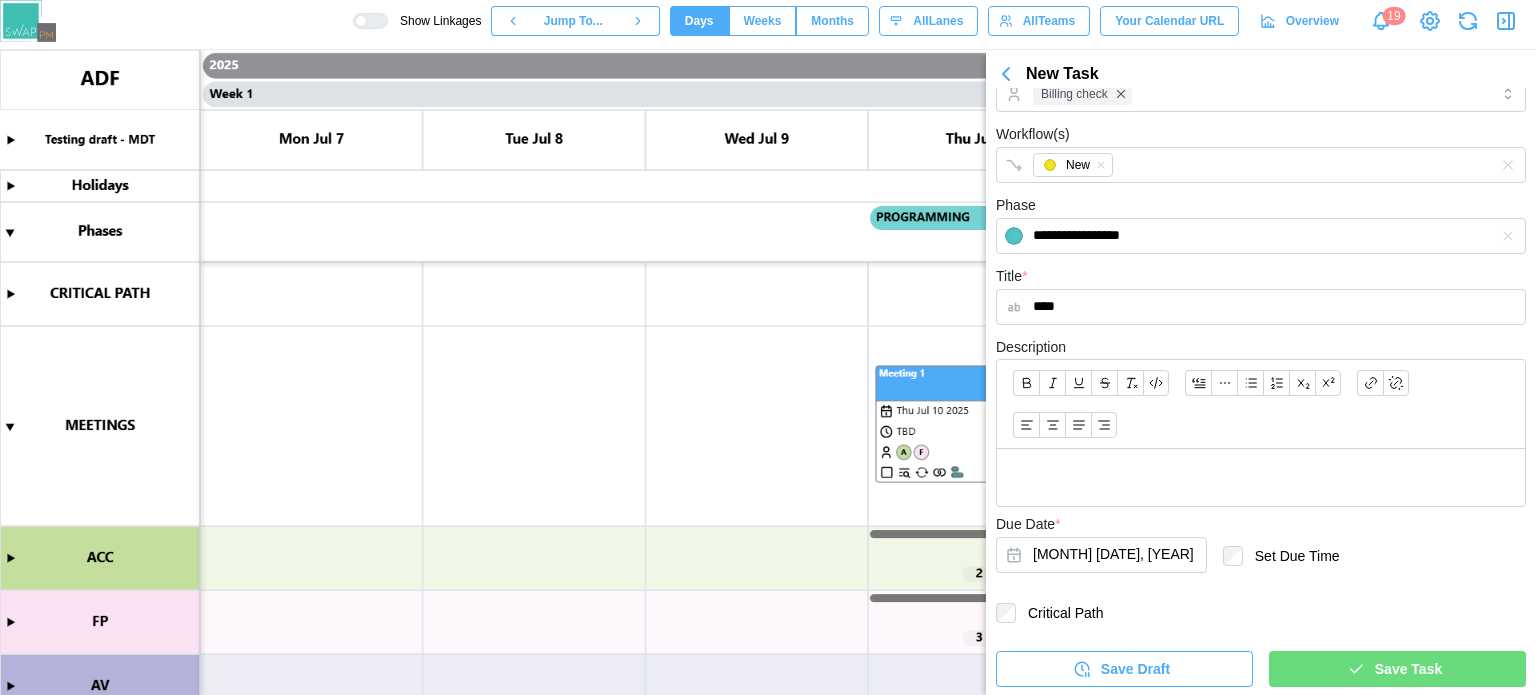 click on "Save Task" at bounding box center [1408, 669] 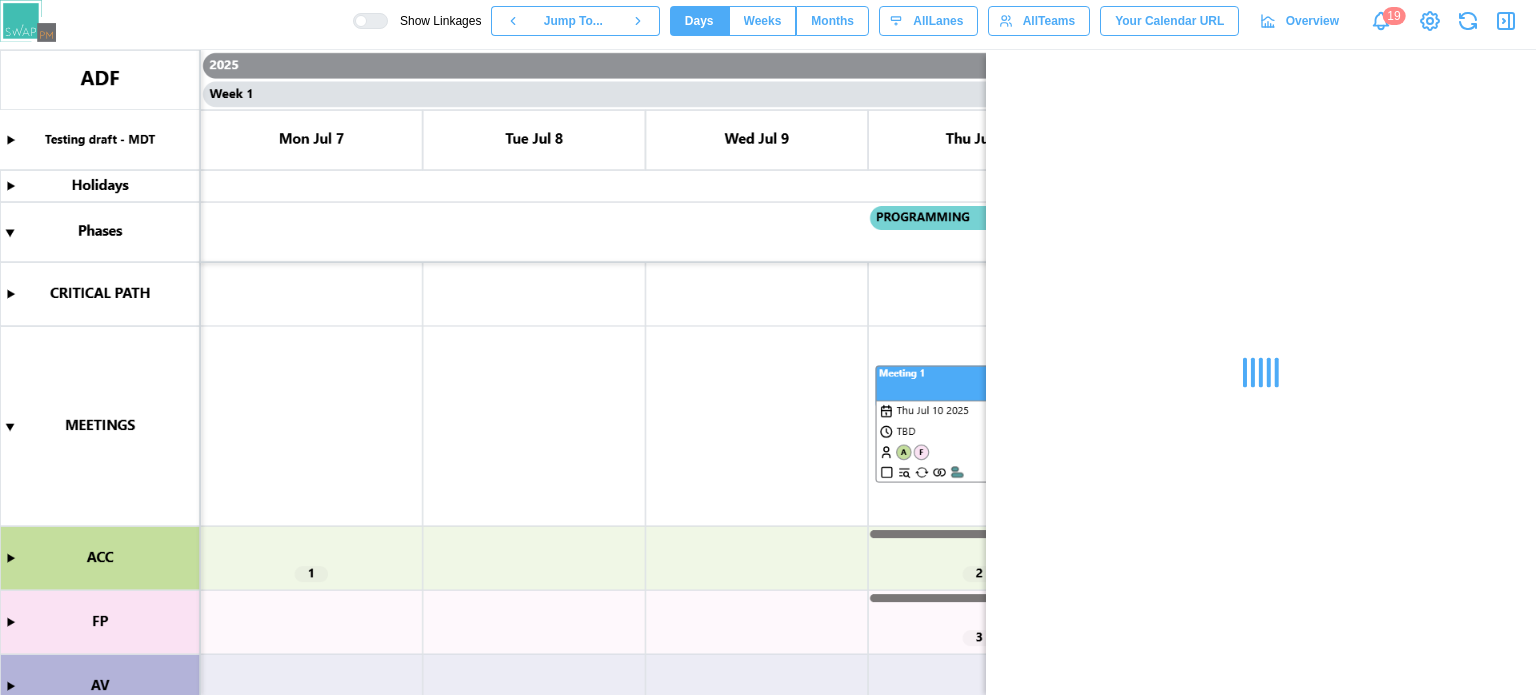 scroll, scrollTop: 0, scrollLeft: 0, axis: both 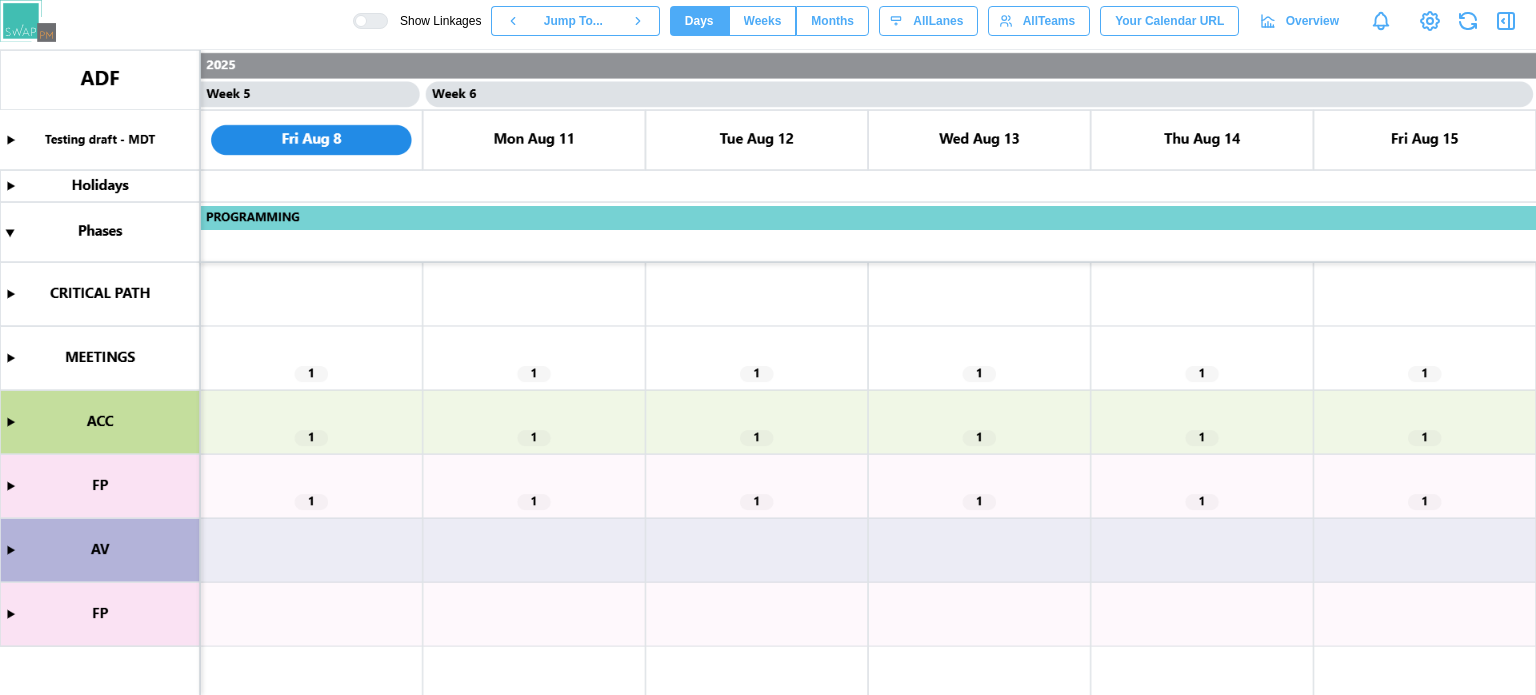 click at bounding box center [768, 372] 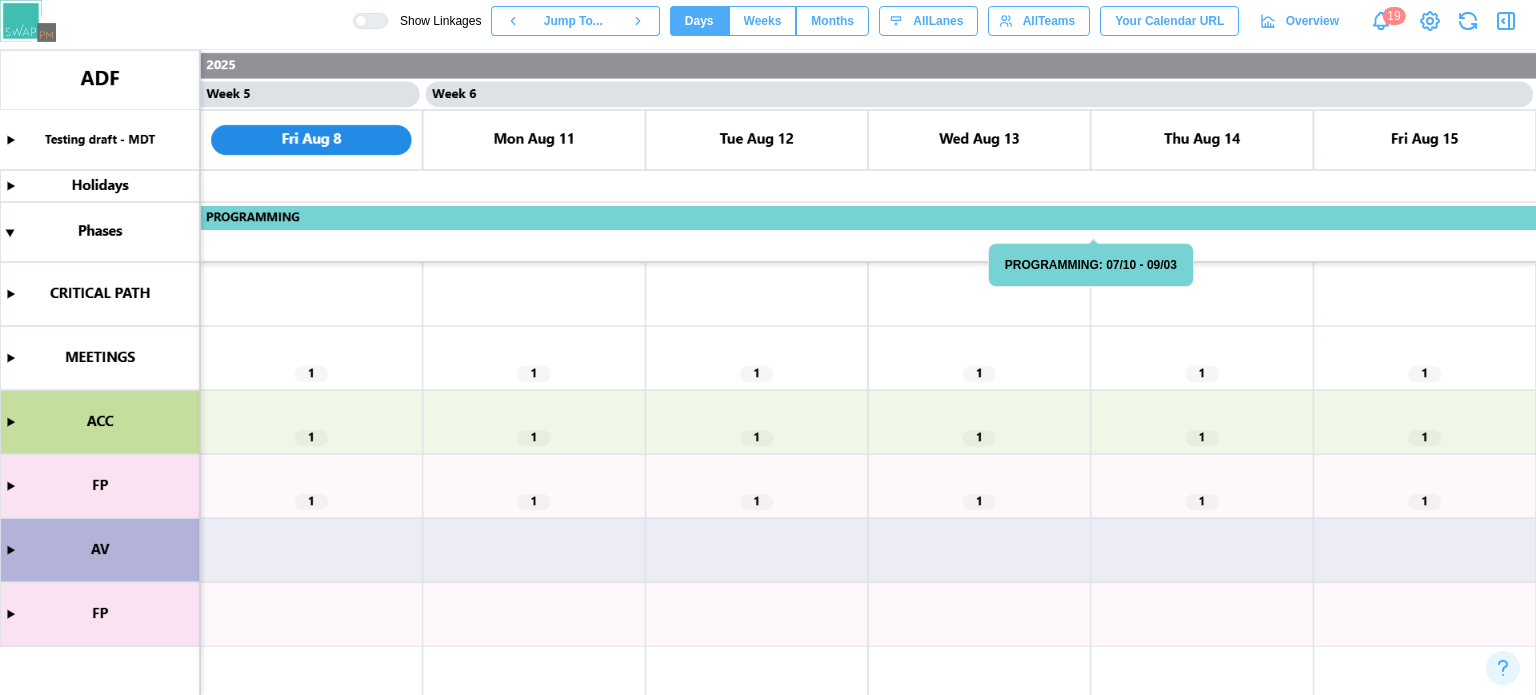 click at bounding box center [768, 372] 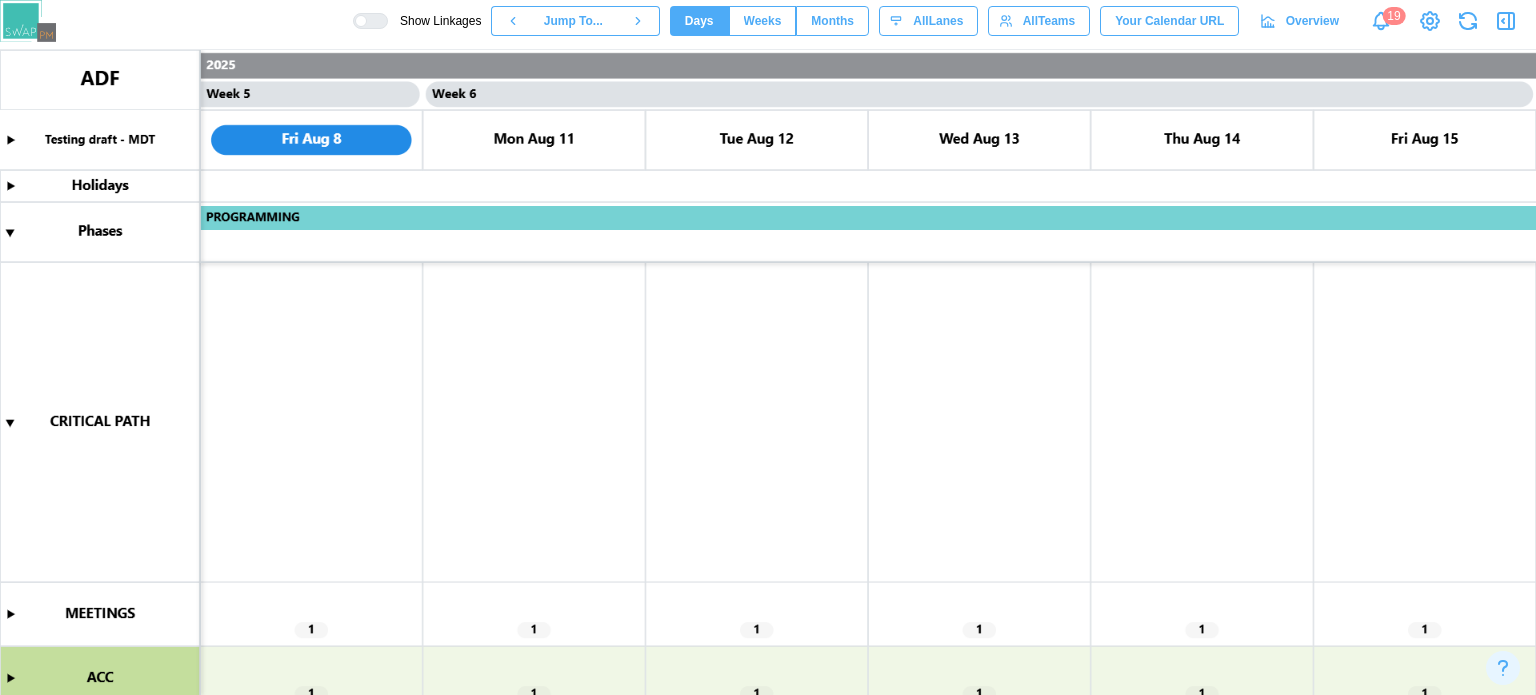 scroll, scrollTop: 200, scrollLeft: 0, axis: vertical 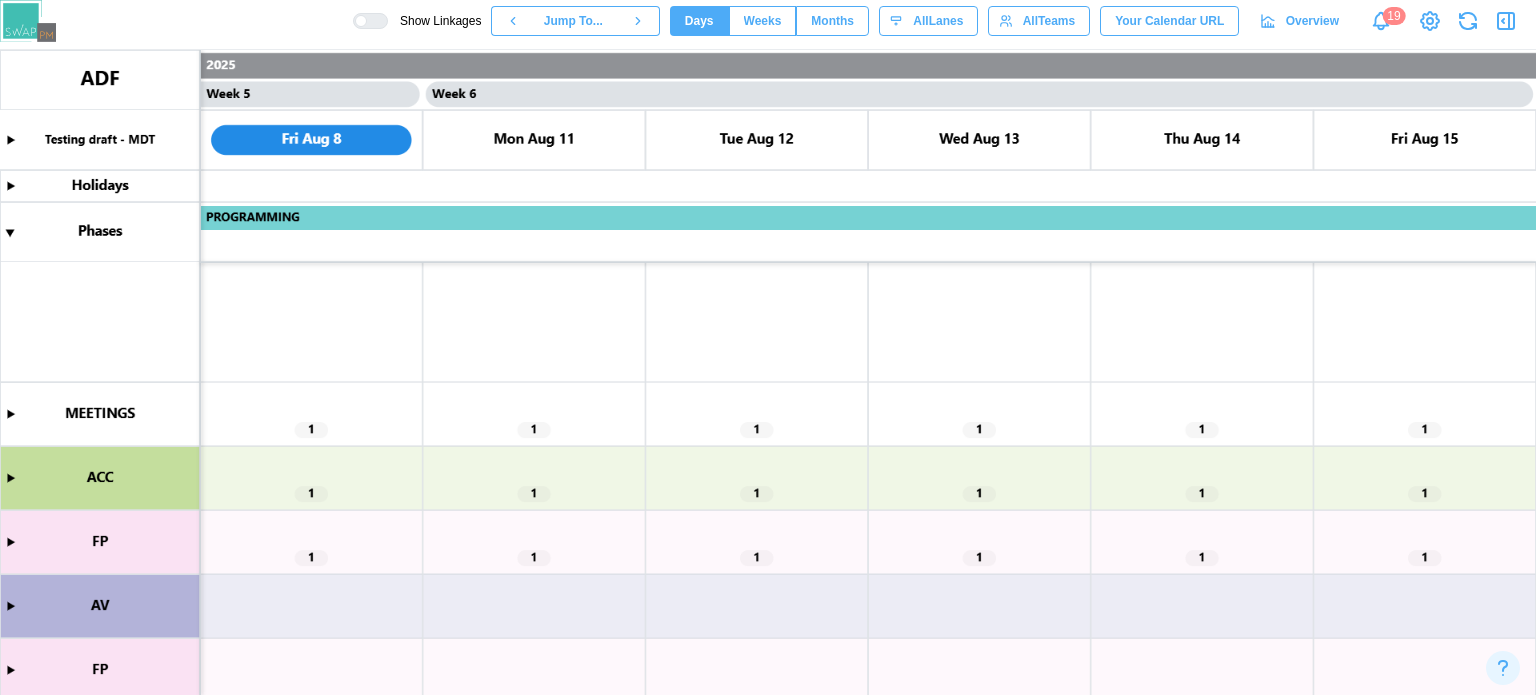 click at bounding box center [768, 372] 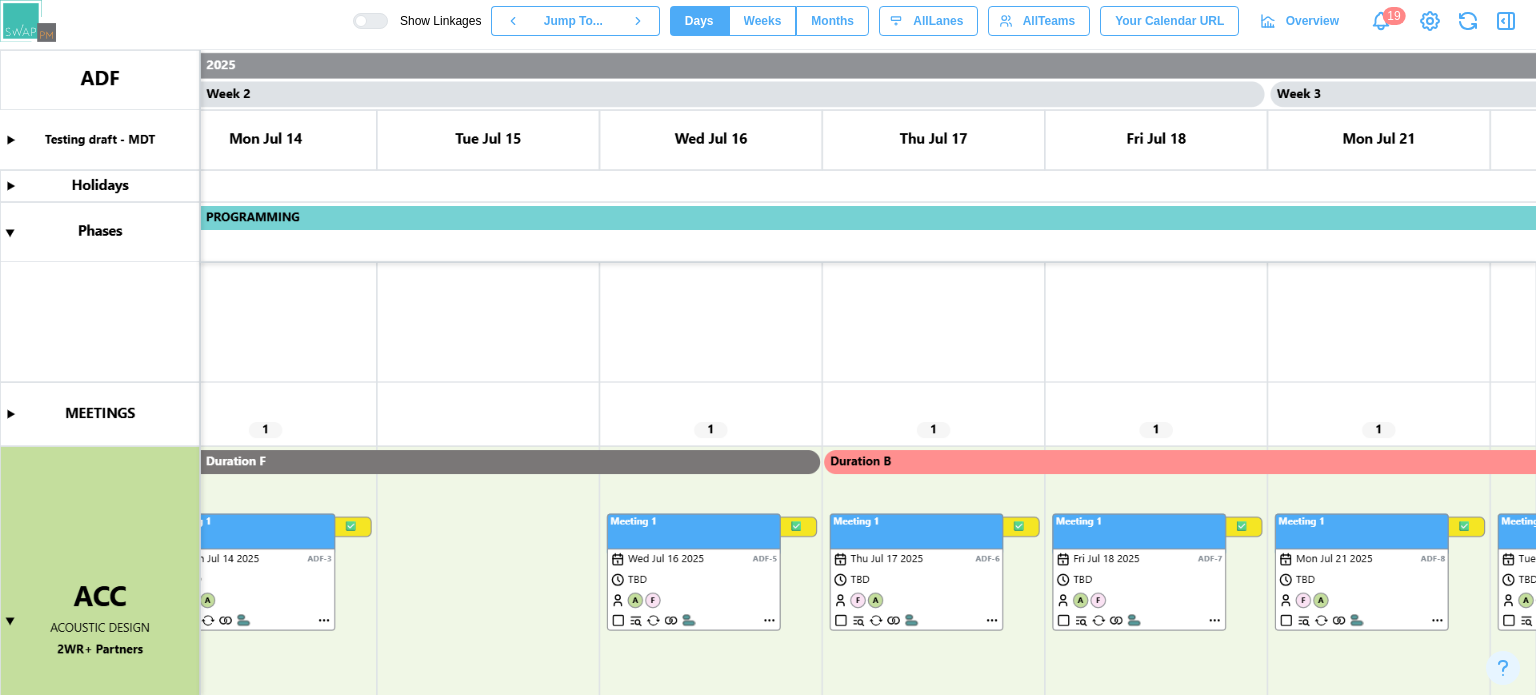 scroll, scrollTop: 0, scrollLeft: 0, axis: both 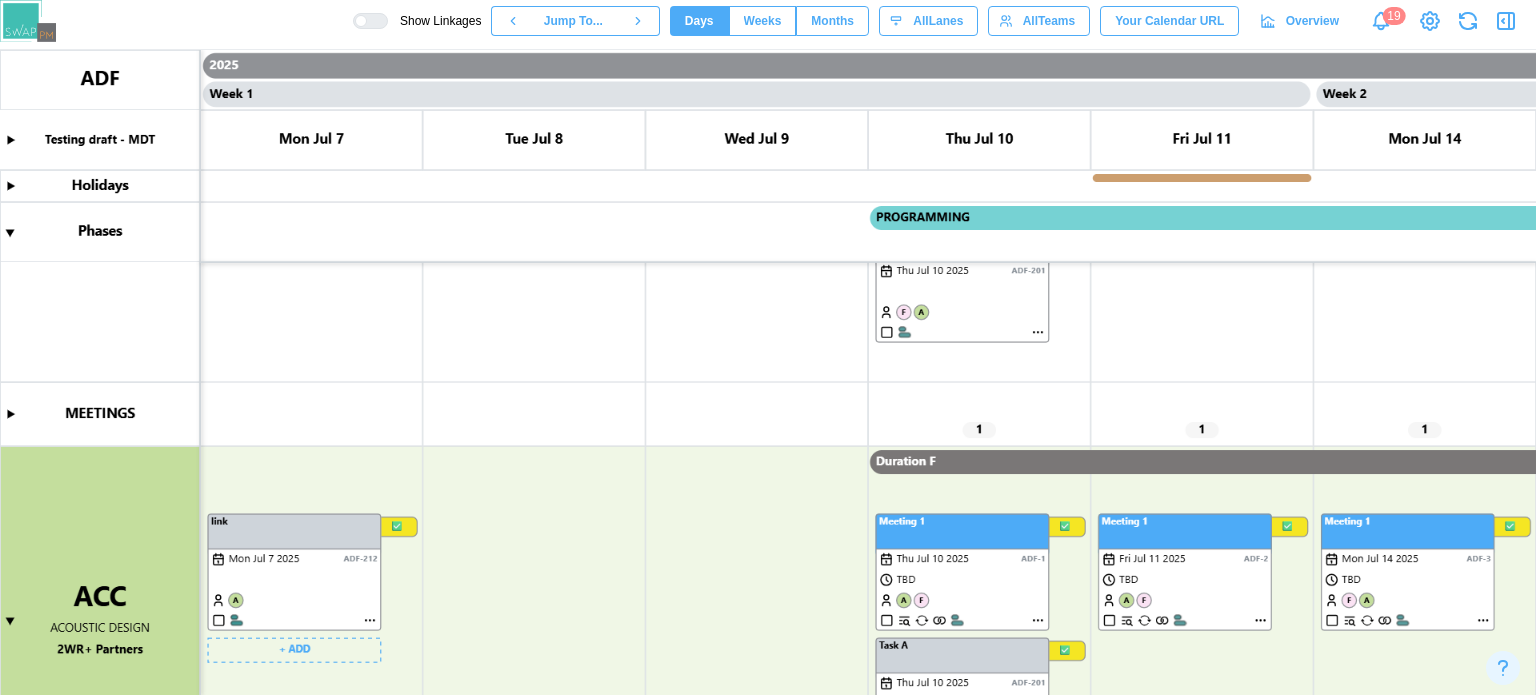 click at bounding box center (768, 372) 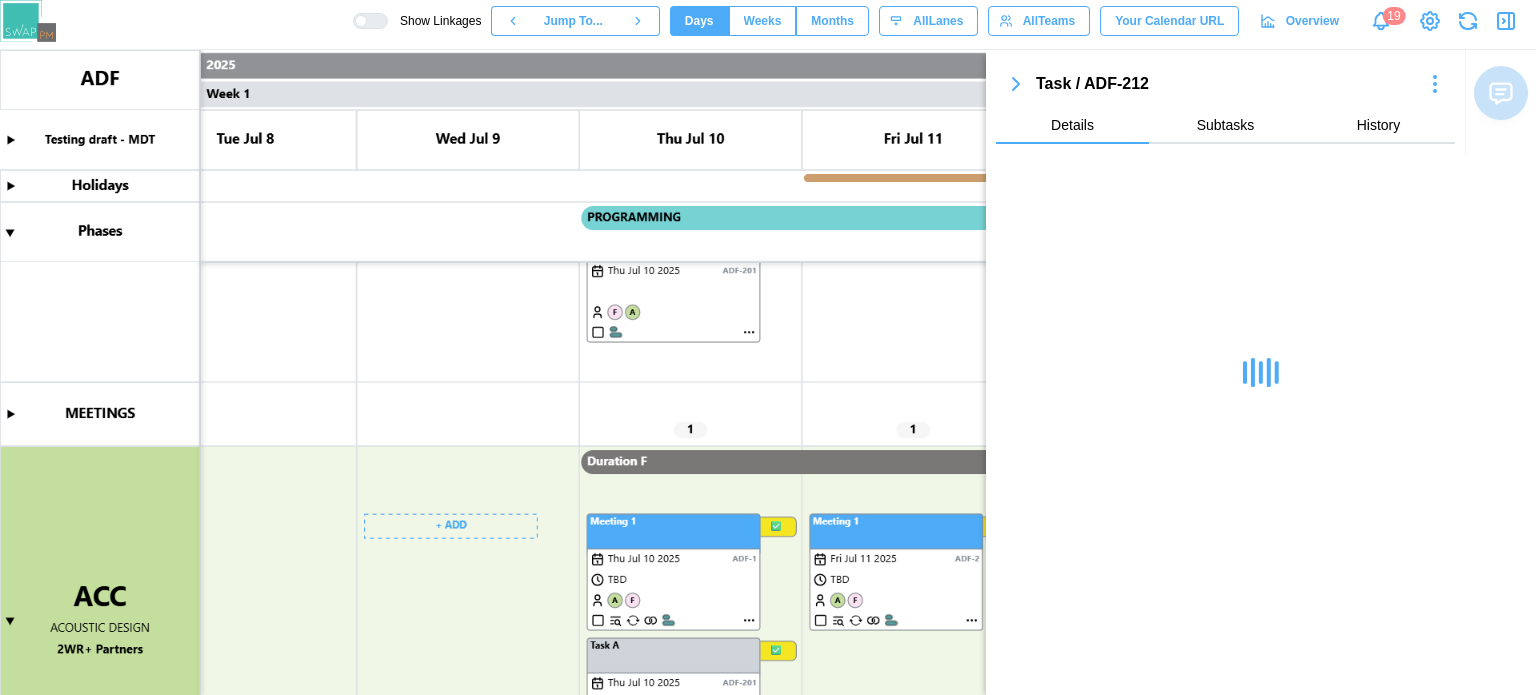 scroll, scrollTop: 0, scrollLeft: 300, axis: horizontal 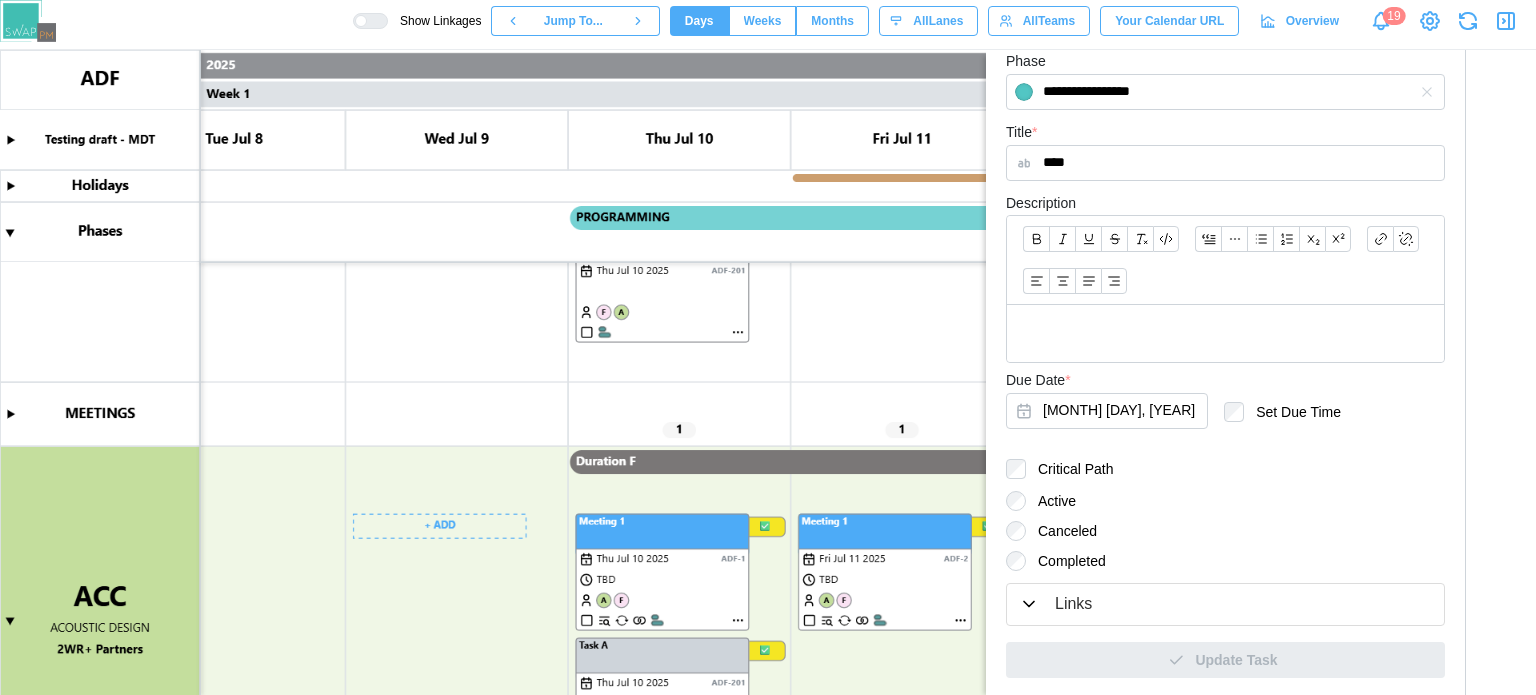 click on "Links" at bounding box center [1225, 604] 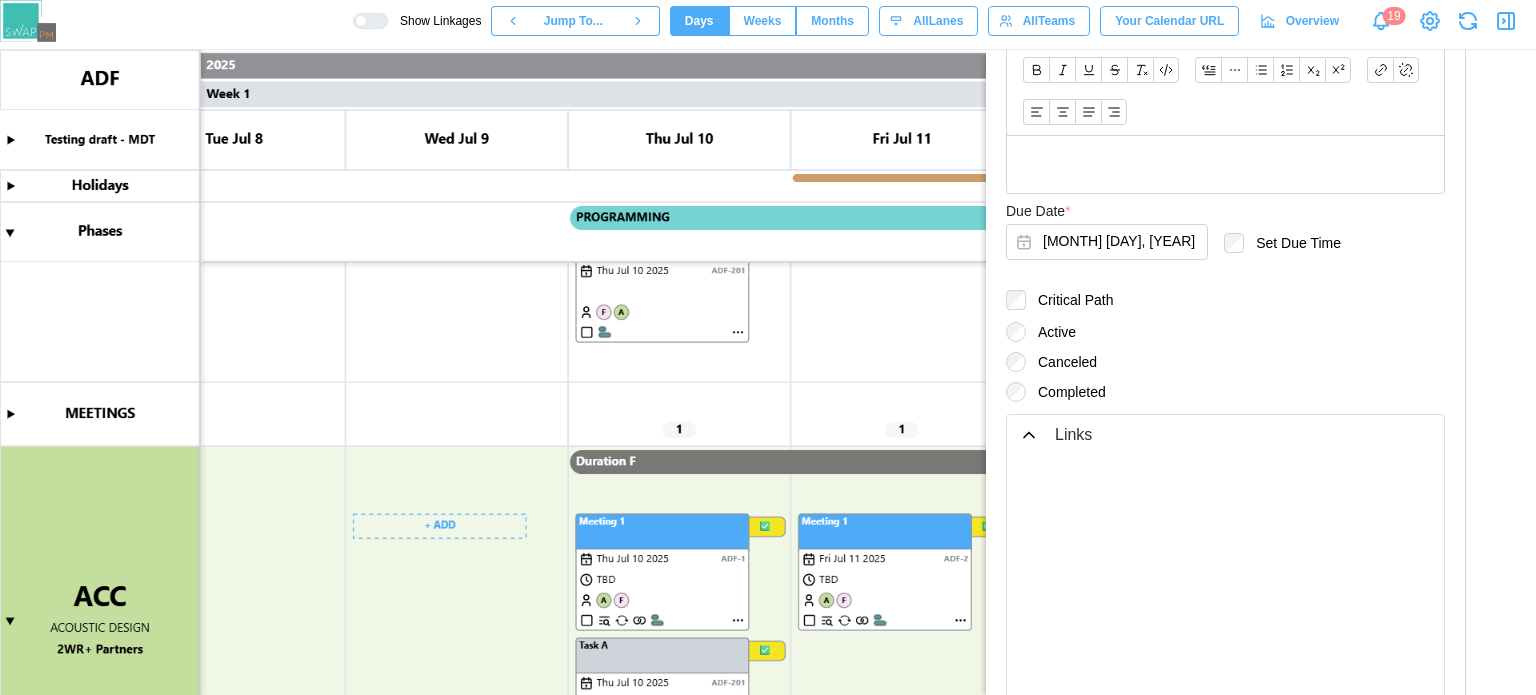 scroll, scrollTop: 593, scrollLeft: 0, axis: vertical 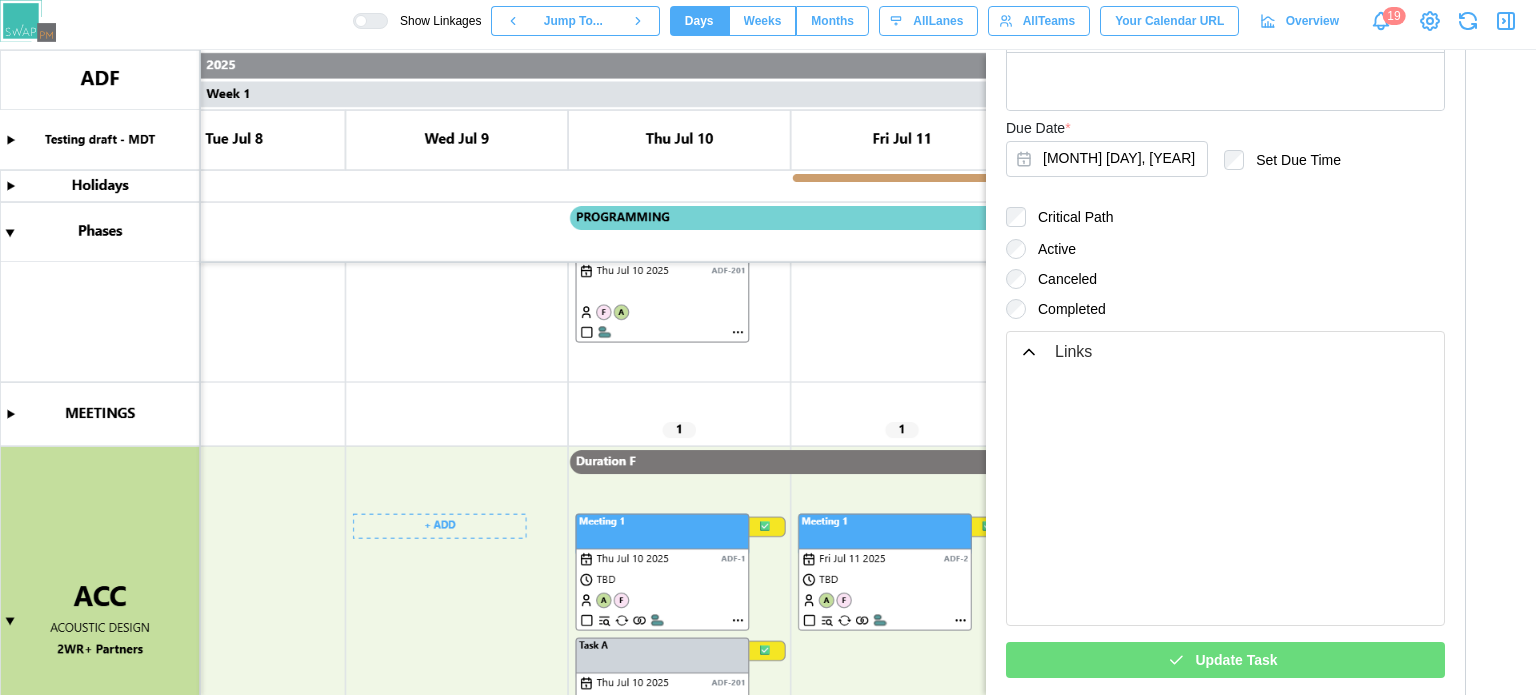 click 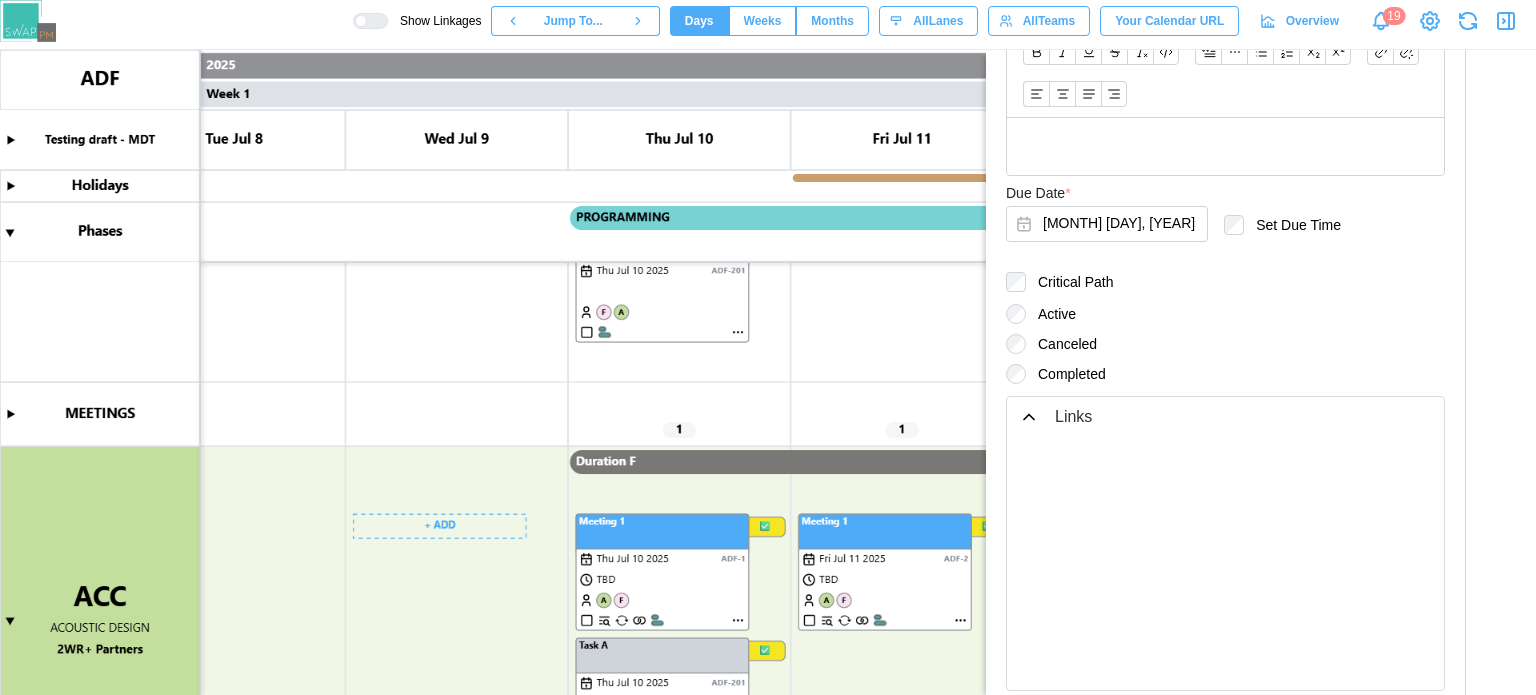 scroll, scrollTop: 593, scrollLeft: 0, axis: vertical 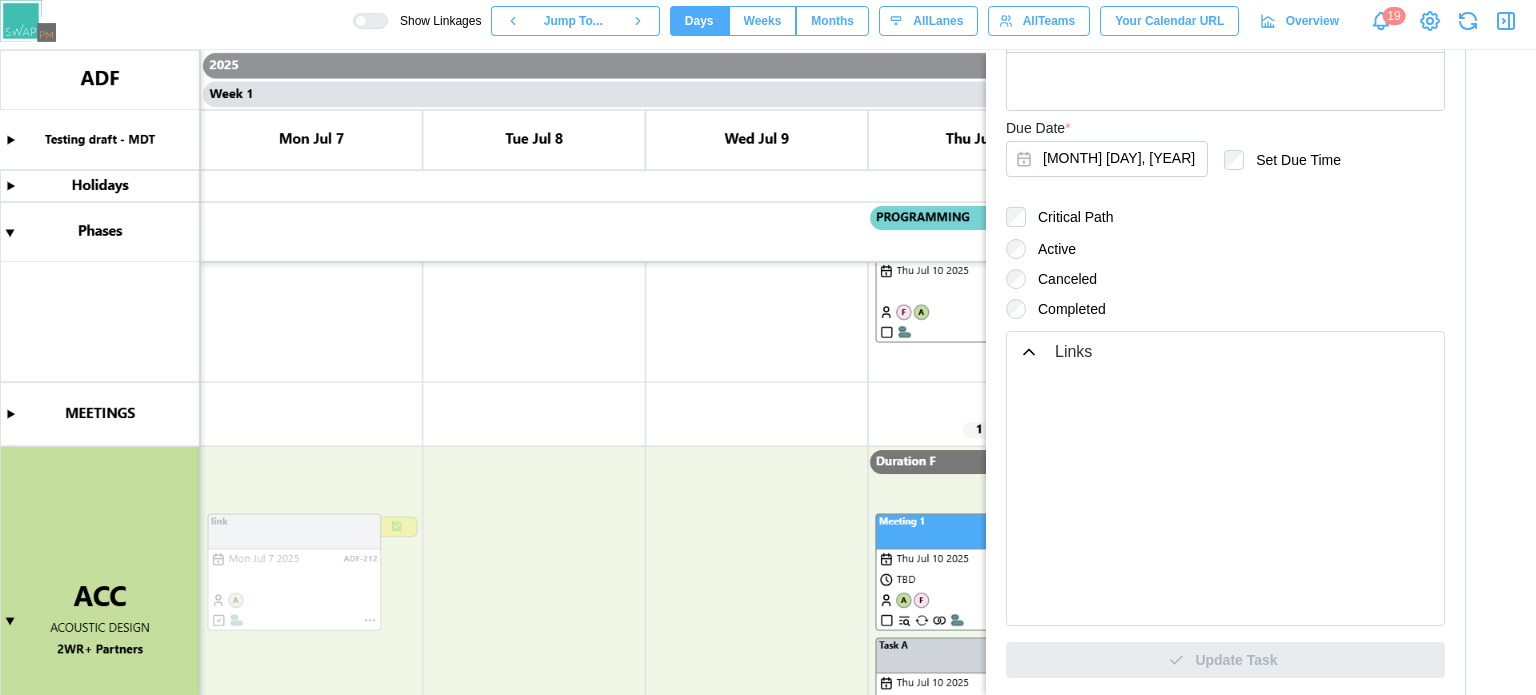 click 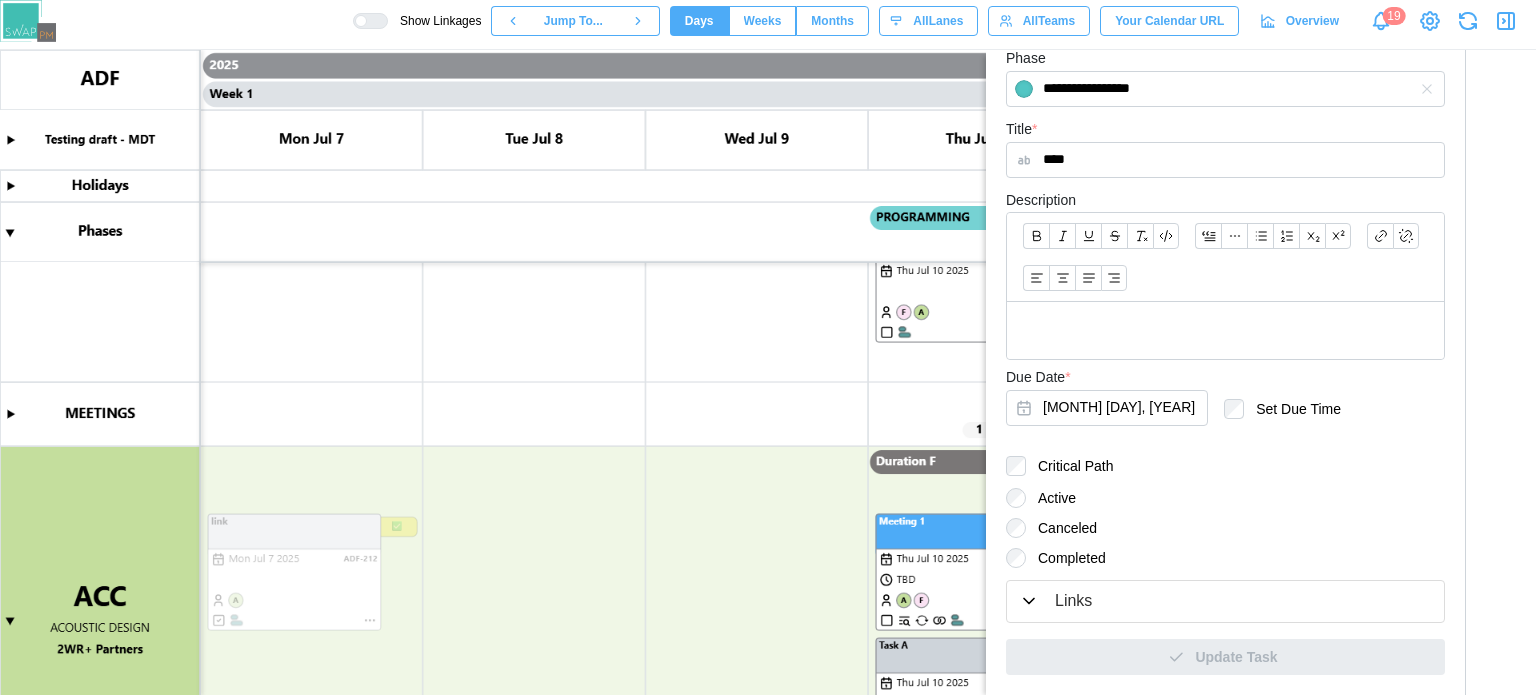 scroll, scrollTop: 341, scrollLeft: 0, axis: vertical 